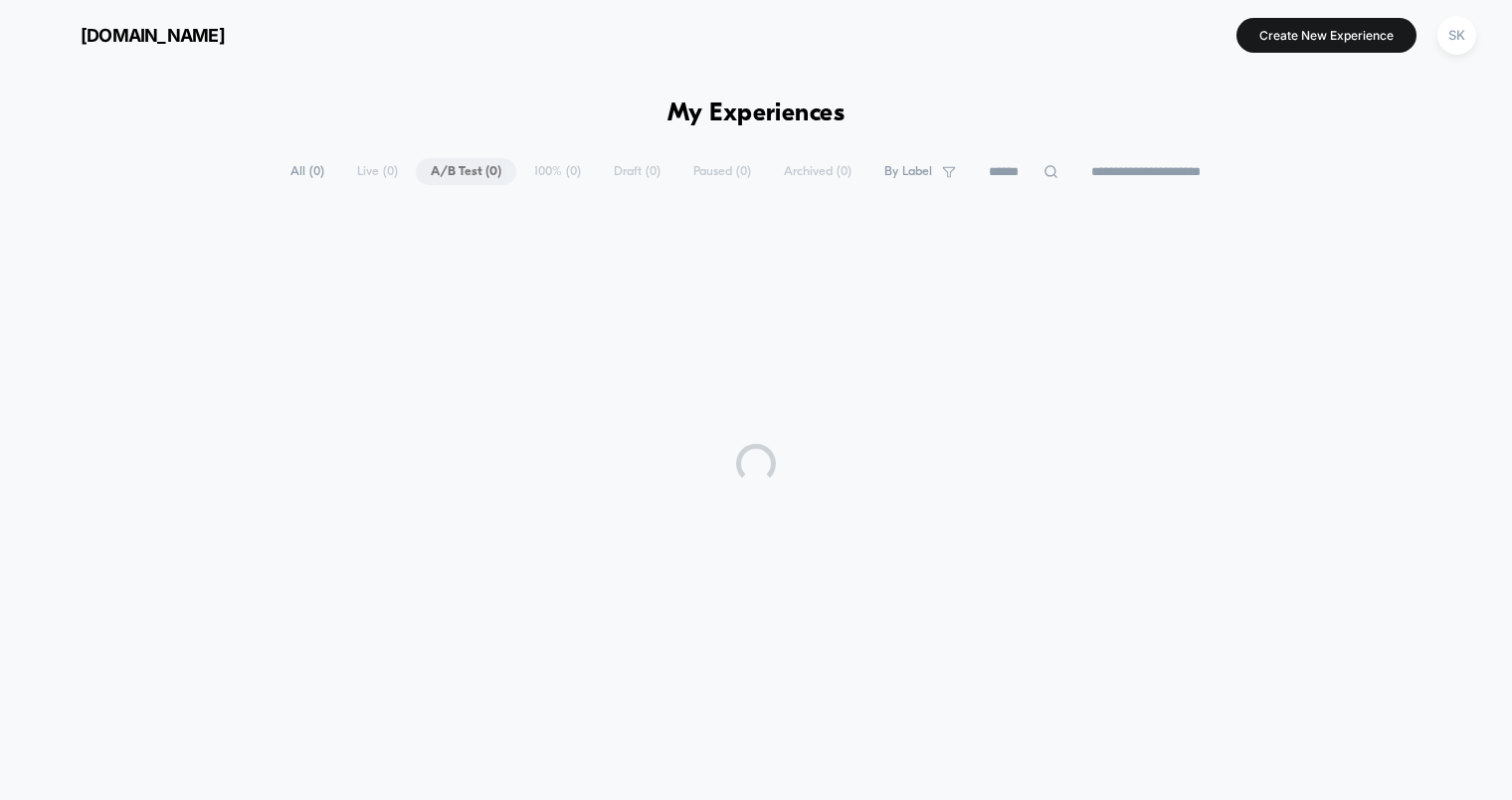 scroll, scrollTop: 0, scrollLeft: 0, axis: both 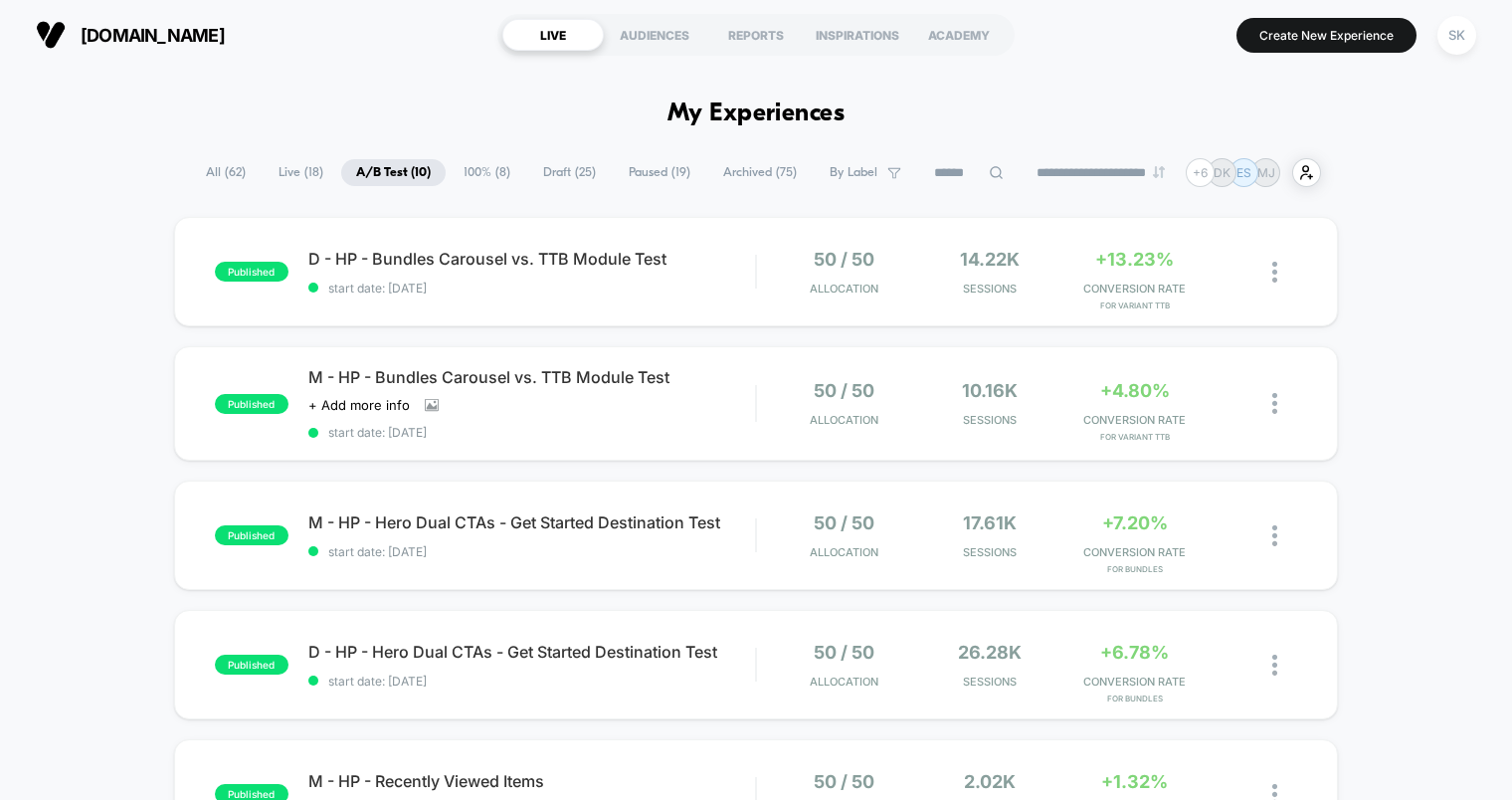 click on "**********" at bounding box center [756, 1733] 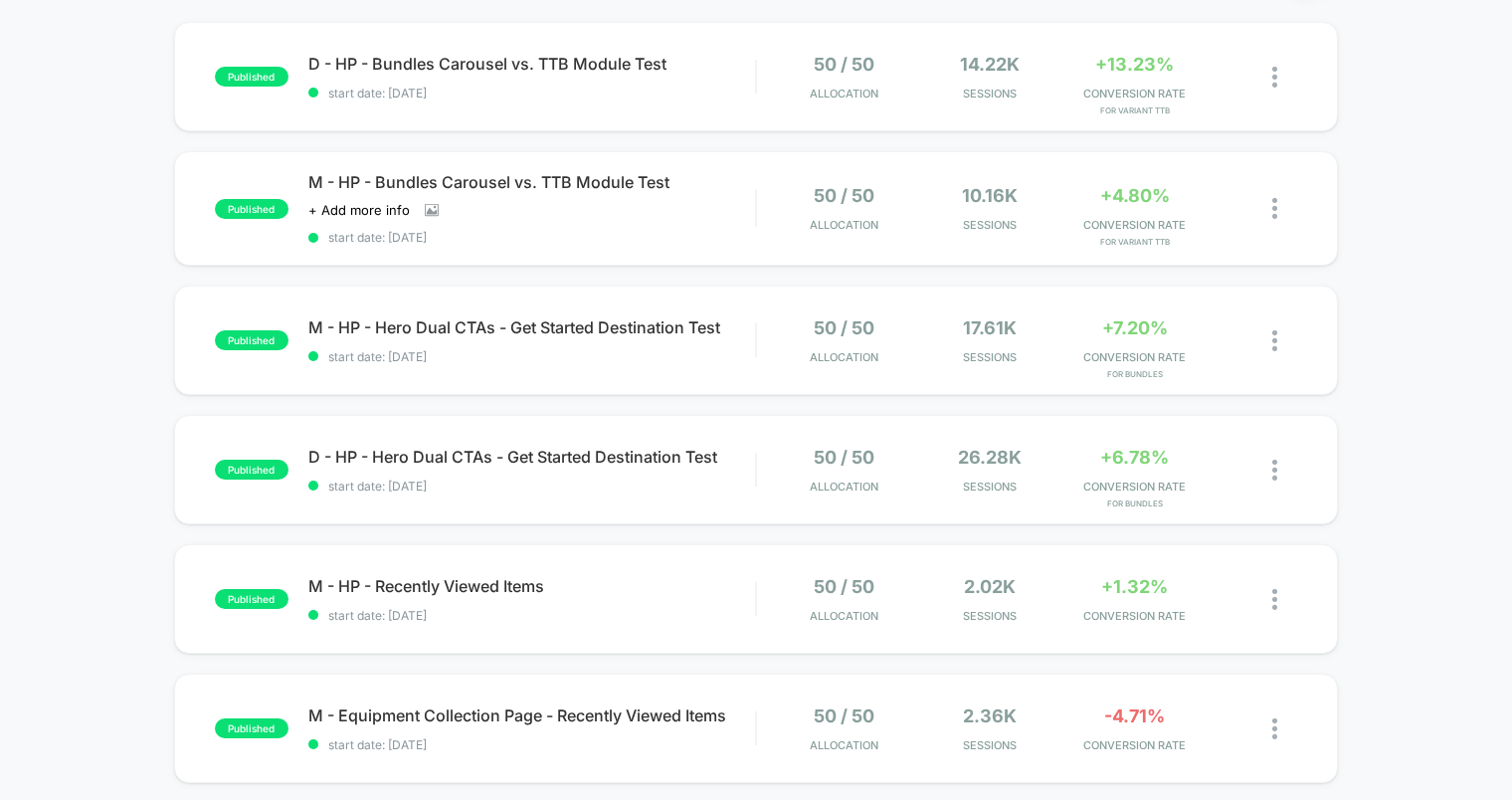 scroll, scrollTop: 0, scrollLeft: 0, axis: both 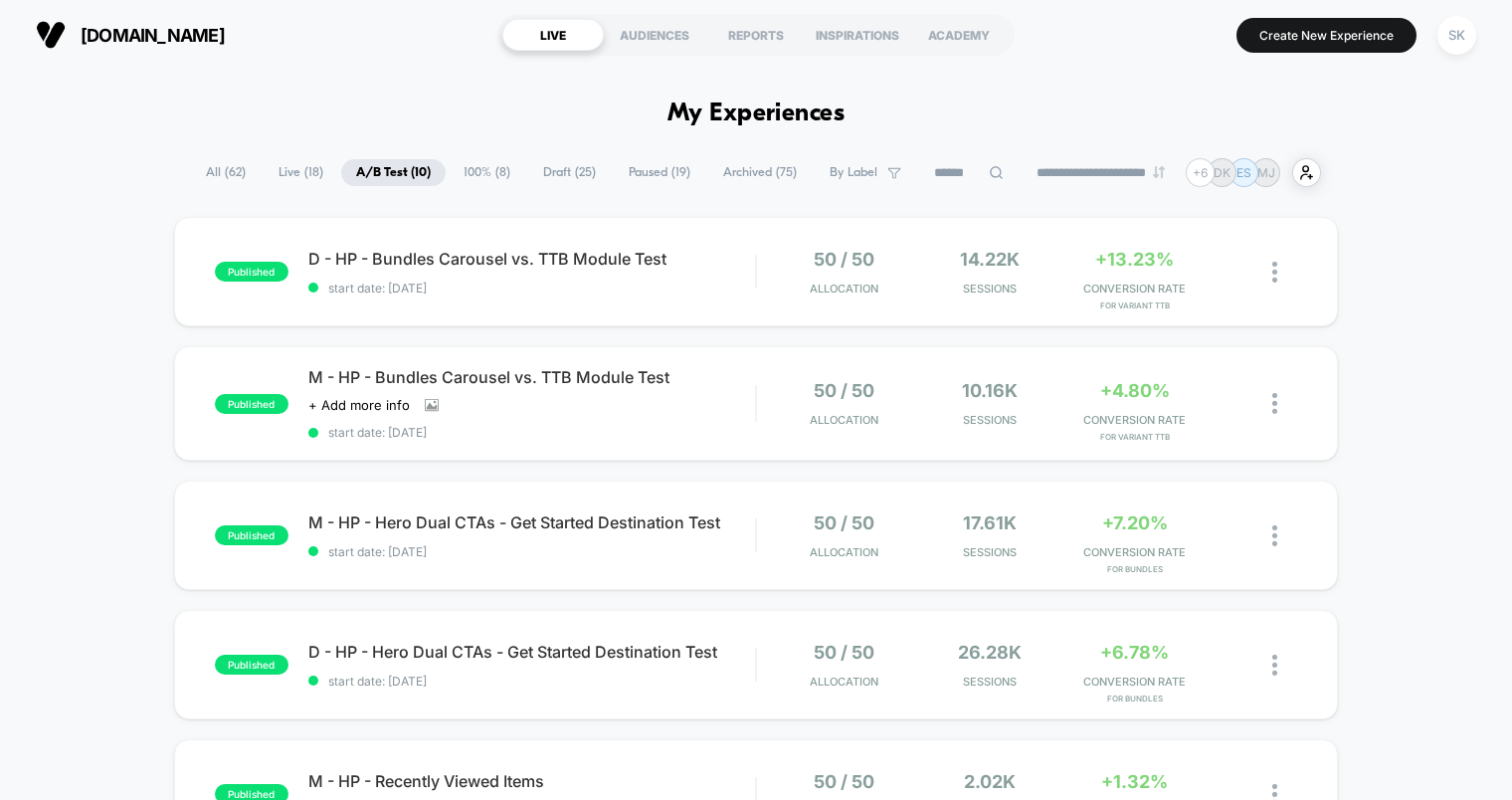 click on "published D - HP - Bundles Carousel vs. TTB Module Test start date: [DATE] 50 / 50 Allocation 14.22k Sessions +13.23% CONVERSION RATE for Variant TTB published M - HP - Bundles Carousel vs. TTB Module Test Click to view images Click to edit experience details + Add more info start date: [DATE] 50 / 50 Allocation 10.16k Sessions +4.80% CONVERSION RATE for Variant TTB published M - HP - Hero Dual CTAs - Get Started Destination Test start date: [DATE] 50 / 50 Allocation 17.61k Sessions +7.20% CONVERSION RATE for Bundles published D - HP - Hero Dual CTAs - Get Started Destination Test start date: [DATE] 50 / 50 Allocation 26.28k Sessions +6.78% CONVERSION RATE for Bundles published M - HP - Recently Viewed Items  start date: [DATE] 50 / 50 Allocation 2.02k Sessions +1.32% CONVERSION RATE published M - Equipment Collection Page - Recently Viewed Items  start date: [DATE] 50 / 50 Allocation 2.36k Sessions -4.71% CONVERSION RATE published M + D - Pball PDP - Bundle Upsell Click to view images 50 / 50" at bounding box center (756, 915) 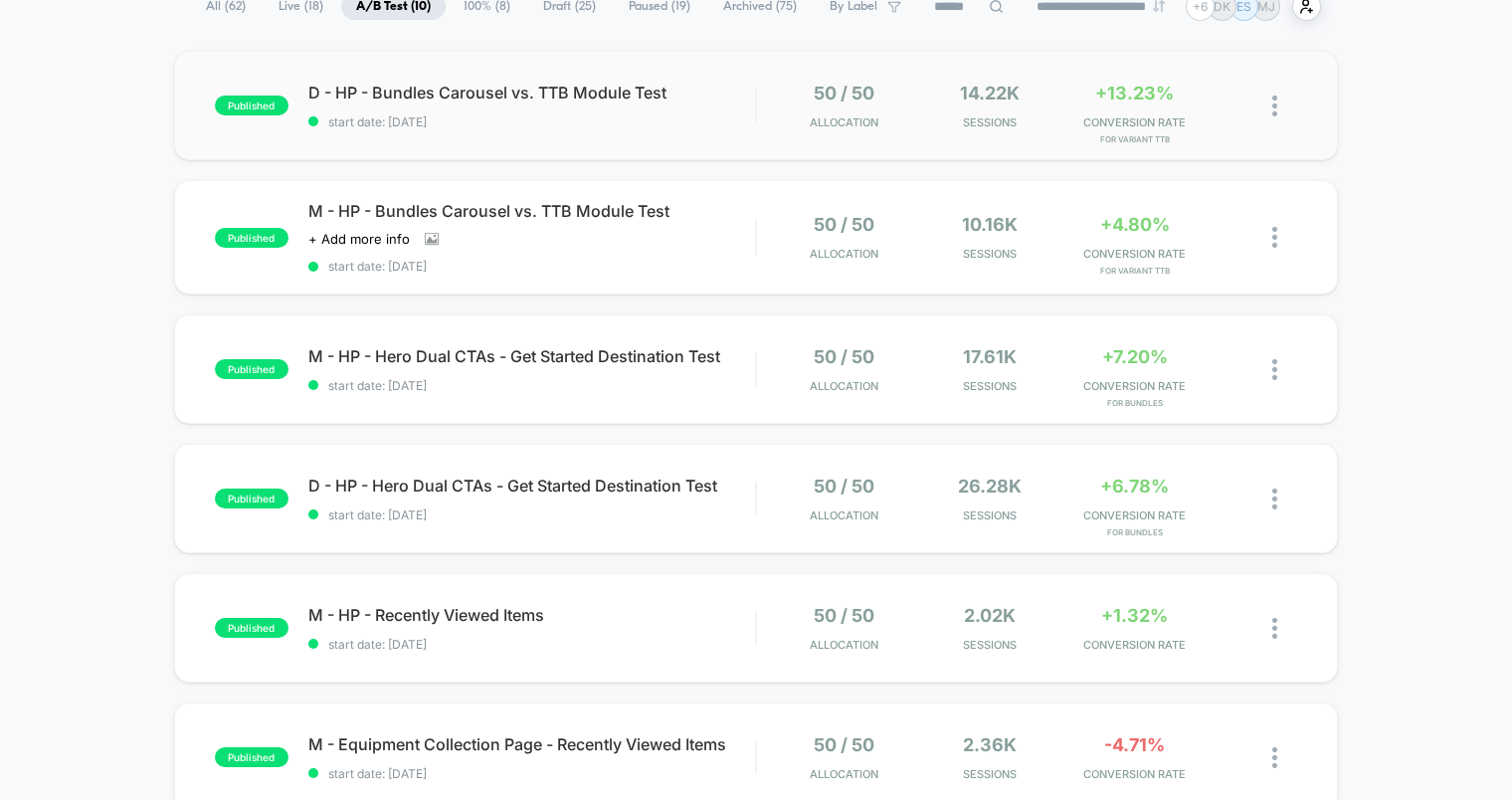 scroll, scrollTop: 168, scrollLeft: 0, axis: vertical 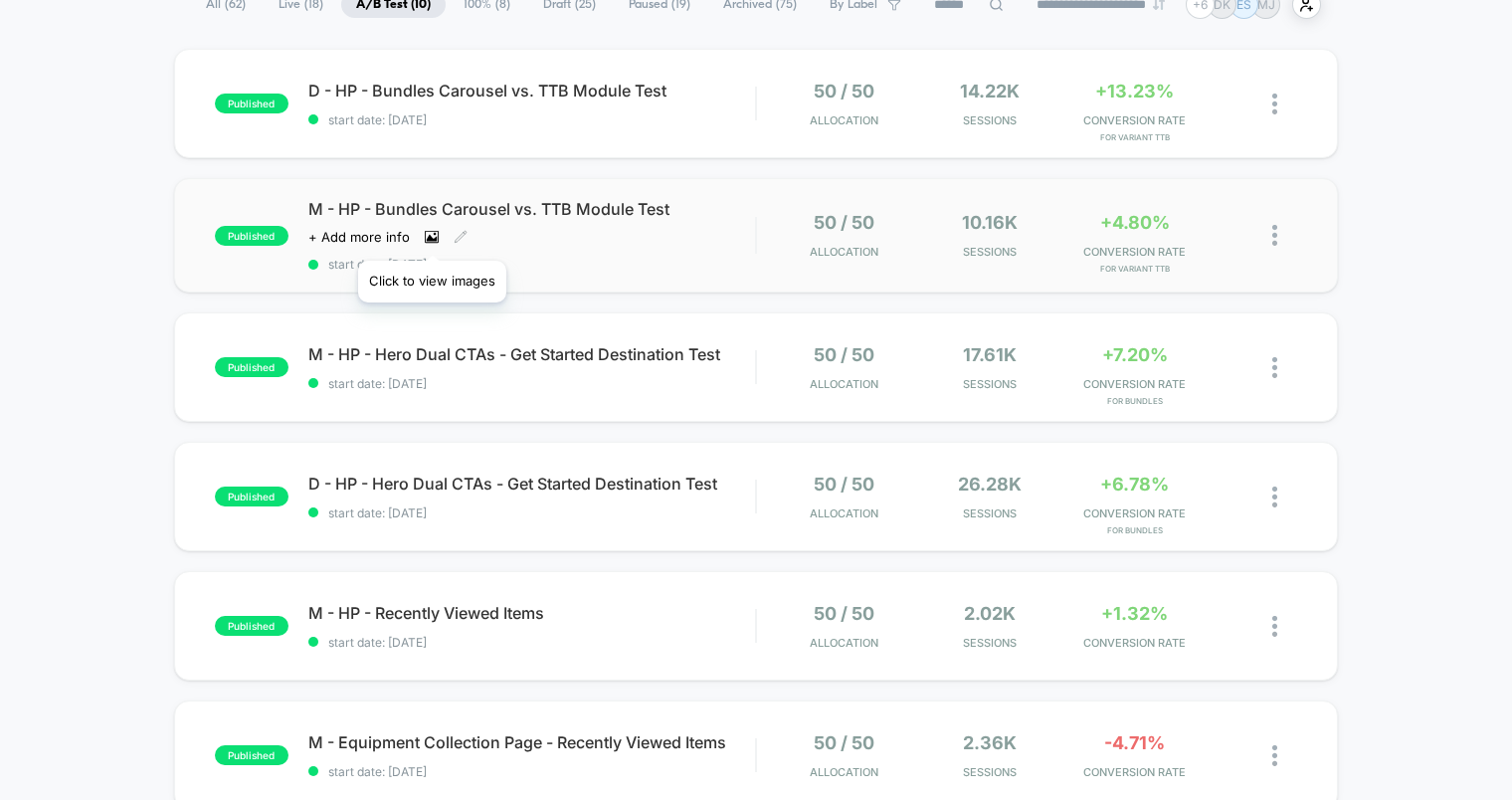 click 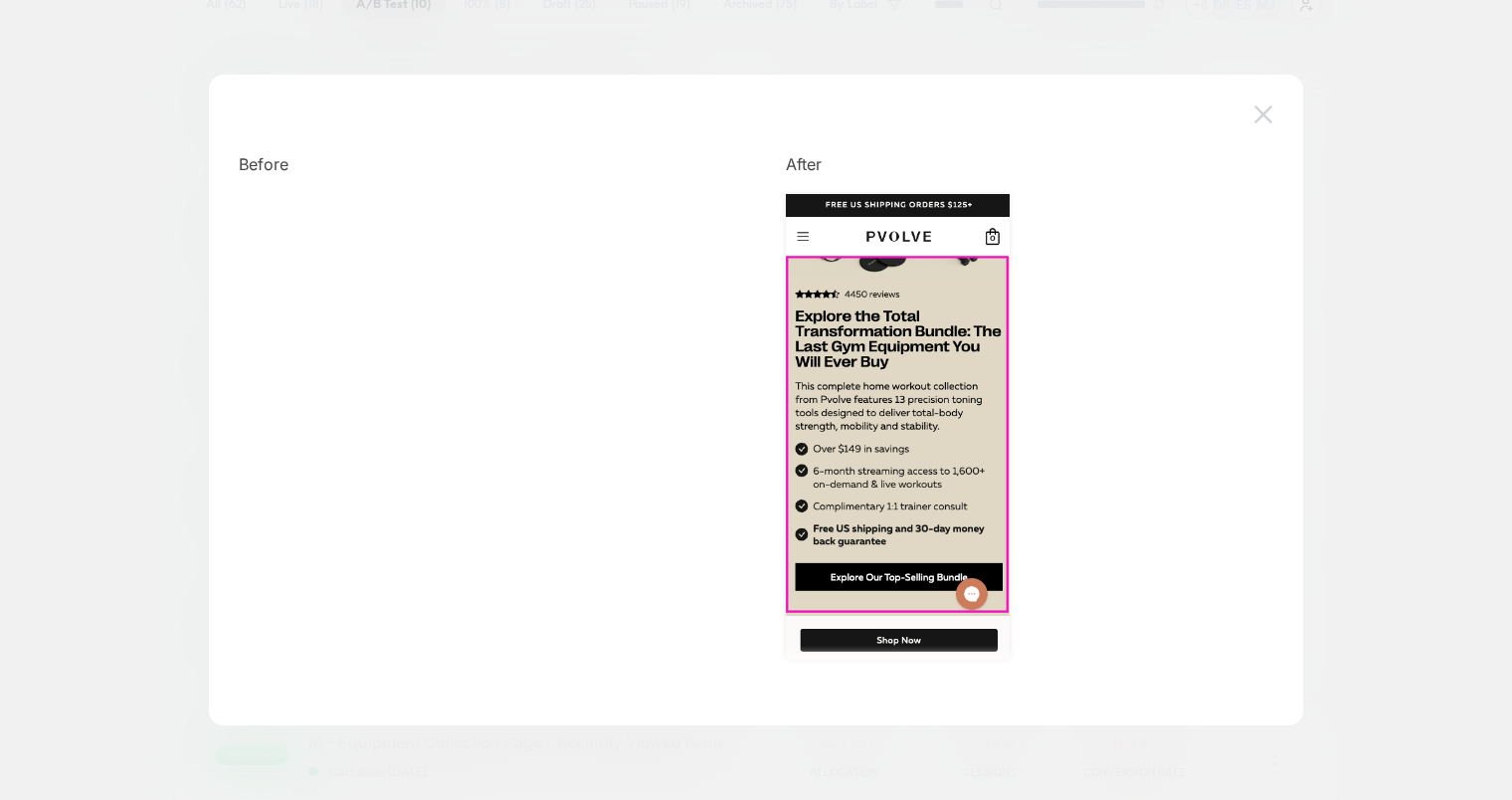 click at bounding box center [1263, 114] 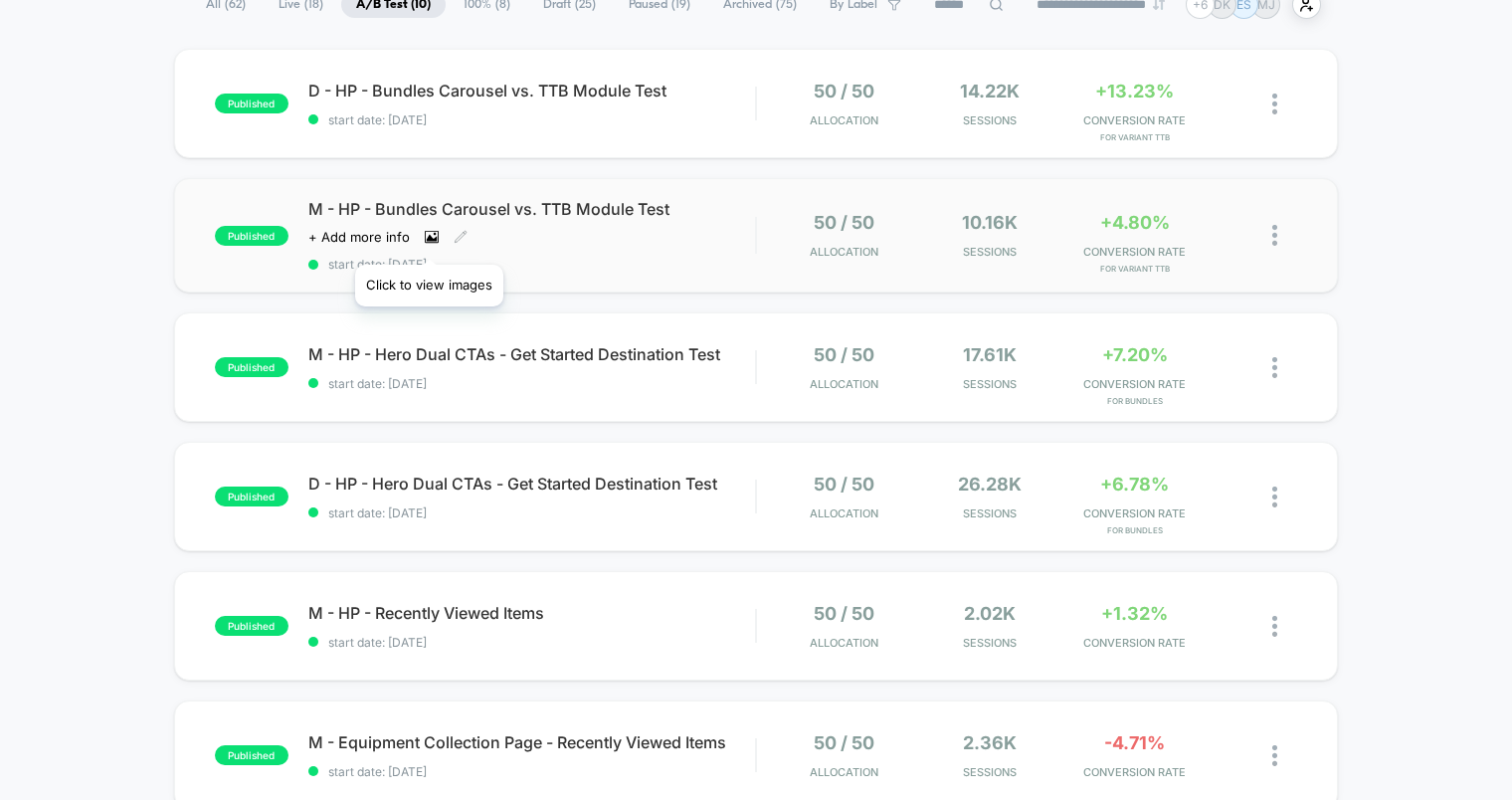 click 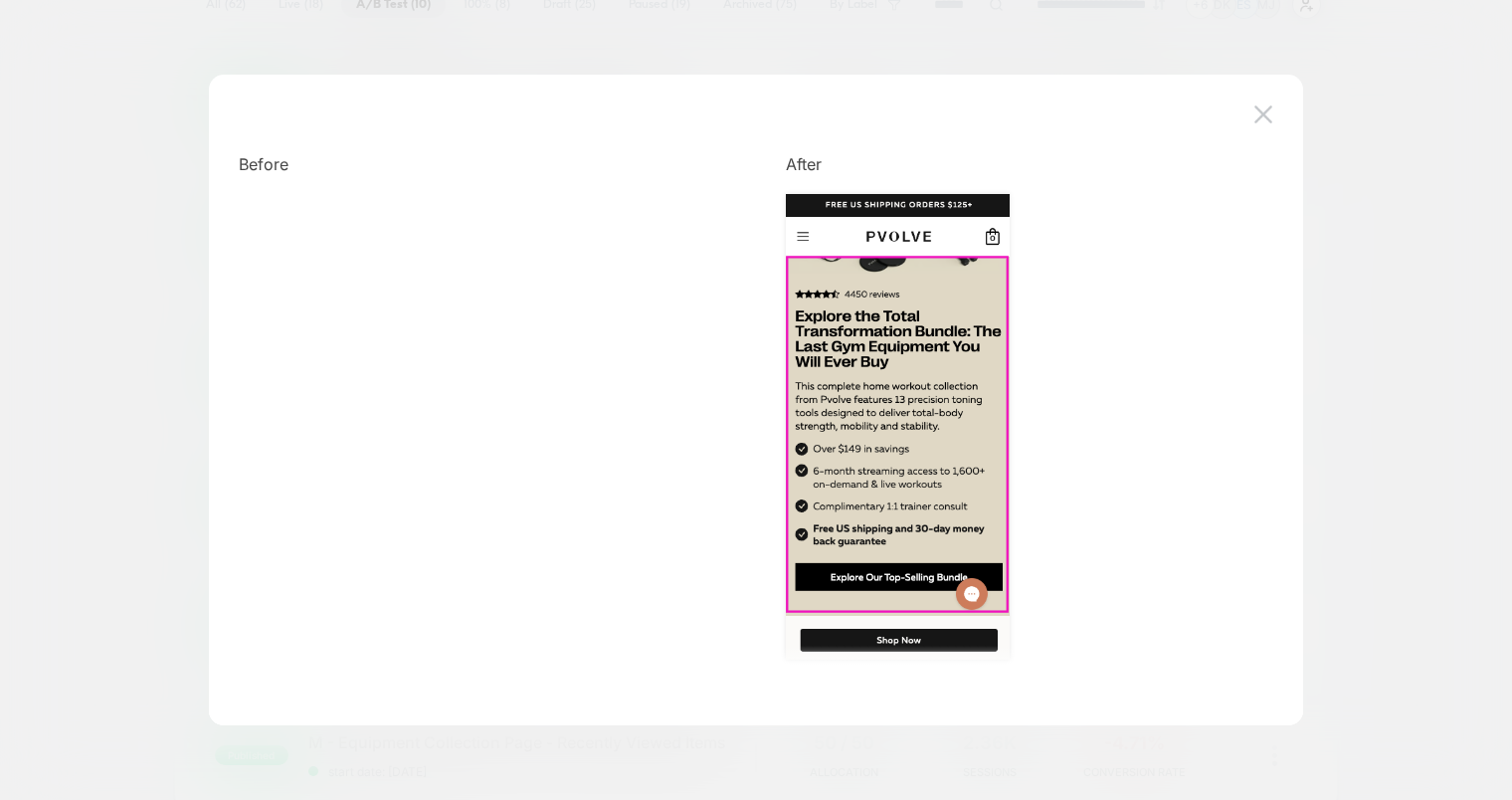 click at bounding box center (1263, 113) 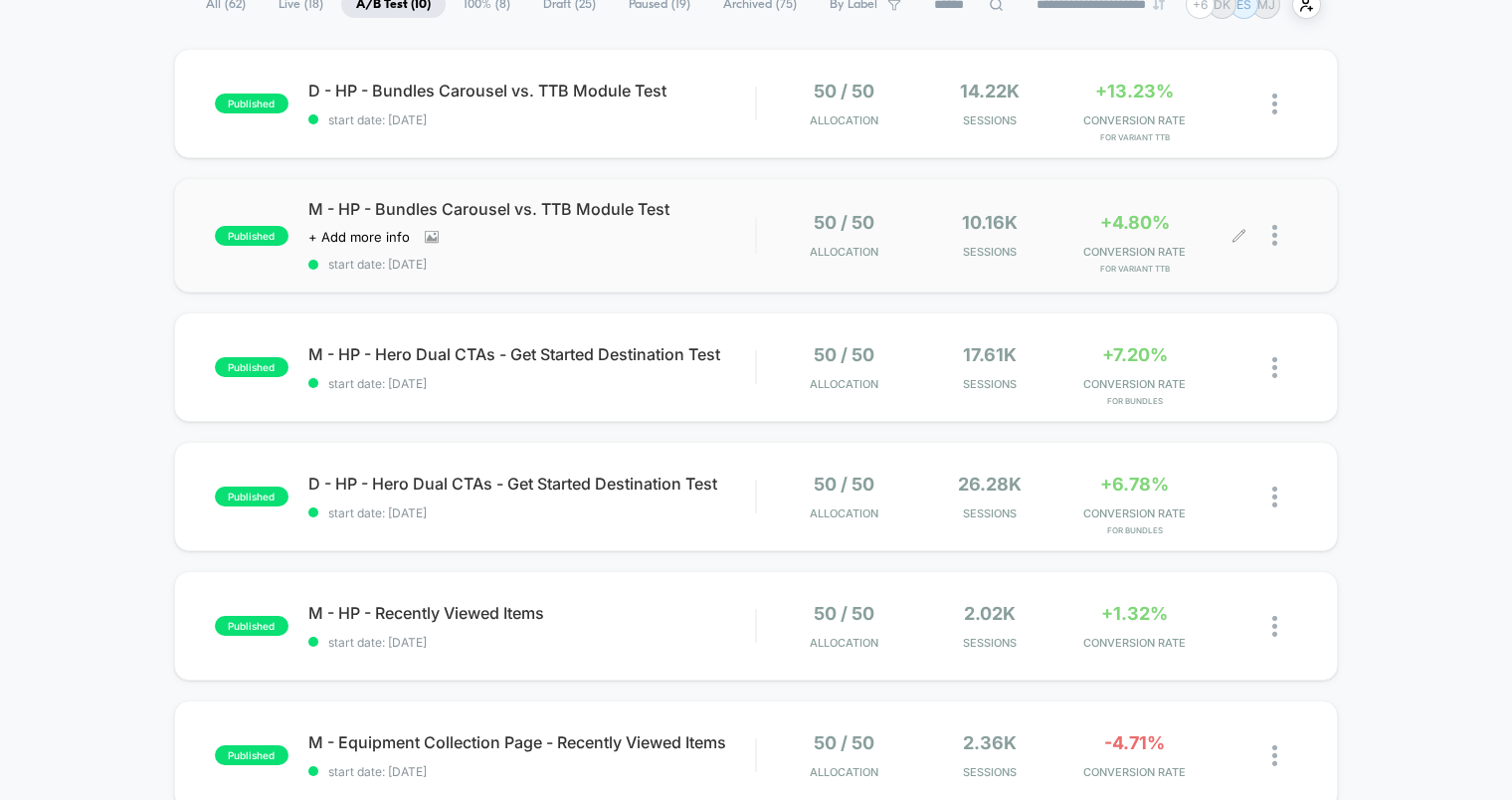 click at bounding box center (1226, 235) 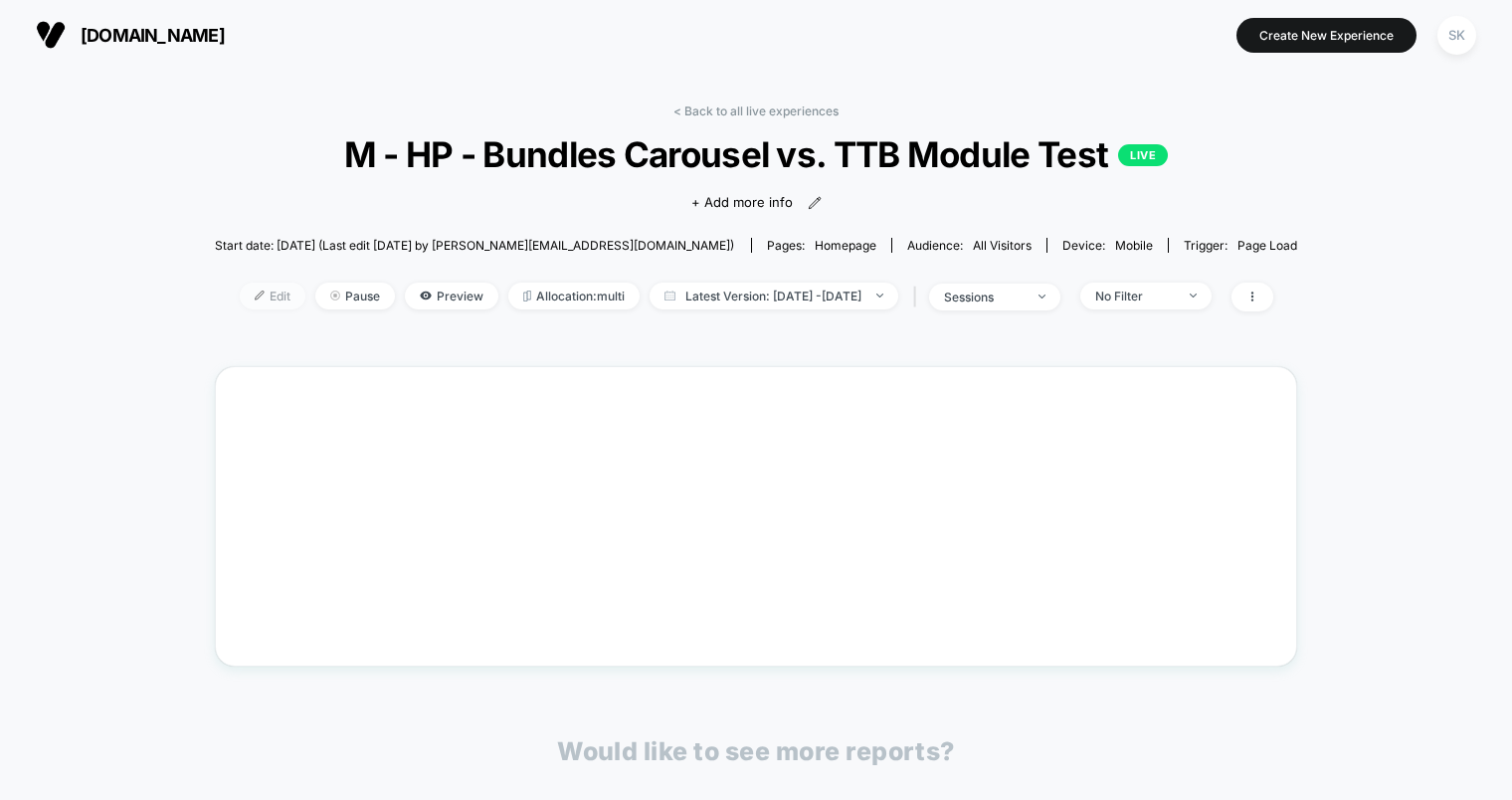 click on "Edit" at bounding box center (273, 296) 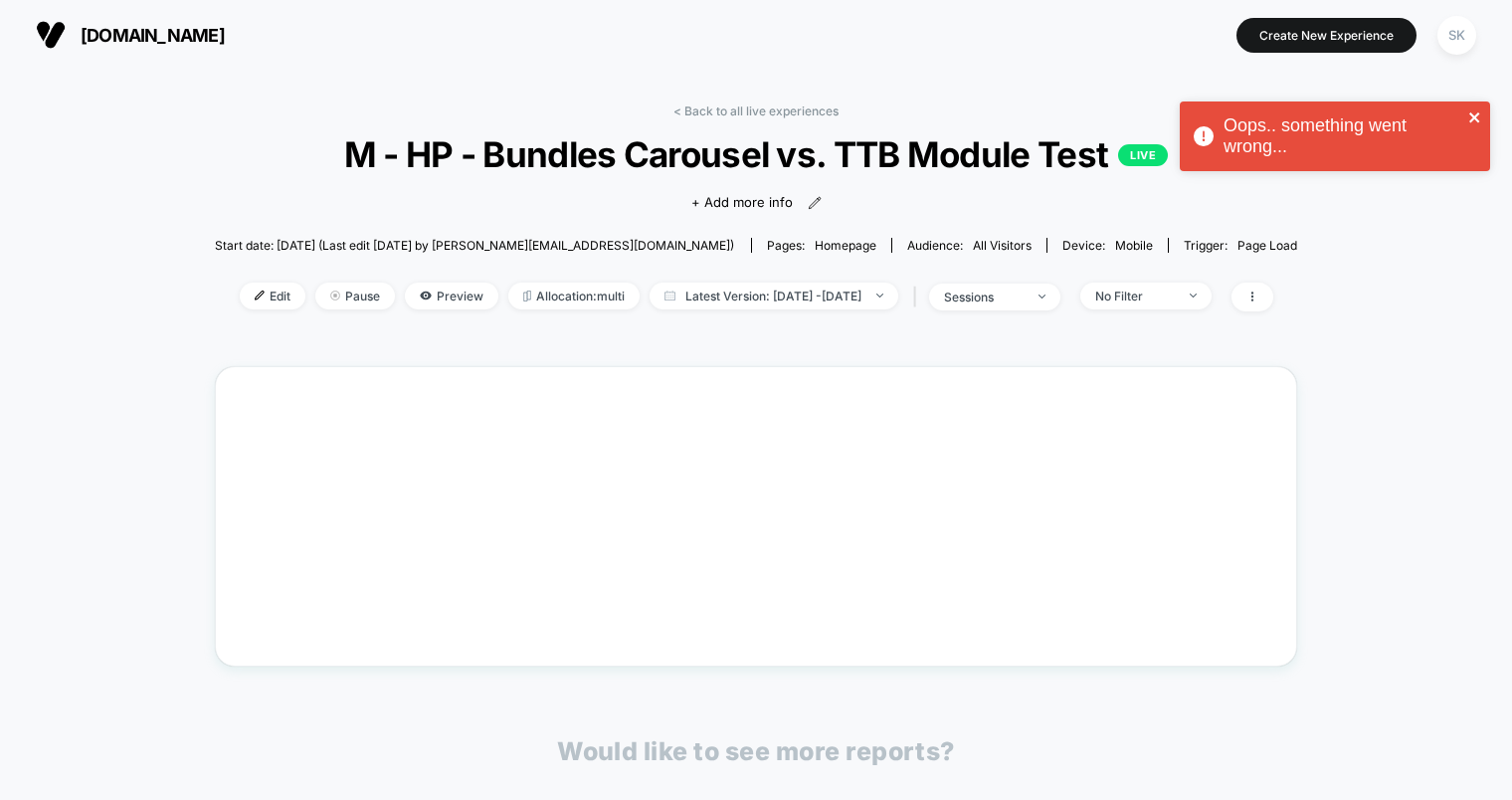 click 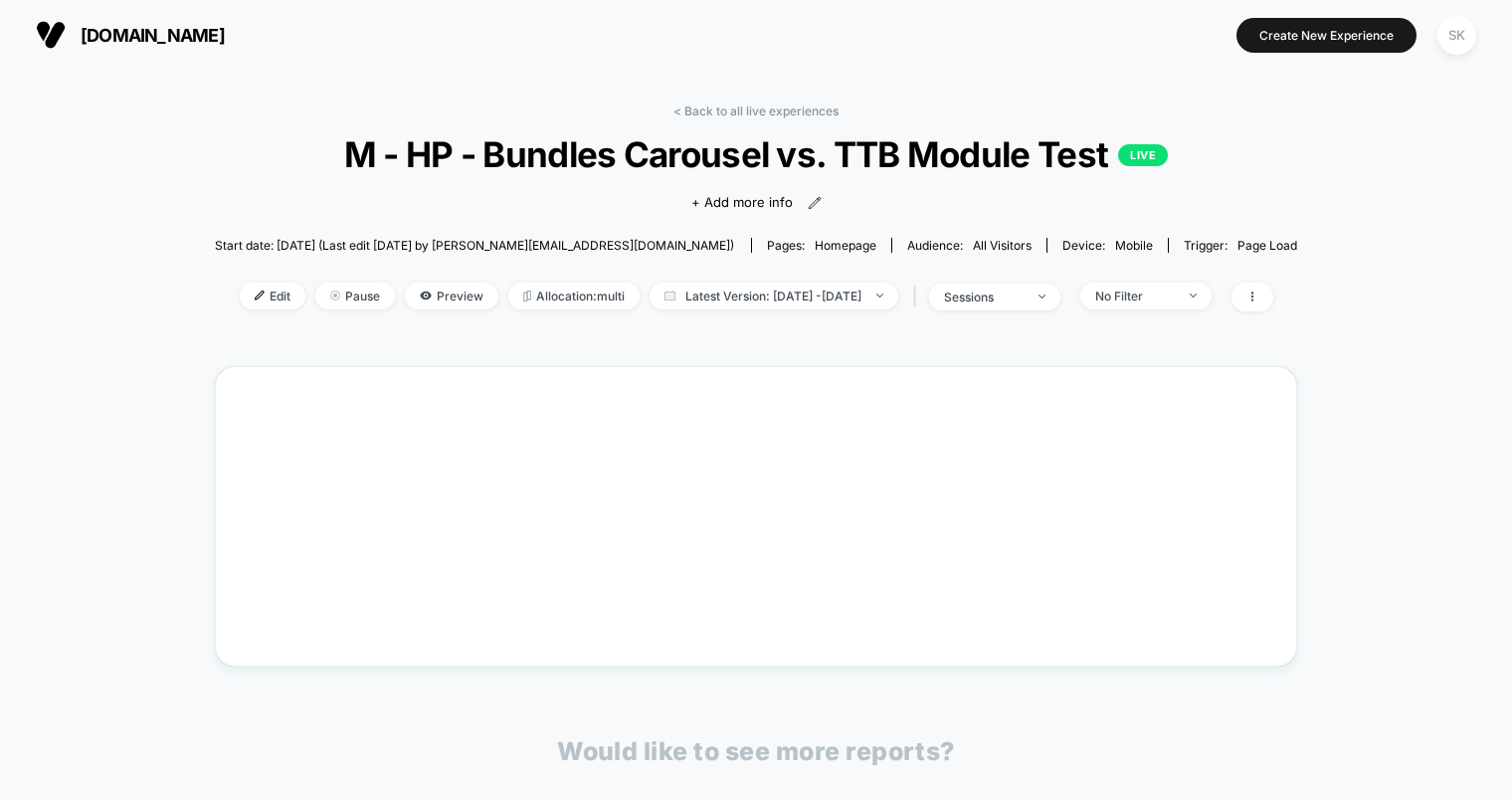 click on "< Back to all live experiences  M - HP - Bundles Carousel vs. TTB Module Test LIVE Click to view images Click to edit experience details + Add more info Start date: [DATE] (Last edit [DATE] by [EMAIL_ADDRESS][DOMAIN_NAME]) Pages: homepage Audience: All Visitors Device: mobile Trigger: Page Load Edit Pause  Preview Allocation:  multi Latest Version:     [DATE]    -    [DATE] |   sessions   No Filter Waiting for data… experience just started, data will be shown soon Would like to see more reports? Revenue Sessions Avg Order Value Add To Cart Rate Transactions Items Per Purchase Product Details Views Rate Pages Per Session Signups Signups Rate Avg Session Duration Profit Per Session Returns Returns Per Session Subscriptions Subscriptions Rate Checkout Rate Ctr Clicks" at bounding box center [756, 599] 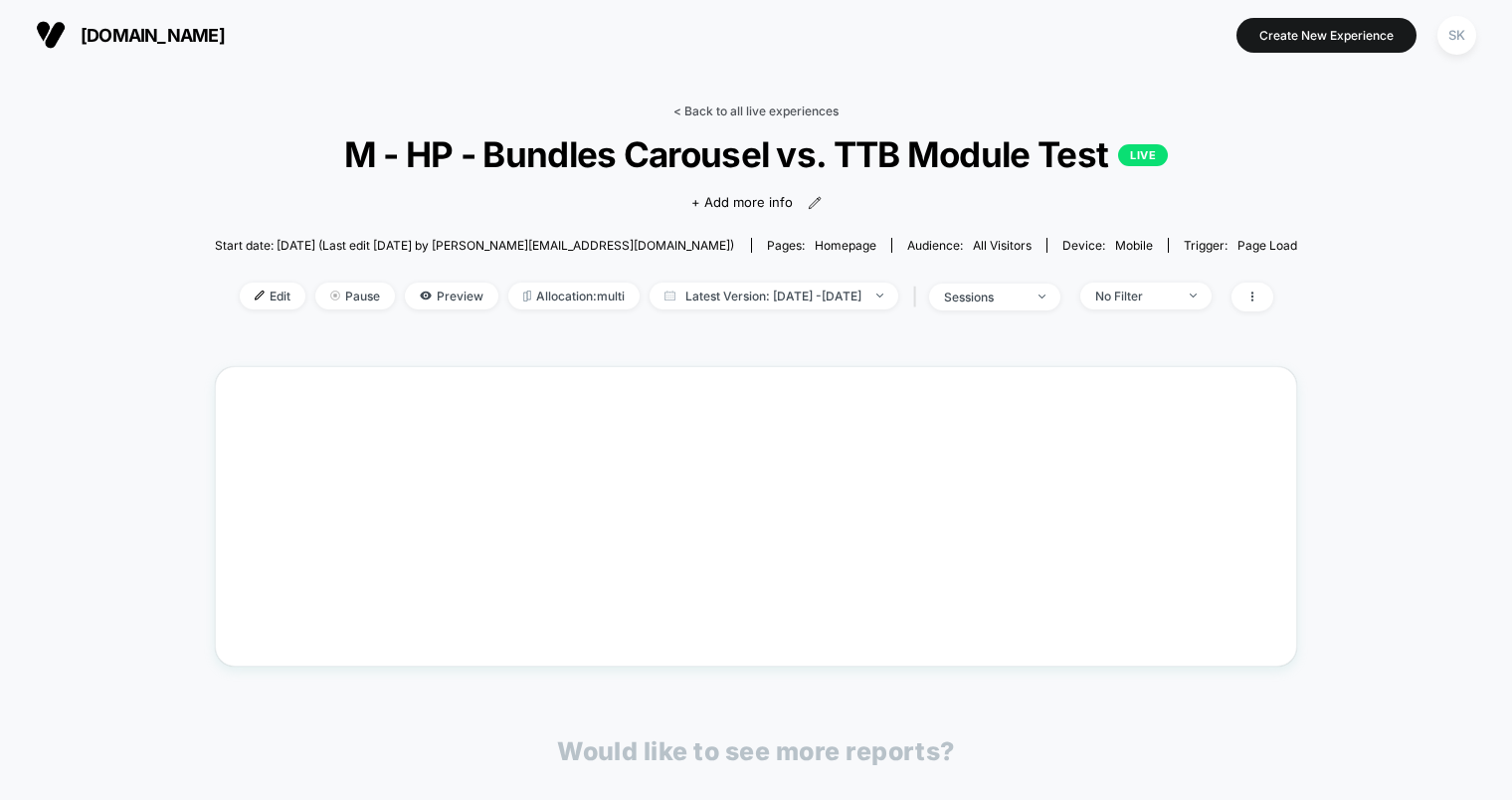 click on "< Back to all live experiences" at bounding box center [756, 110] 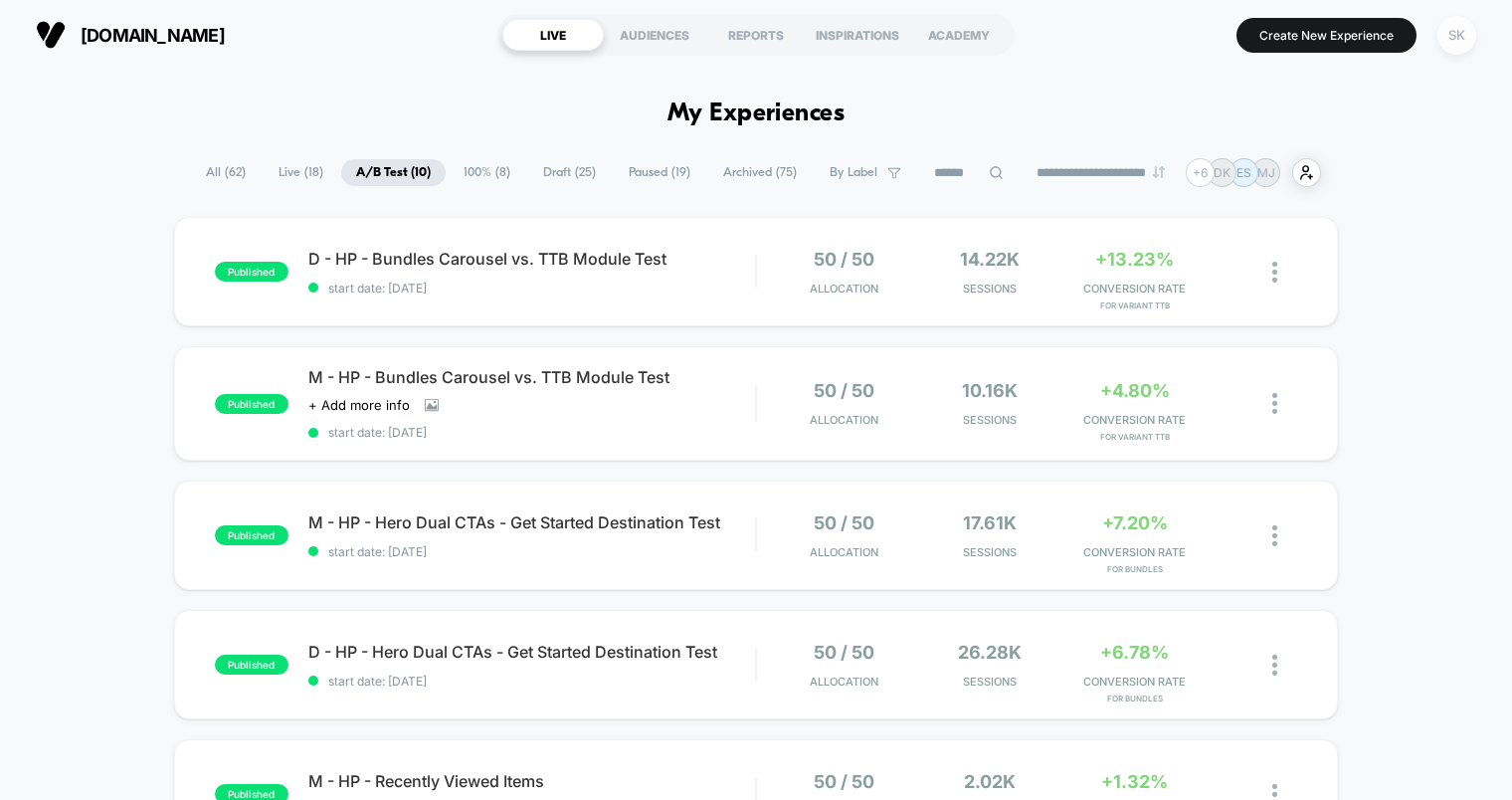 click on "SK" at bounding box center [1456, 35] 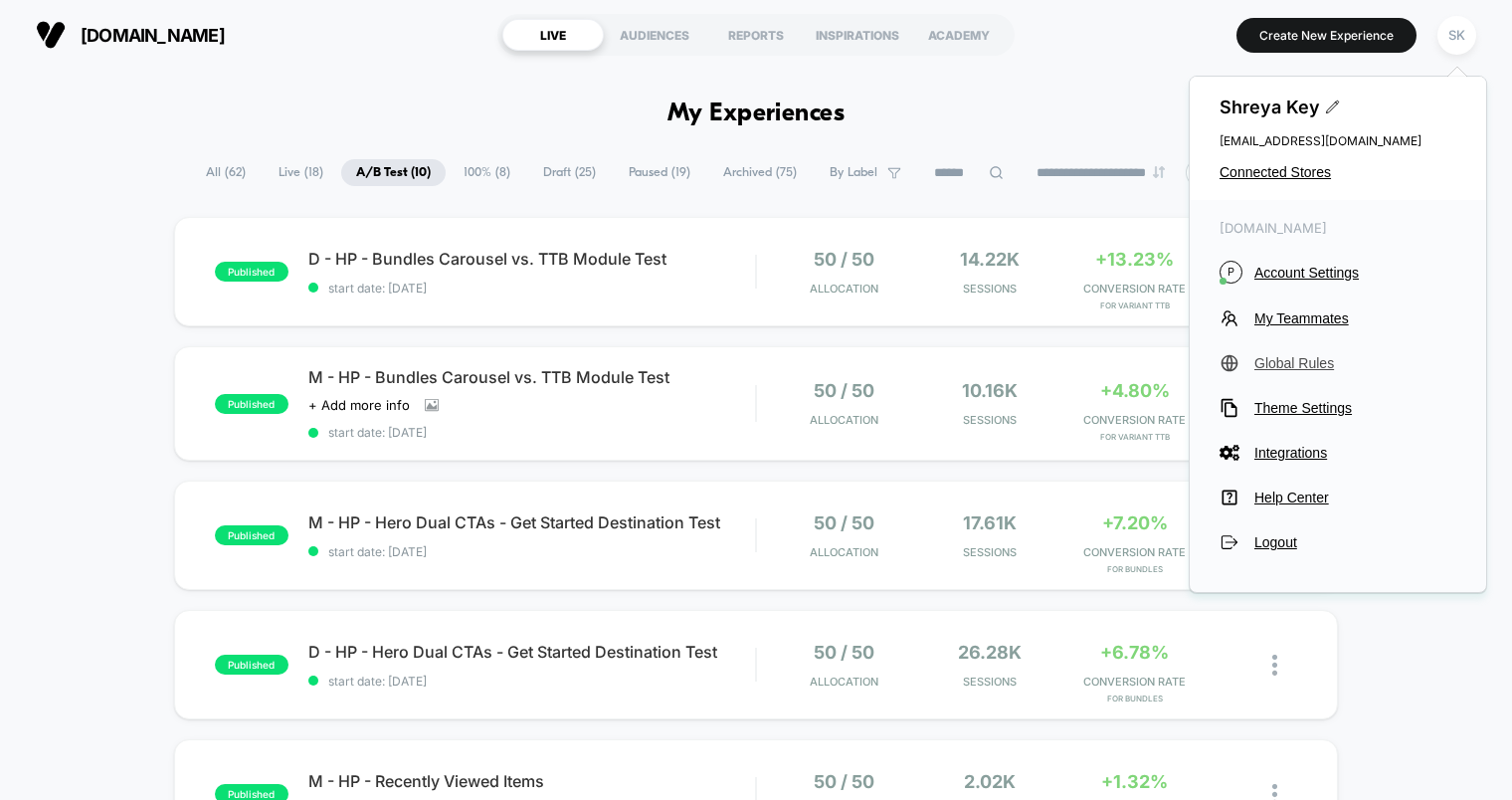 click on "Global Rules" at bounding box center (1355, 363) 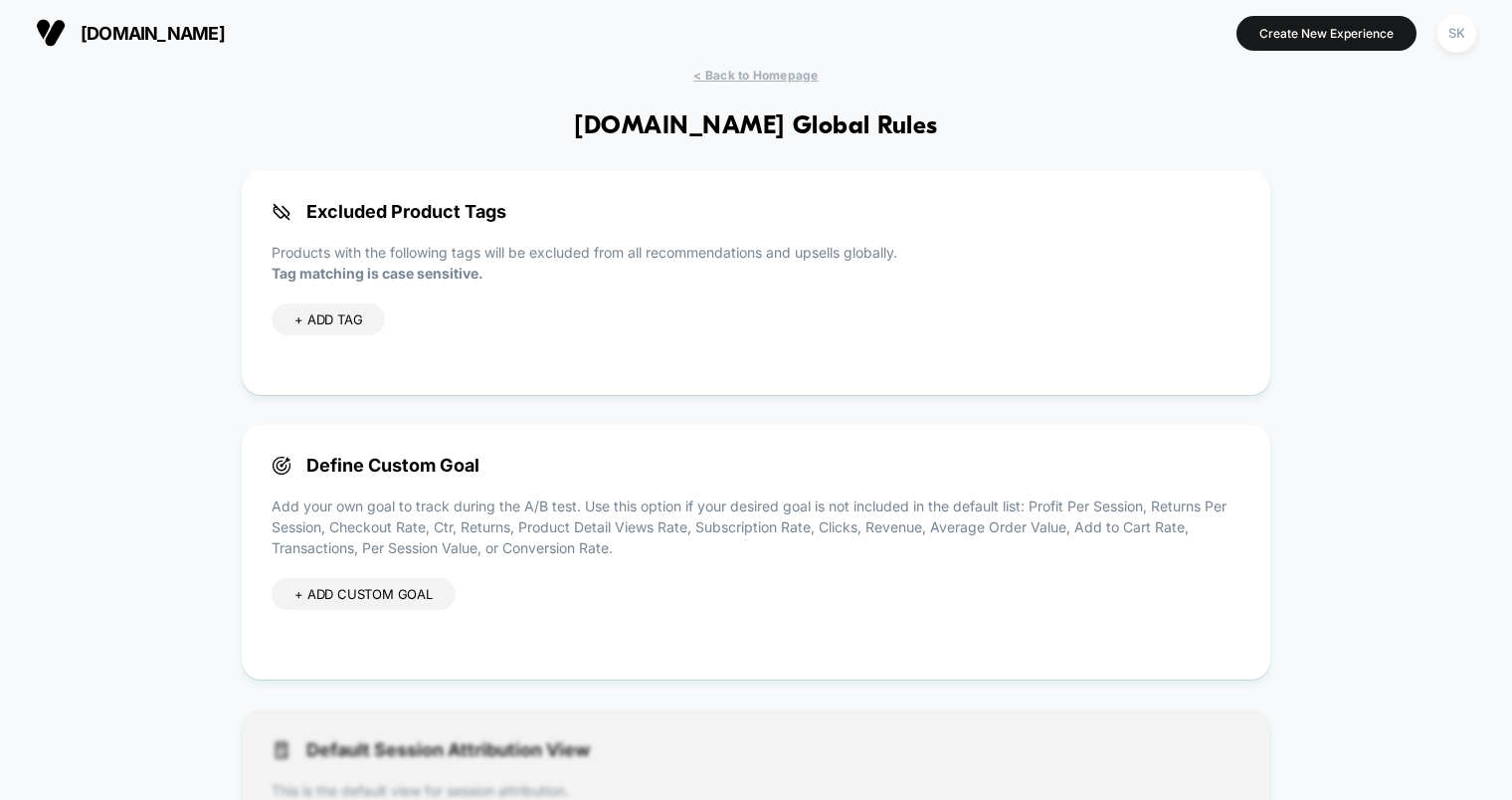 scroll, scrollTop: 0, scrollLeft: 0, axis: both 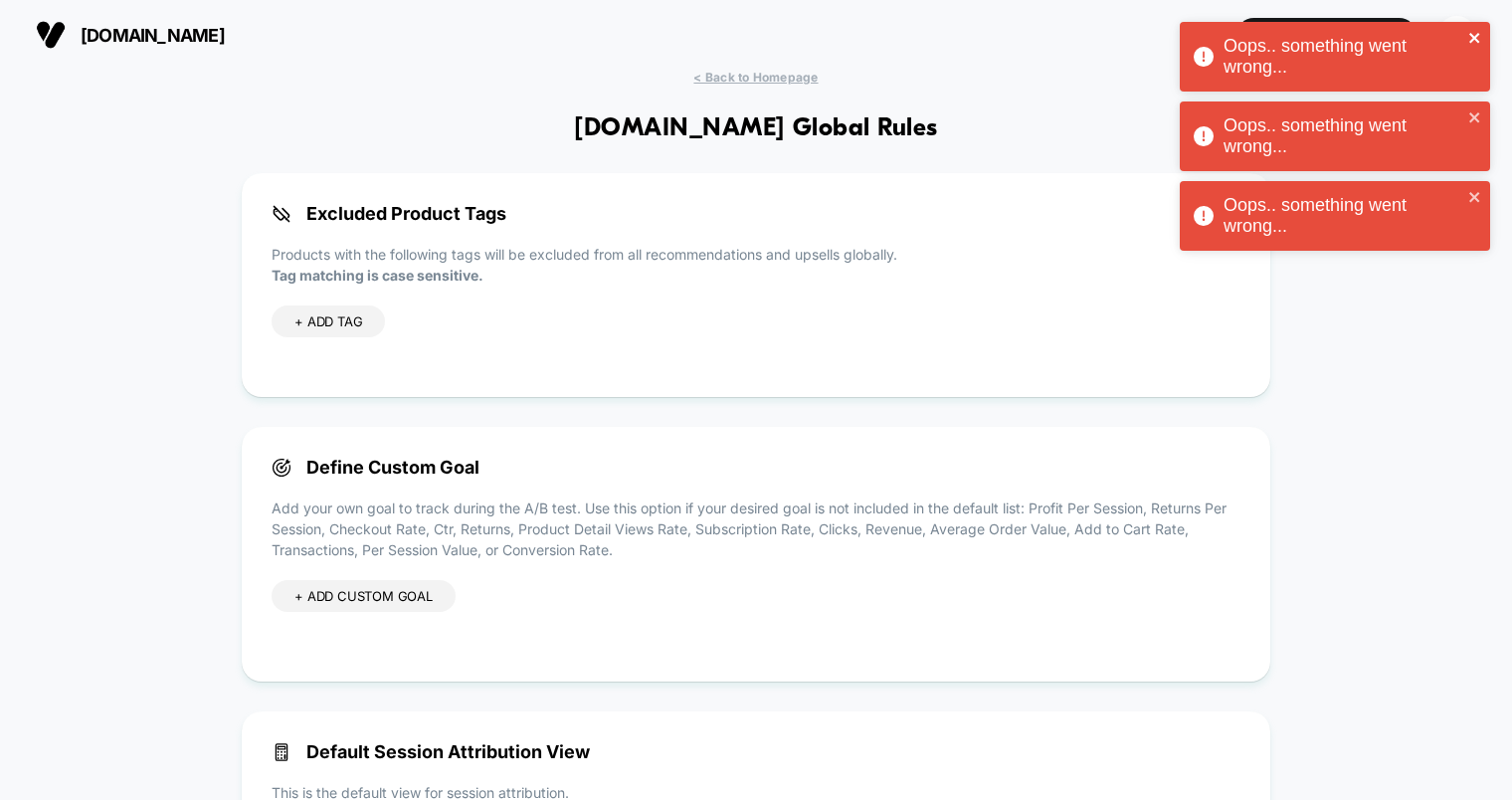 click 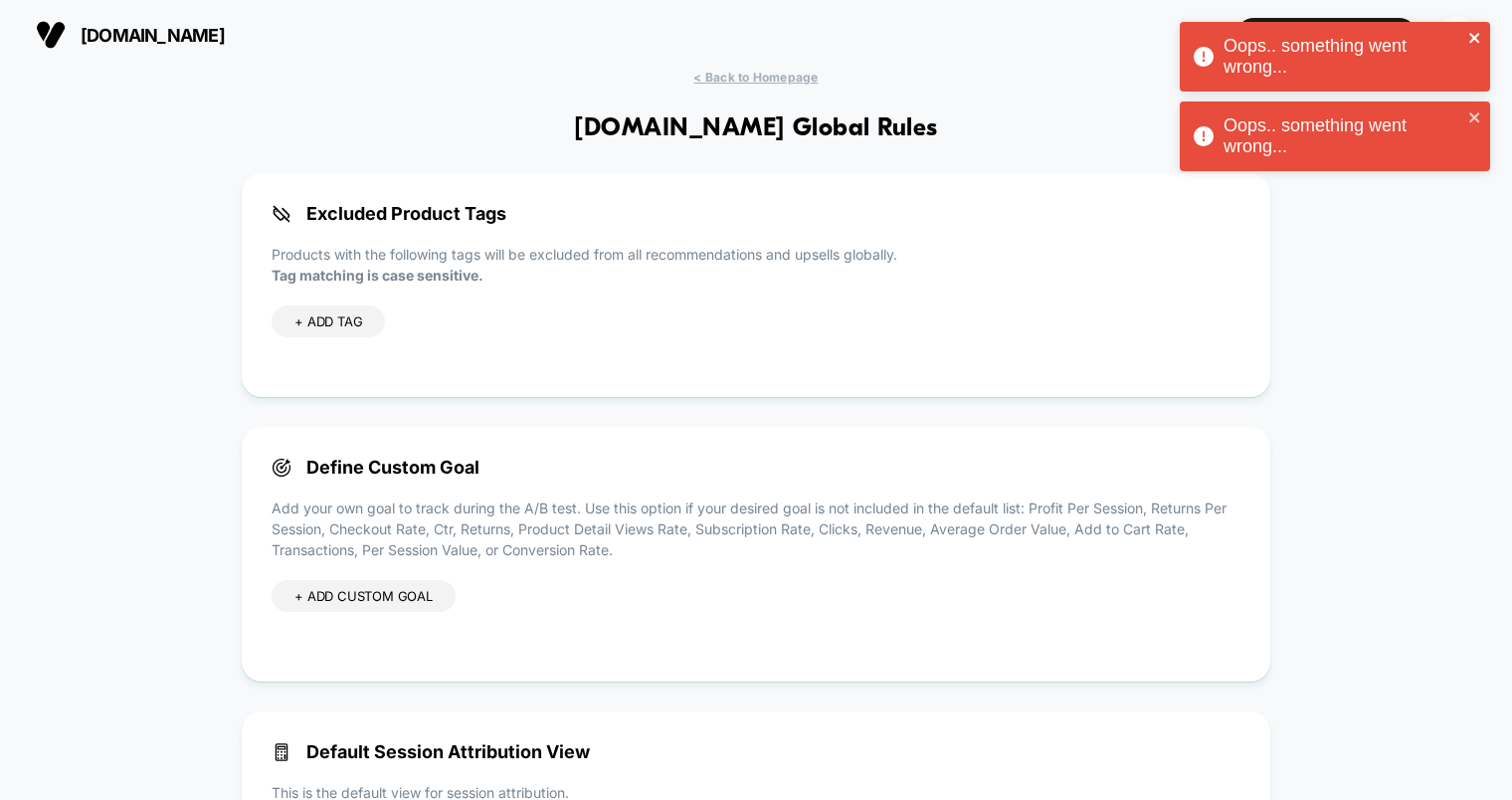 click on "Oops.. something went wrong... Oops.. something went wrong... Oops.. something went wrong..." at bounding box center (1335, 101) 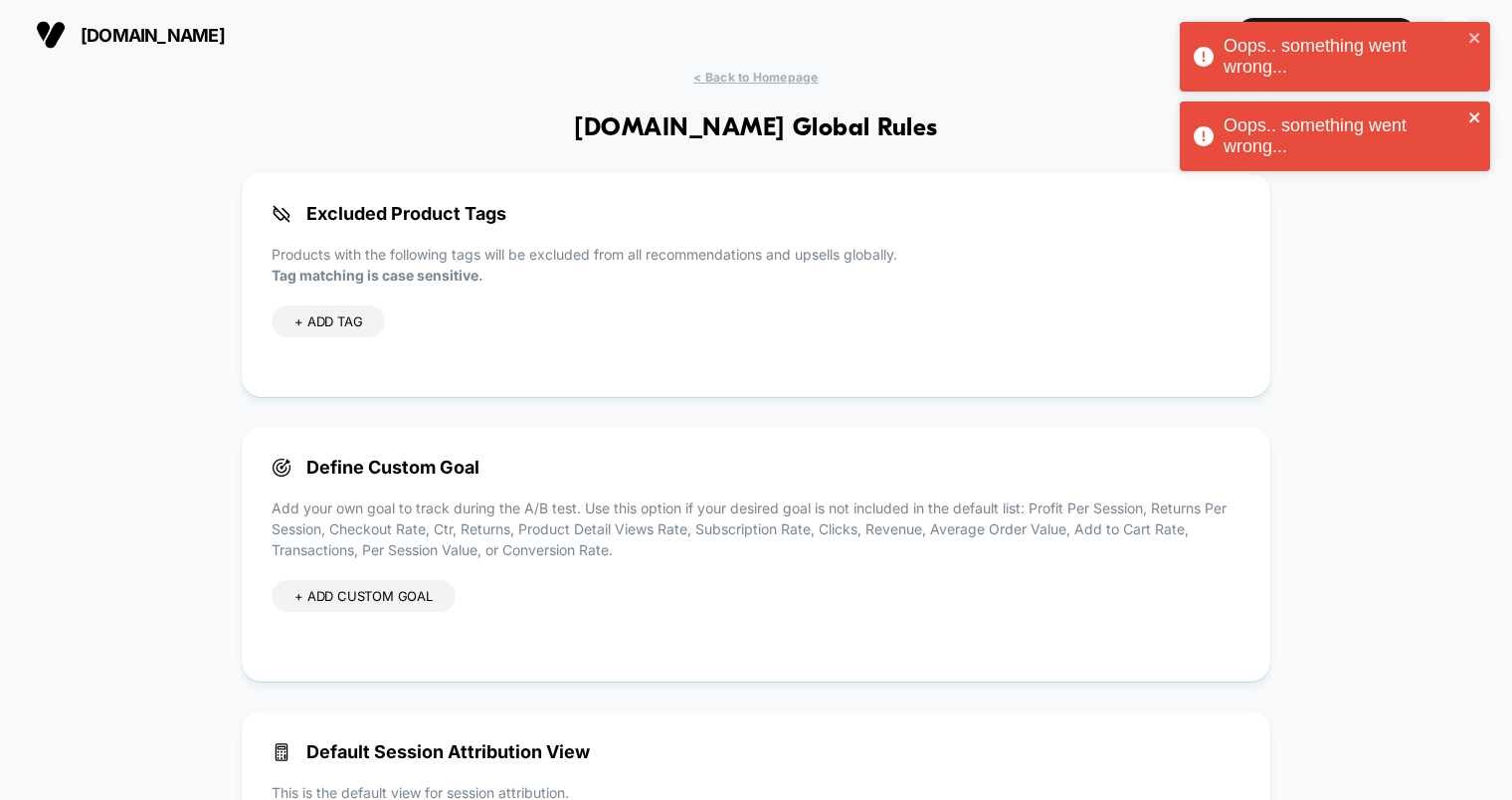 click 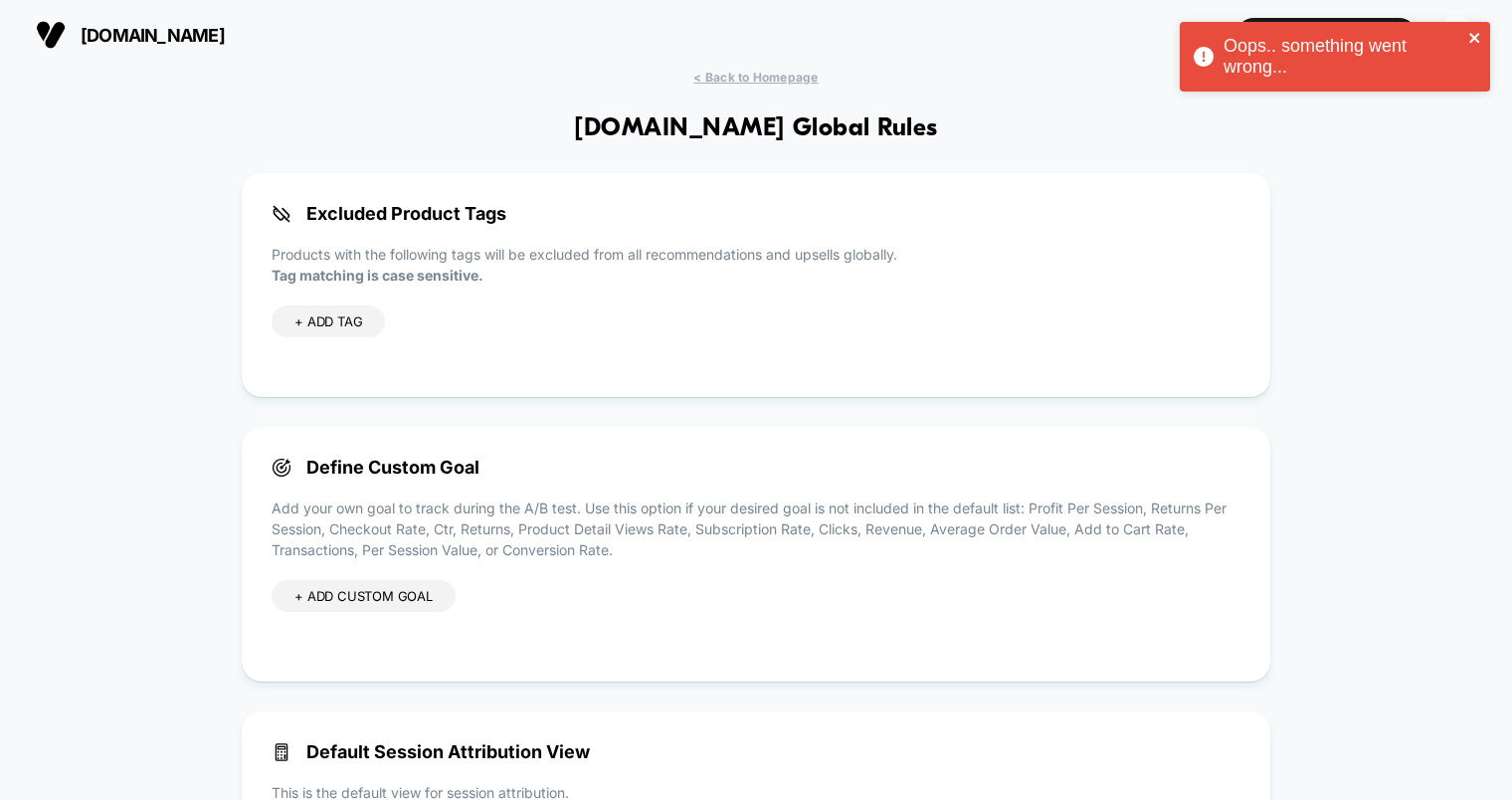 click 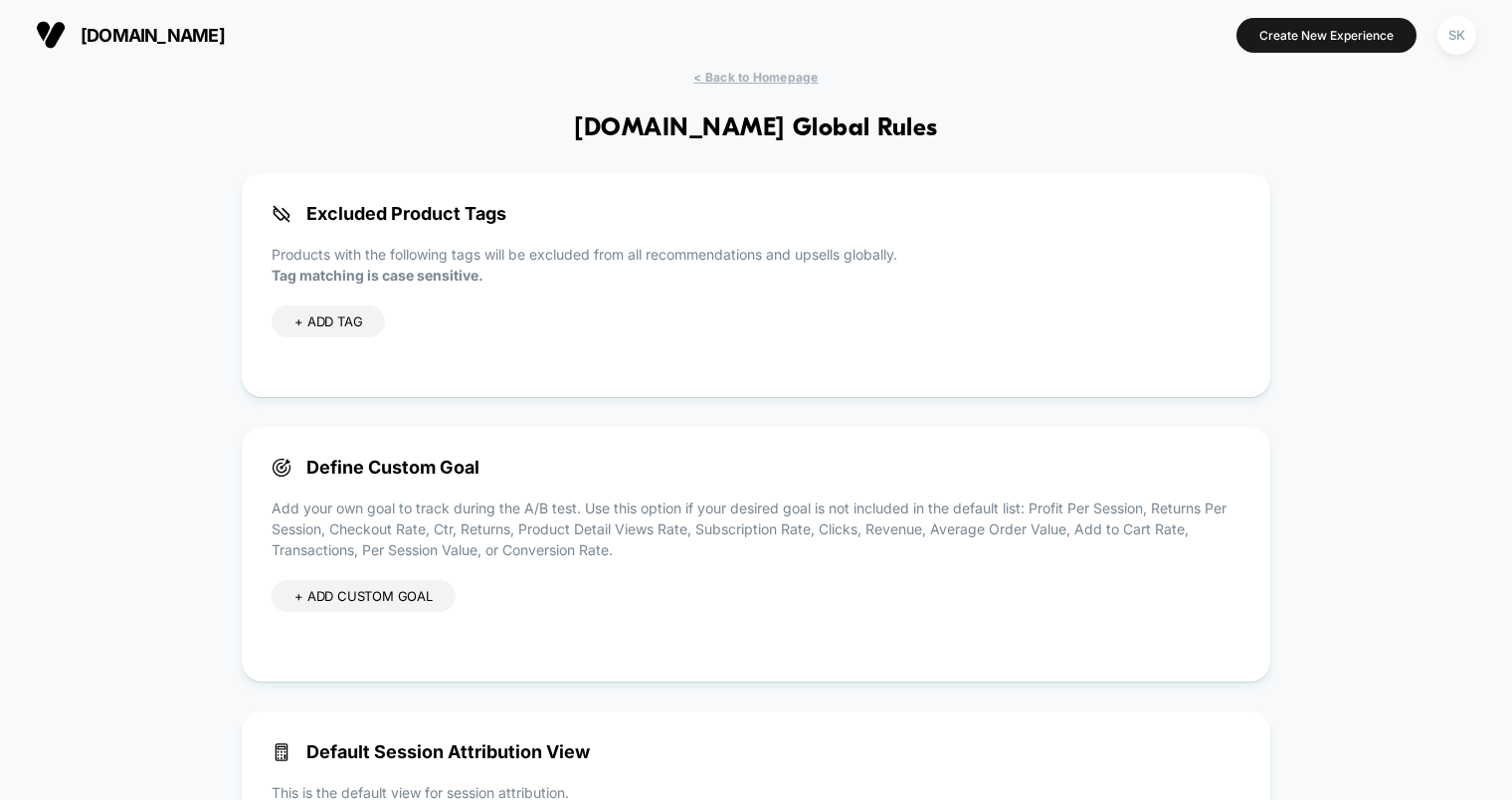 click on "+ ADD CUSTOM GOAL" at bounding box center [363, 596] 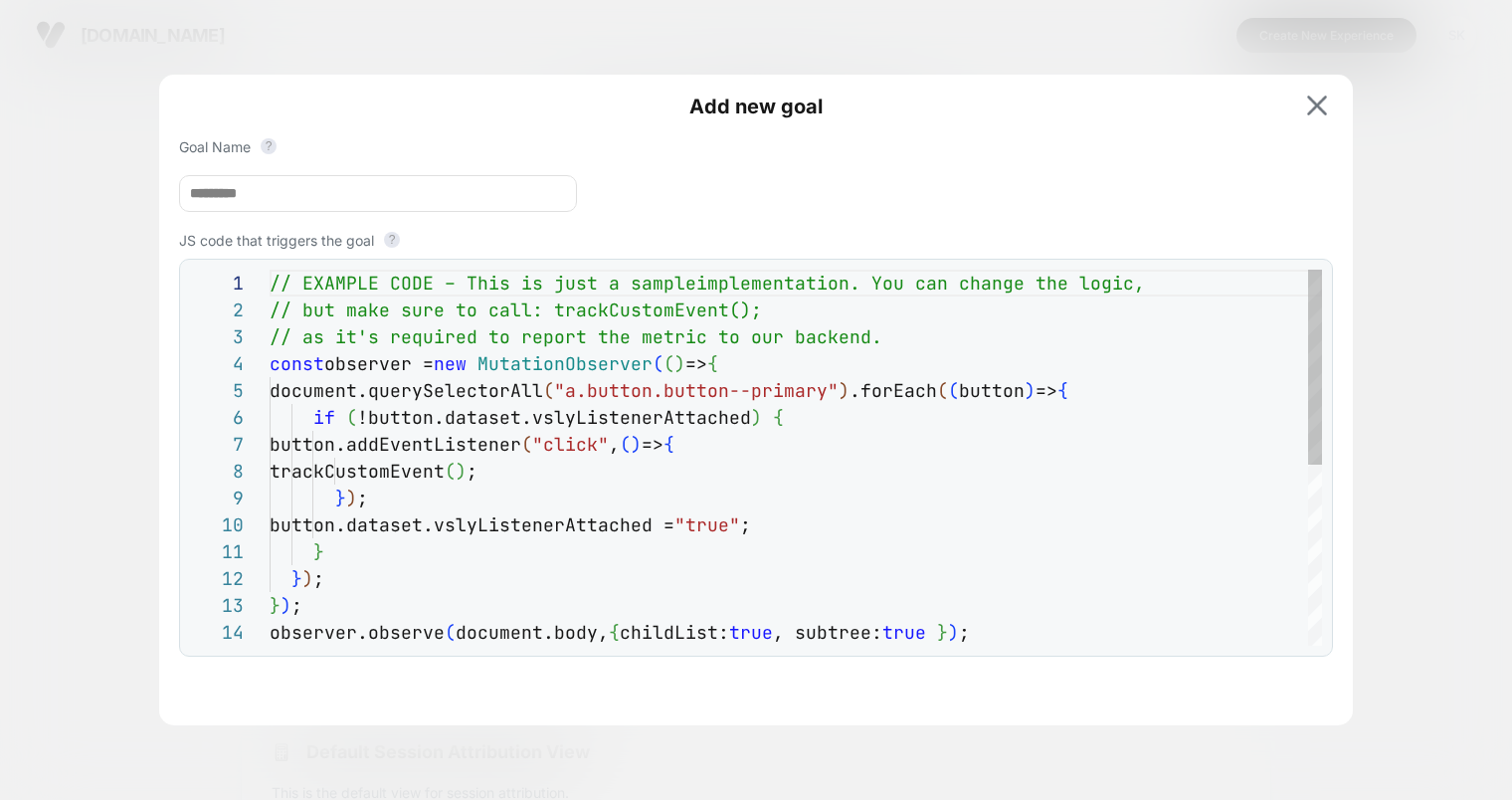 scroll, scrollTop: 269, scrollLeft: 0, axis: vertical 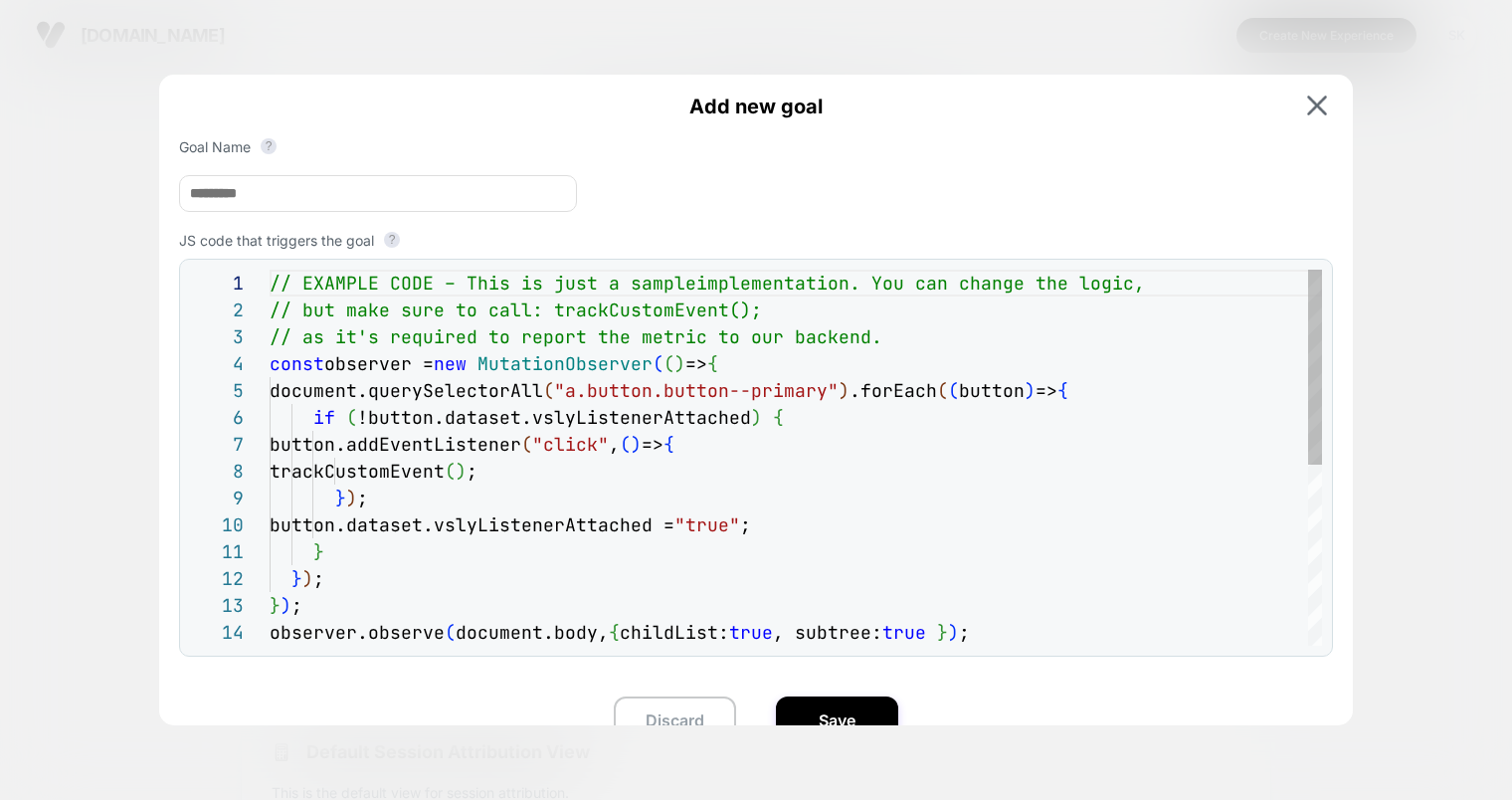 click on "} ) ; } ) ; observer.observe ( document.body,  {  childList:  true , subtree:  true   } ) ;      }       button.dataset.vslyListenerAttached =  "true" ;        } ) ;         trackCustomEvent ( ) ;       button.addEventListener ( "click" ,  ( )  =>  {      if   ( !button.dataset.vslyListenerAttached )   {   document.querySelectorAll ( "a.button.button--primary" ) .forEach ( ( button )  =>  { const  observer =  new   MutationObserver ( ( )  =>  { // as it's required to report the metric to our ba ckend. // but make sure to call: trackCustomEvent(); // EXAMPLE CODE – This is just a sample  implementation. You can change the logic," at bounding box center (796, 632) 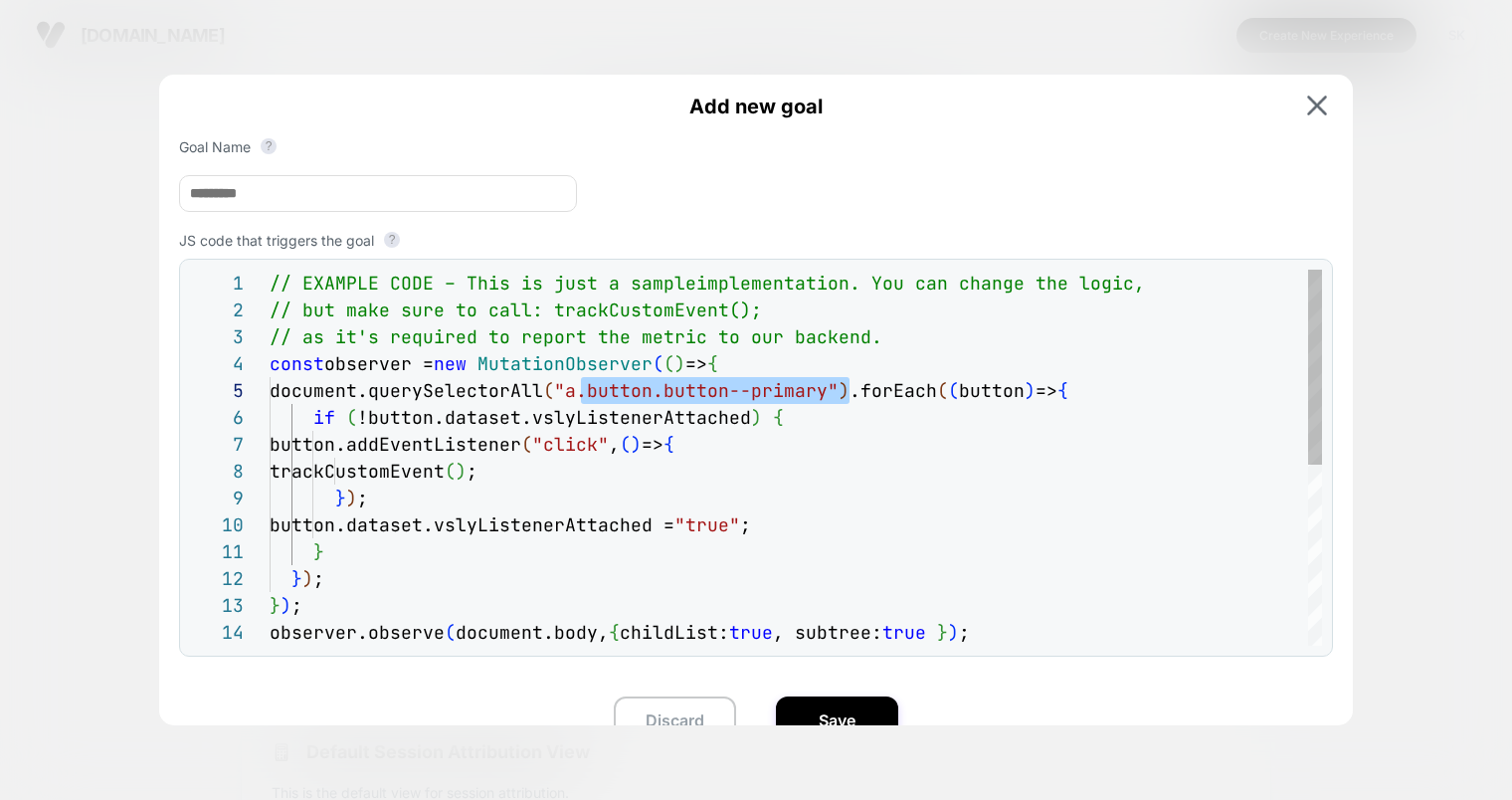 scroll, scrollTop: 107, scrollLeft: 300, axis: both 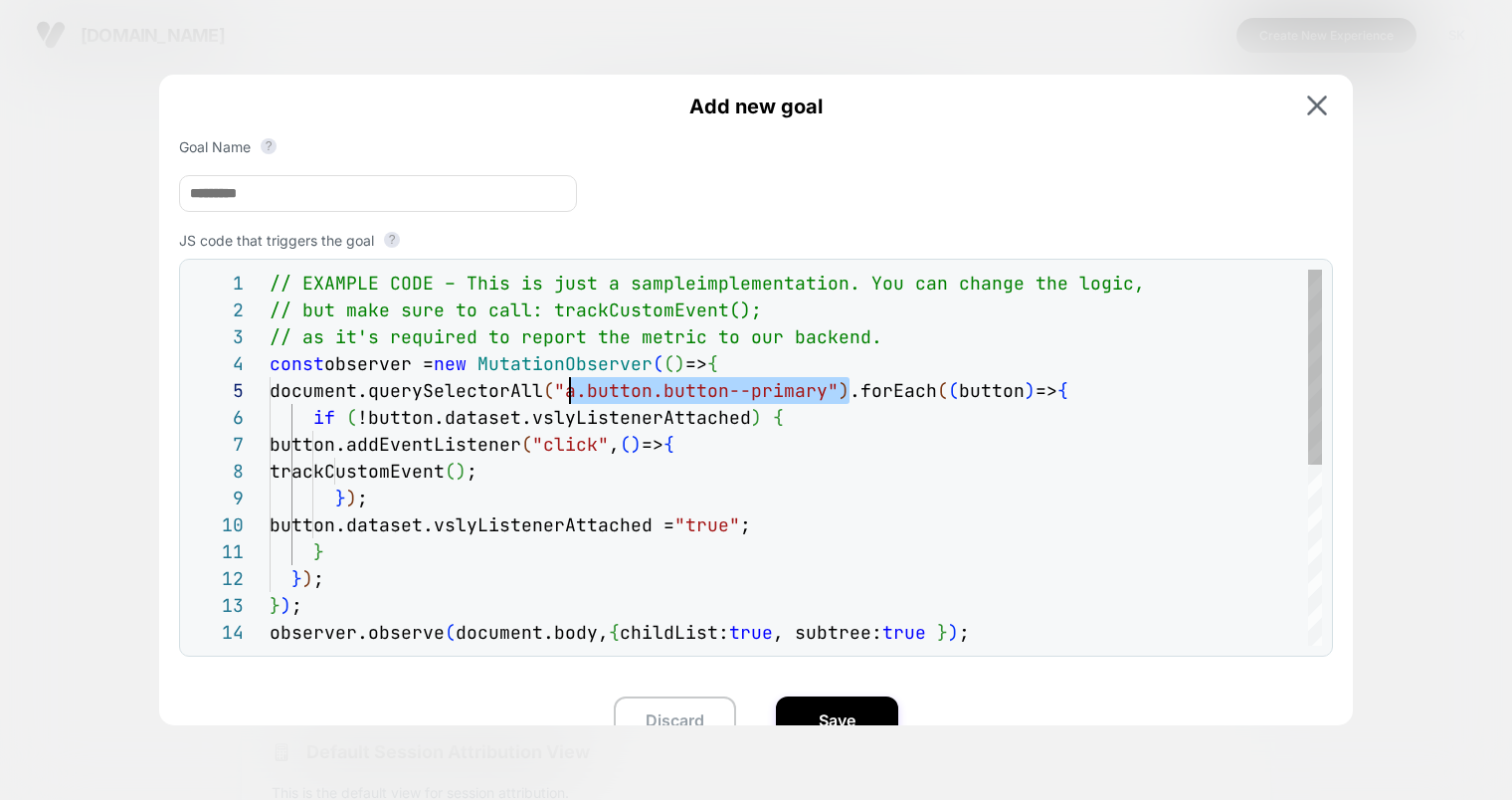 drag, startPoint x: 845, startPoint y: 395, endPoint x: 573, endPoint y: 393, distance: 272.00735 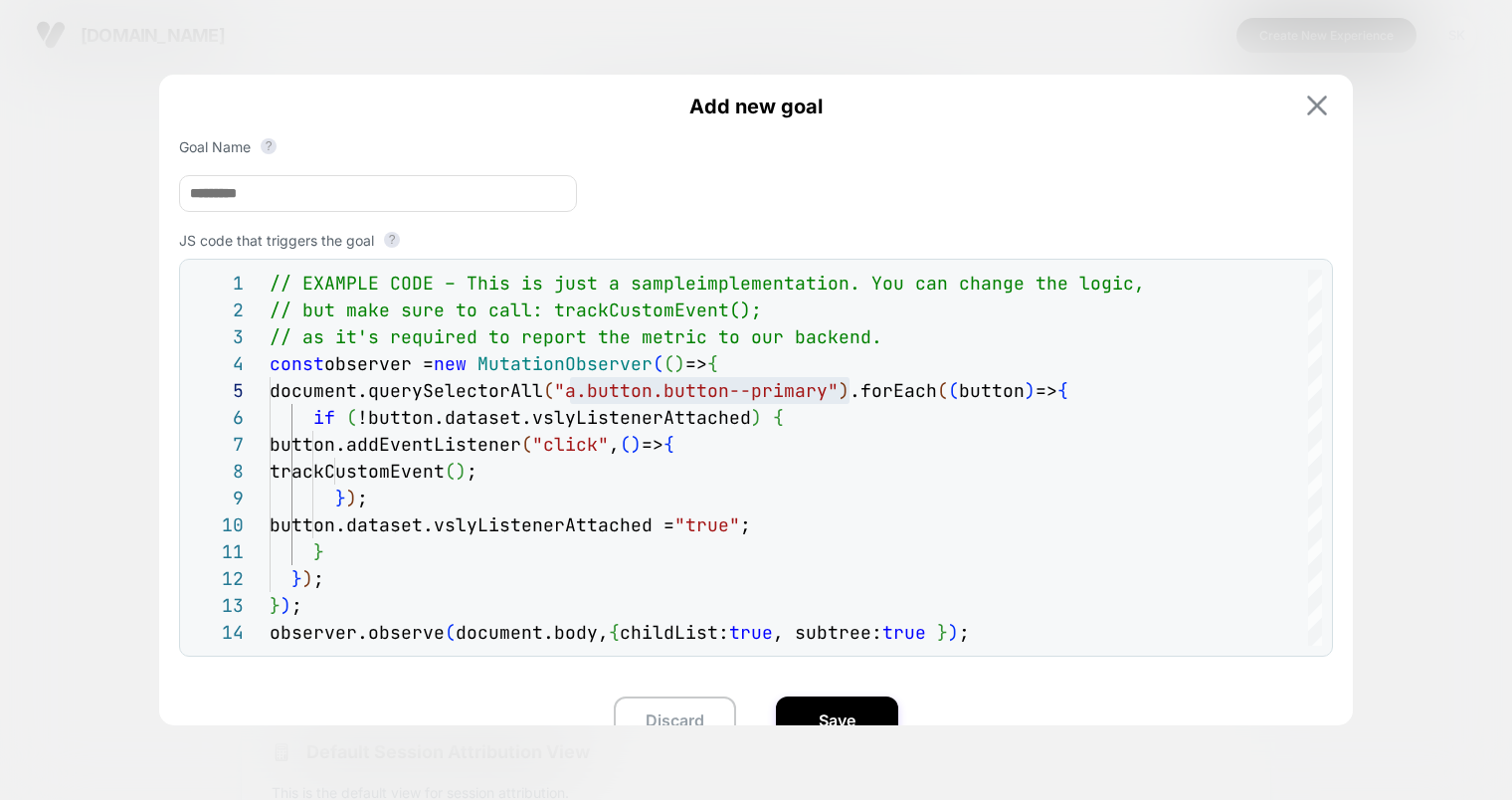 click at bounding box center (1317, 105) 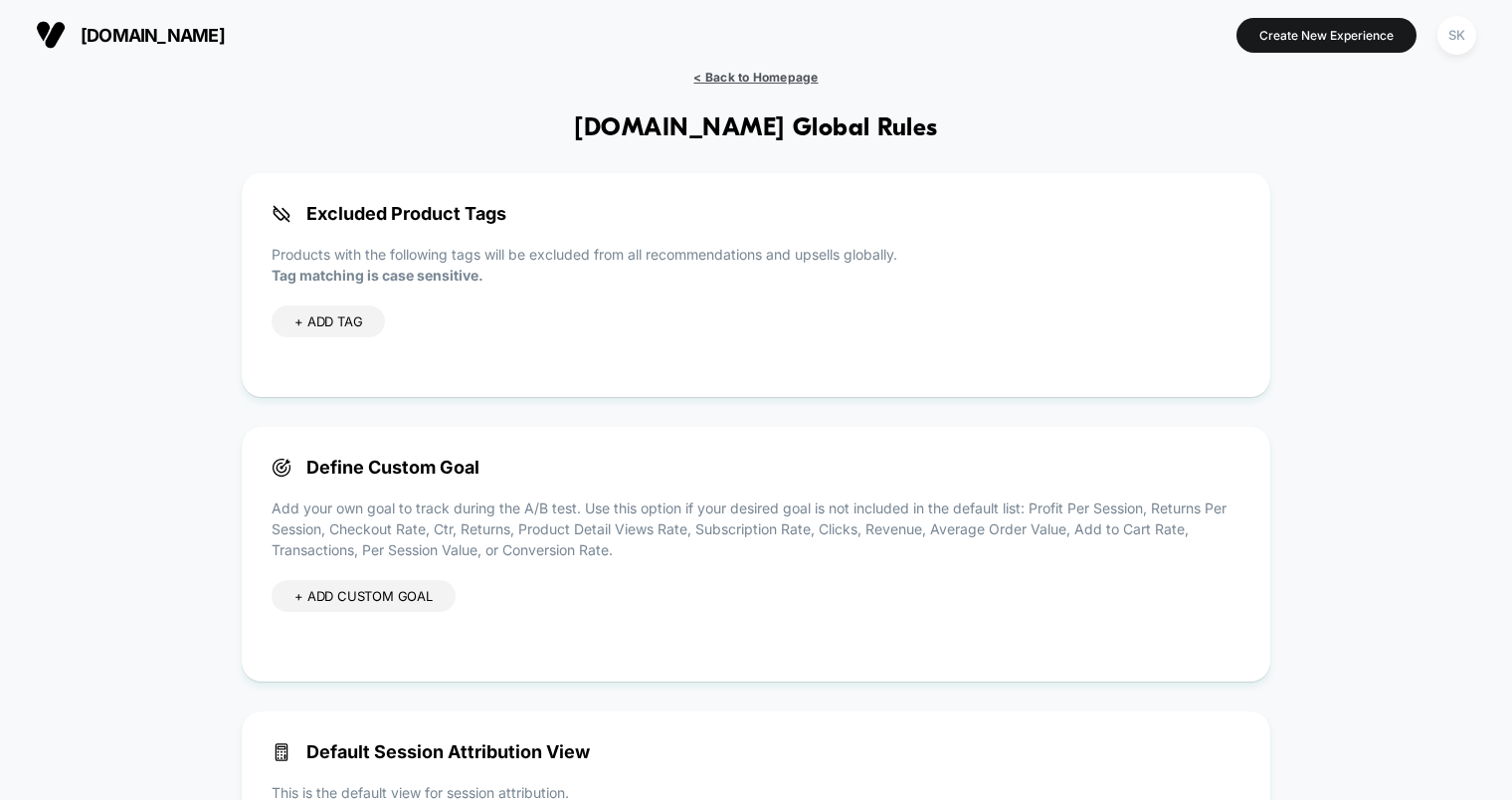 click on "< Back to Homepage" at bounding box center (755, 77) 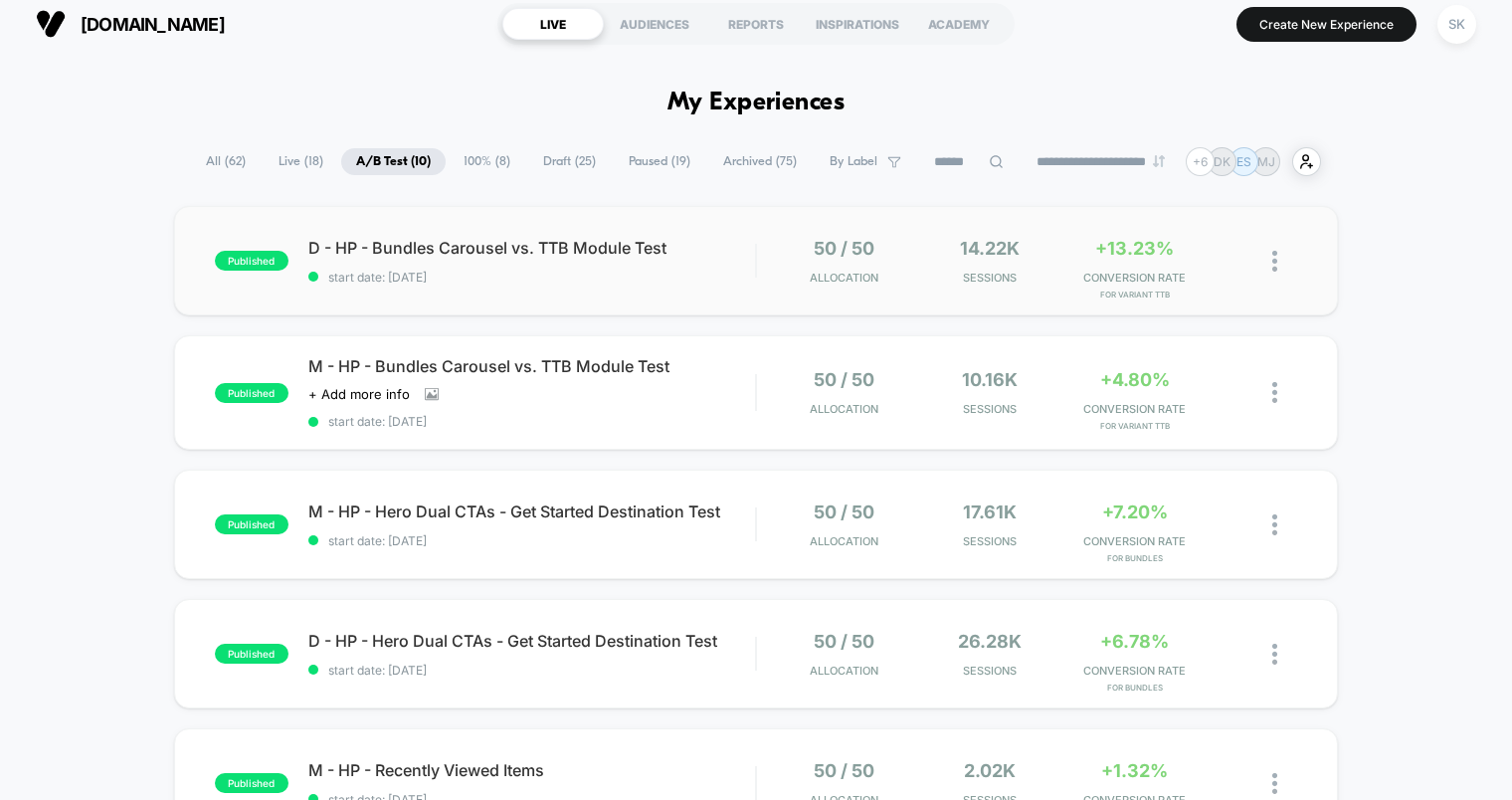 scroll, scrollTop: 3, scrollLeft: 0, axis: vertical 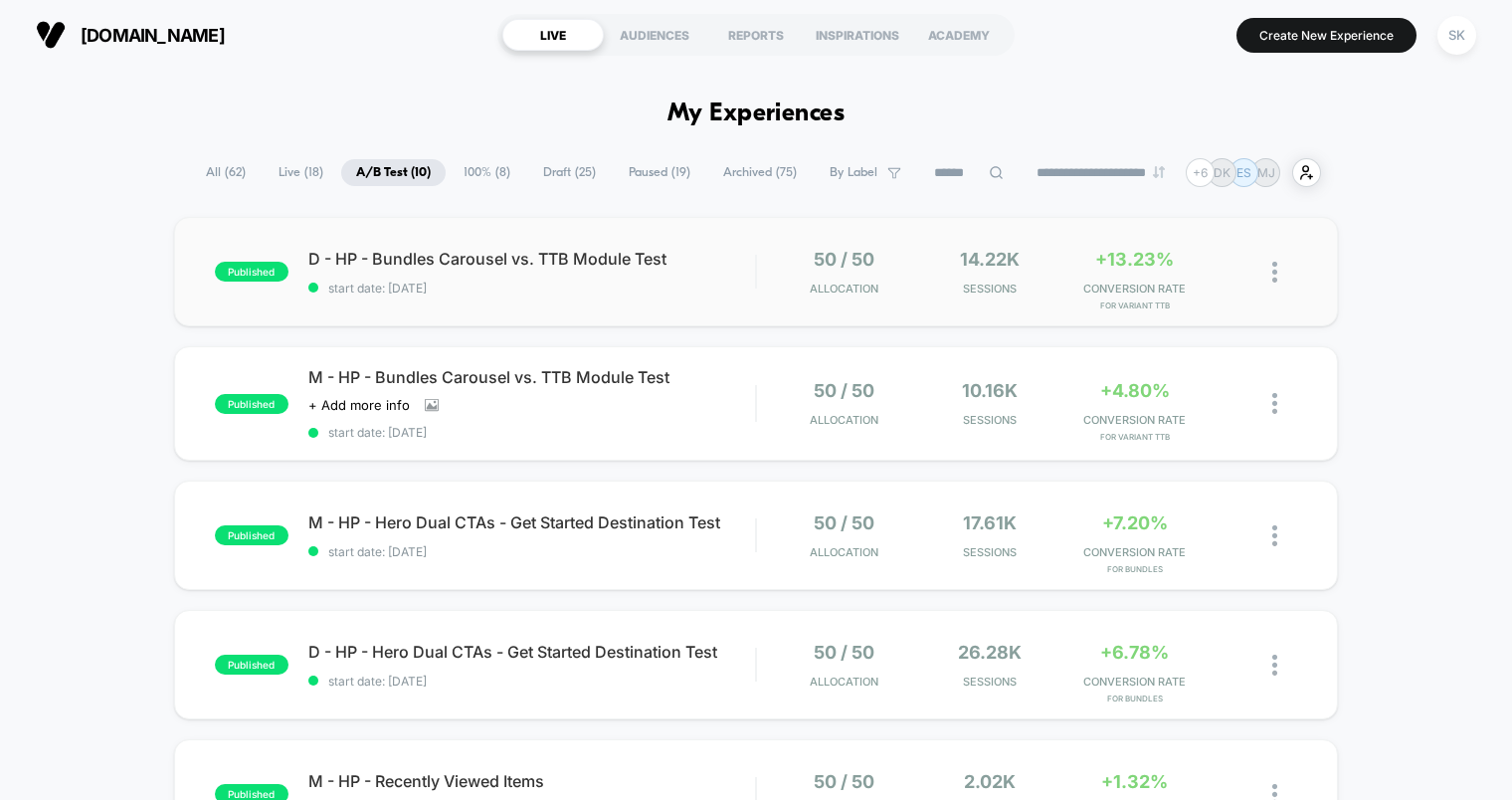 click on "published D - HP - Bundles Carousel vs. TTB Module Test start date: [DATE] 50 / 50 Allocation 14.22k Sessions +13.23% CONVERSION RATE for Variant TTB" at bounding box center [756, 272] 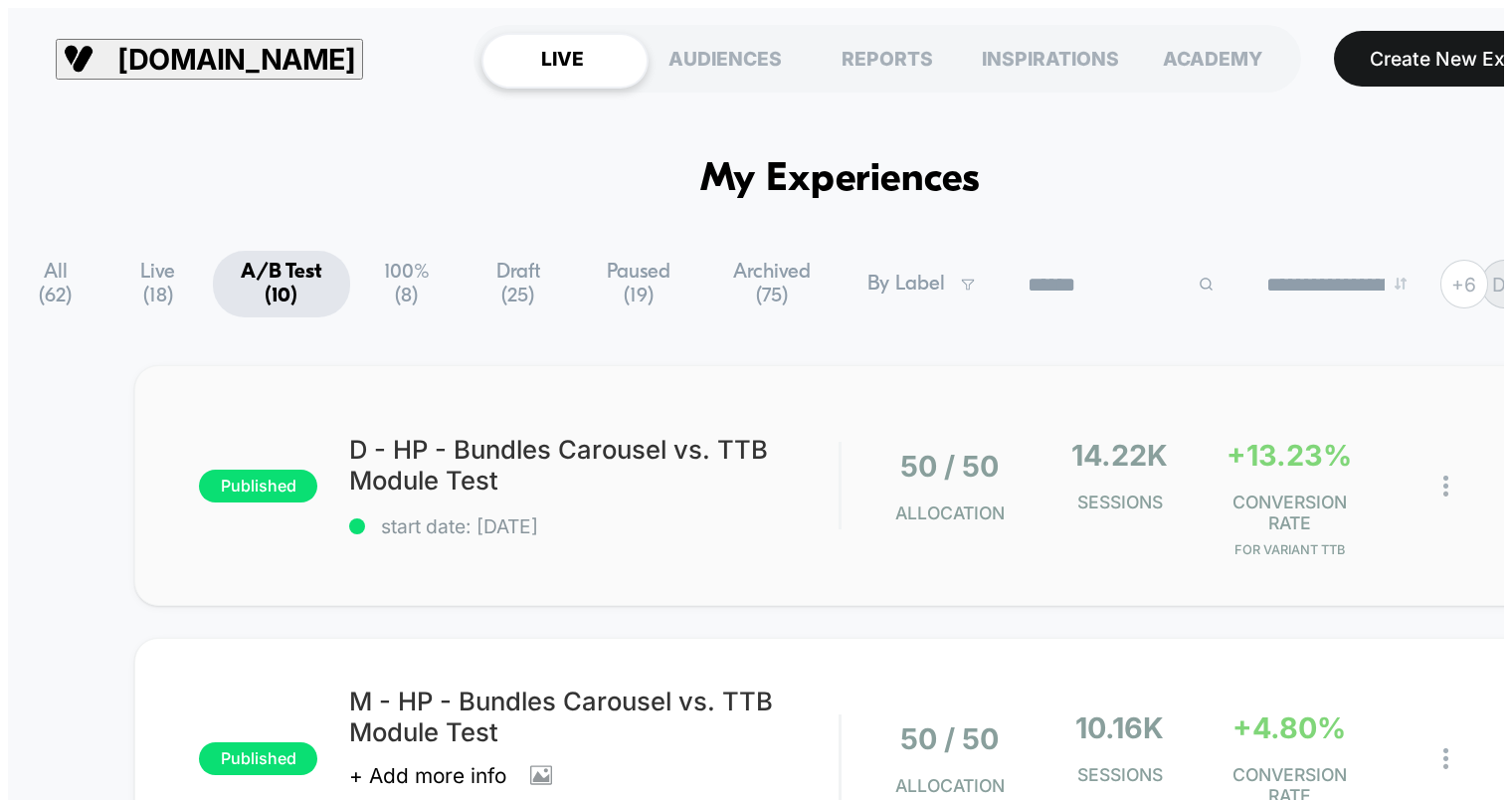 scroll, scrollTop: 0, scrollLeft: 0, axis: both 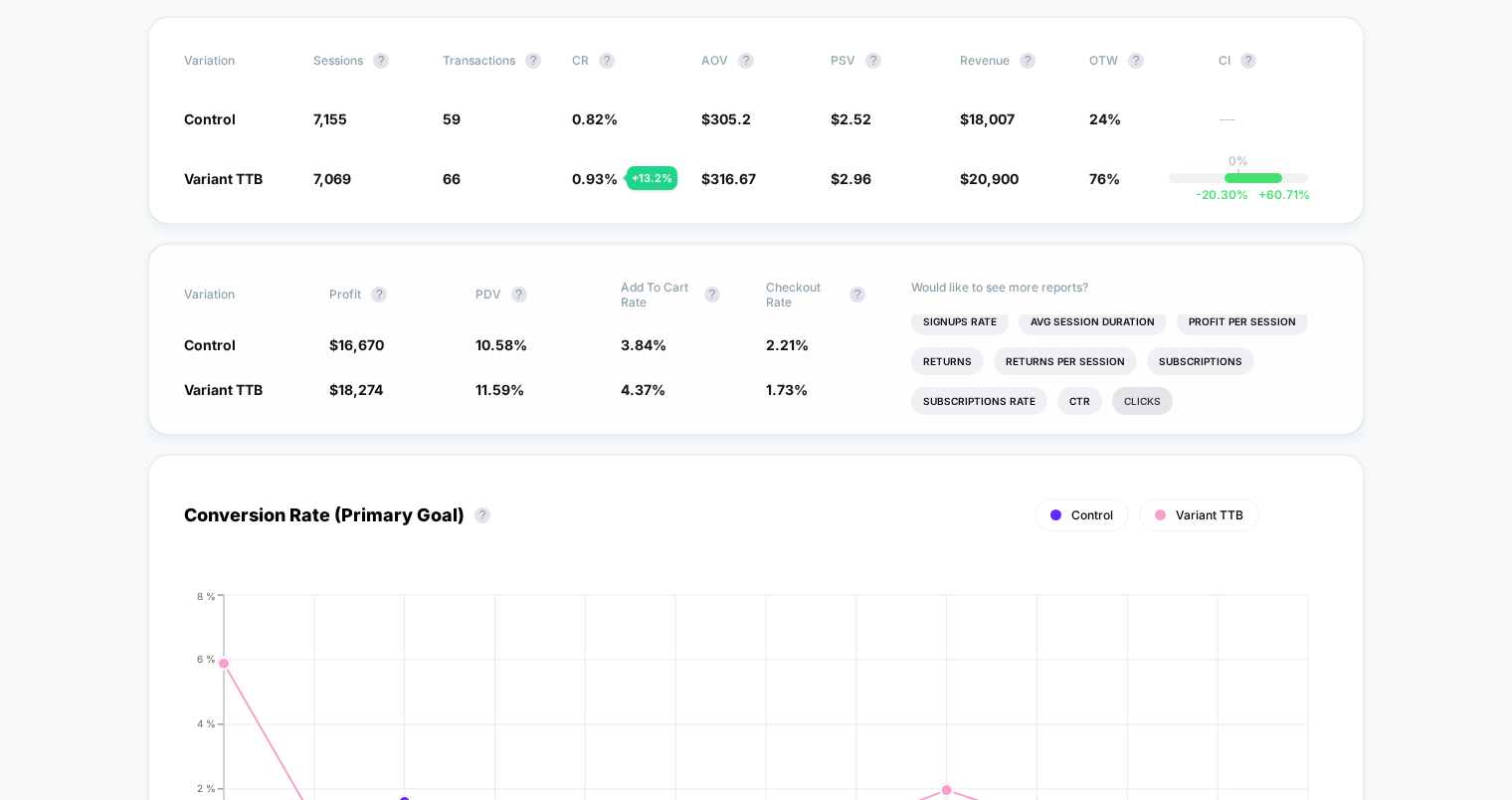click on "Clicks" at bounding box center [1142, 401] 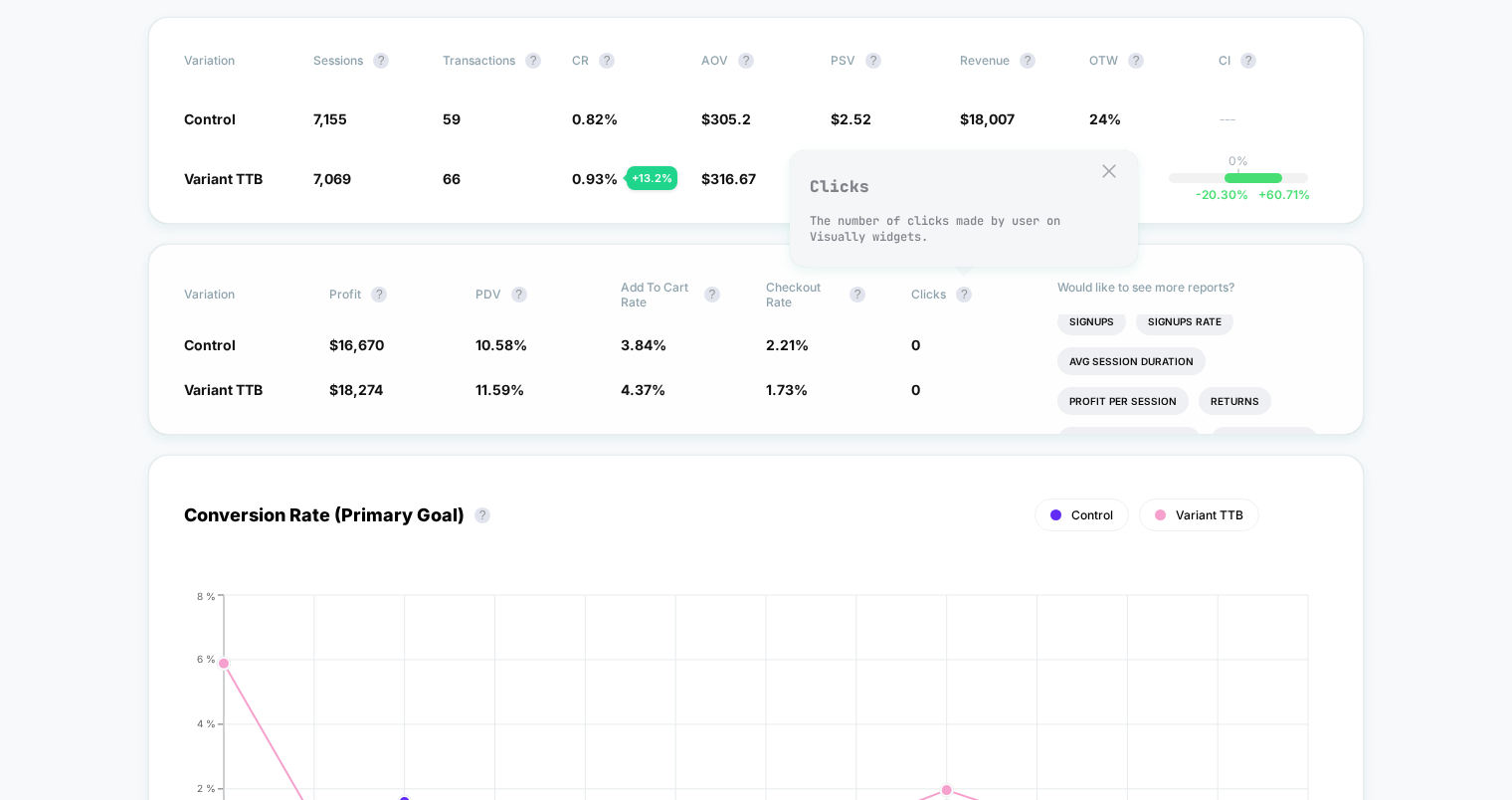 click on "< Back to all live experiences  D - HP - Bundles Carousel vs. TTB Module Test LIVE Click to edit experience details + Add Description + Add Images Start date: [DATE] (Last edit [DATE] by [EMAIL_ADDRESS][DOMAIN_NAME]) Pages: homepage Audience: All Visitors Device: desktop Trigger: Page Load Edit Pause  Preview Allocation:  multi Latest Version:     [DATE]    -    [DATE] |   sessions with impression   No Filter There are still no statistically significant results. We recommend waiting a few more days Variation Sessions ? Transactions ? CR ? AOV ? PSV ? Revenue ? OTW ? CI ? Control 7,155 59 0.82 % $ 305.2 $ 2.52 $ 18,007 24% --- Variant TTB 7,069 - 1.2 % 66 + 13.2 % 0.93 % + 13.2 % $ 316.67 + 3.8 % $ 2.96 + 17.5 % $ 20,900 + 17.5 % 76% 0% | -20.30 % + 60.71 % Variation Profit ? PDV ? Add To Cart Rate ? Checkout Rate ? Clicks ? Control $ 16,670 10.58 % 3.84 % 2.21 % 0 Variant TTB $ 18,274 + 11 % 11.59 % + 9.5 % 4.37 % + 13.7 % 1.73 % - 21.8 % 0 Would like to see more reports? Items Per Purchase Signups Ctr ?" at bounding box center (756, 3082) 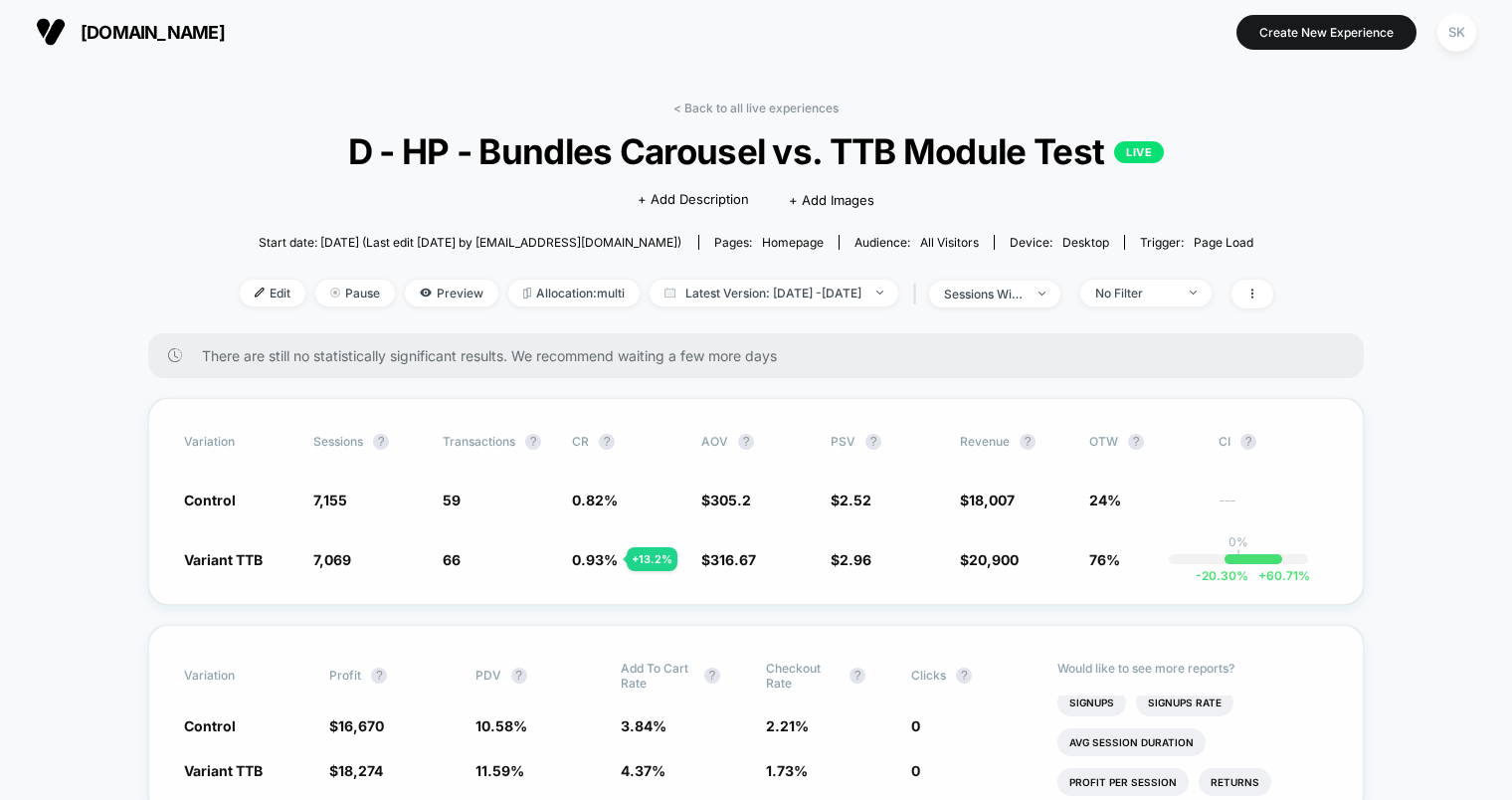 scroll, scrollTop: 0, scrollLeft: 0, axis: both 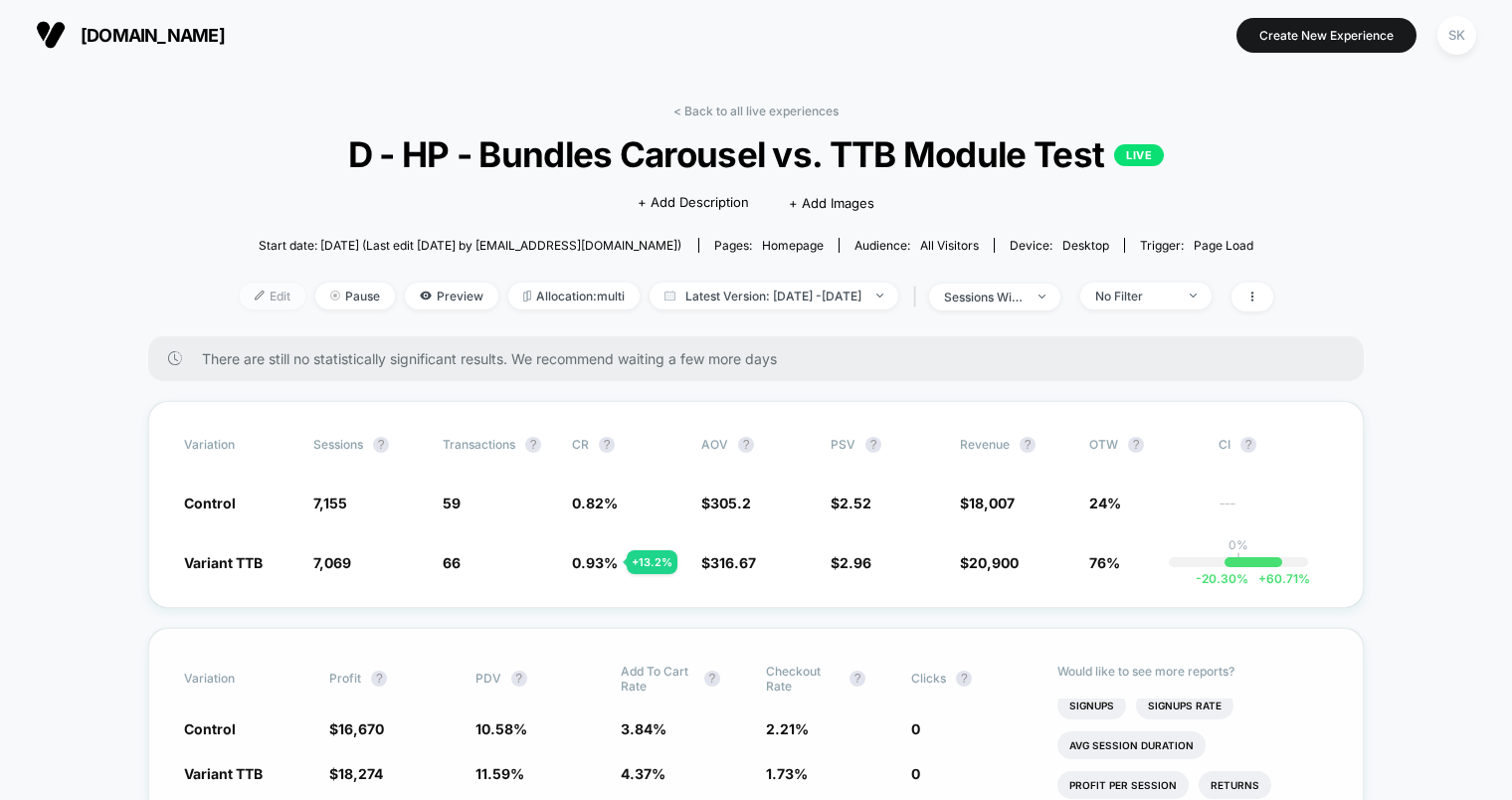 click on "Edit" at bounding box center (273, 296) 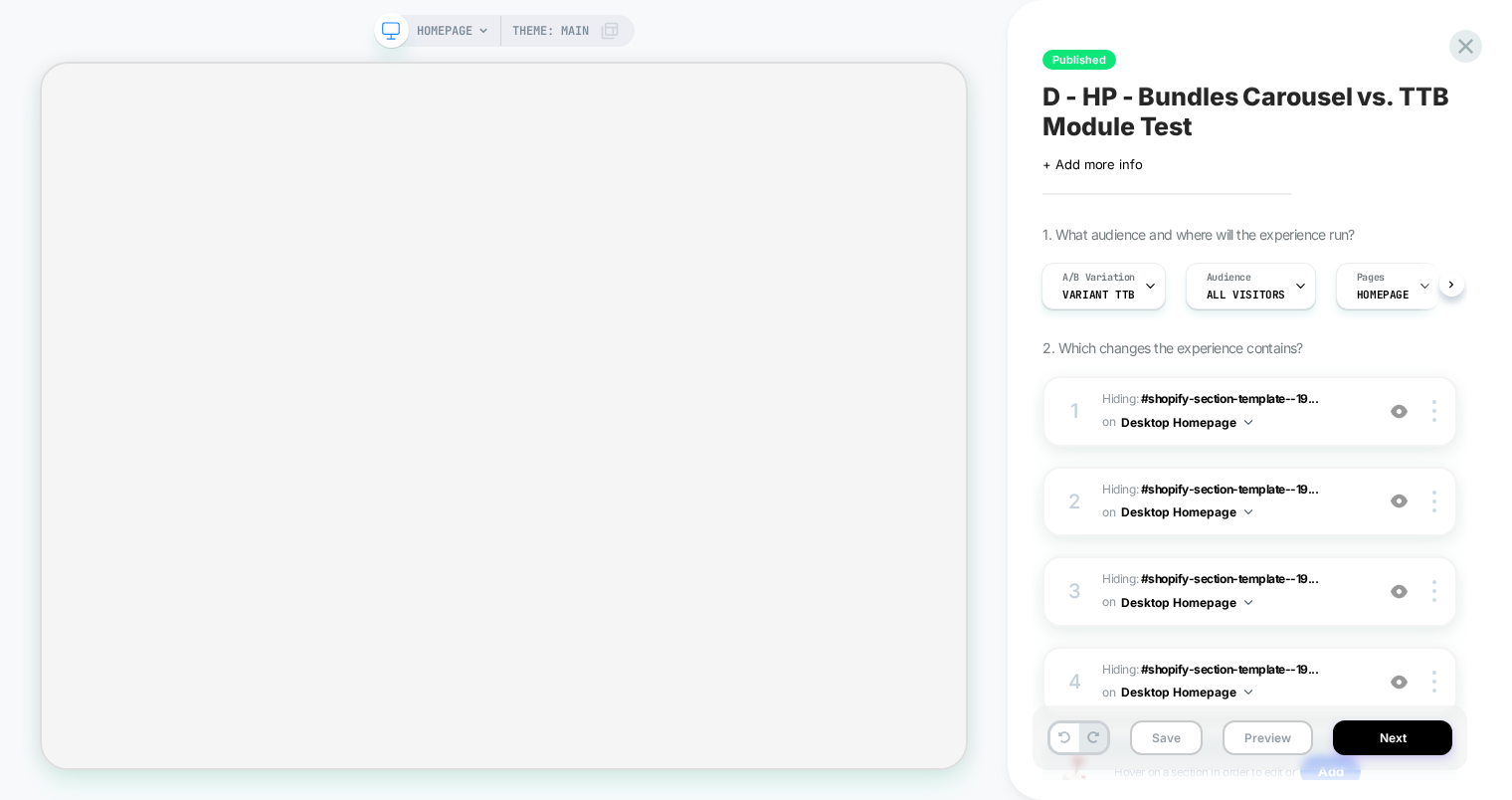 scroll, scrollTop: 0, scrollLeft: 2, axis: horizontal 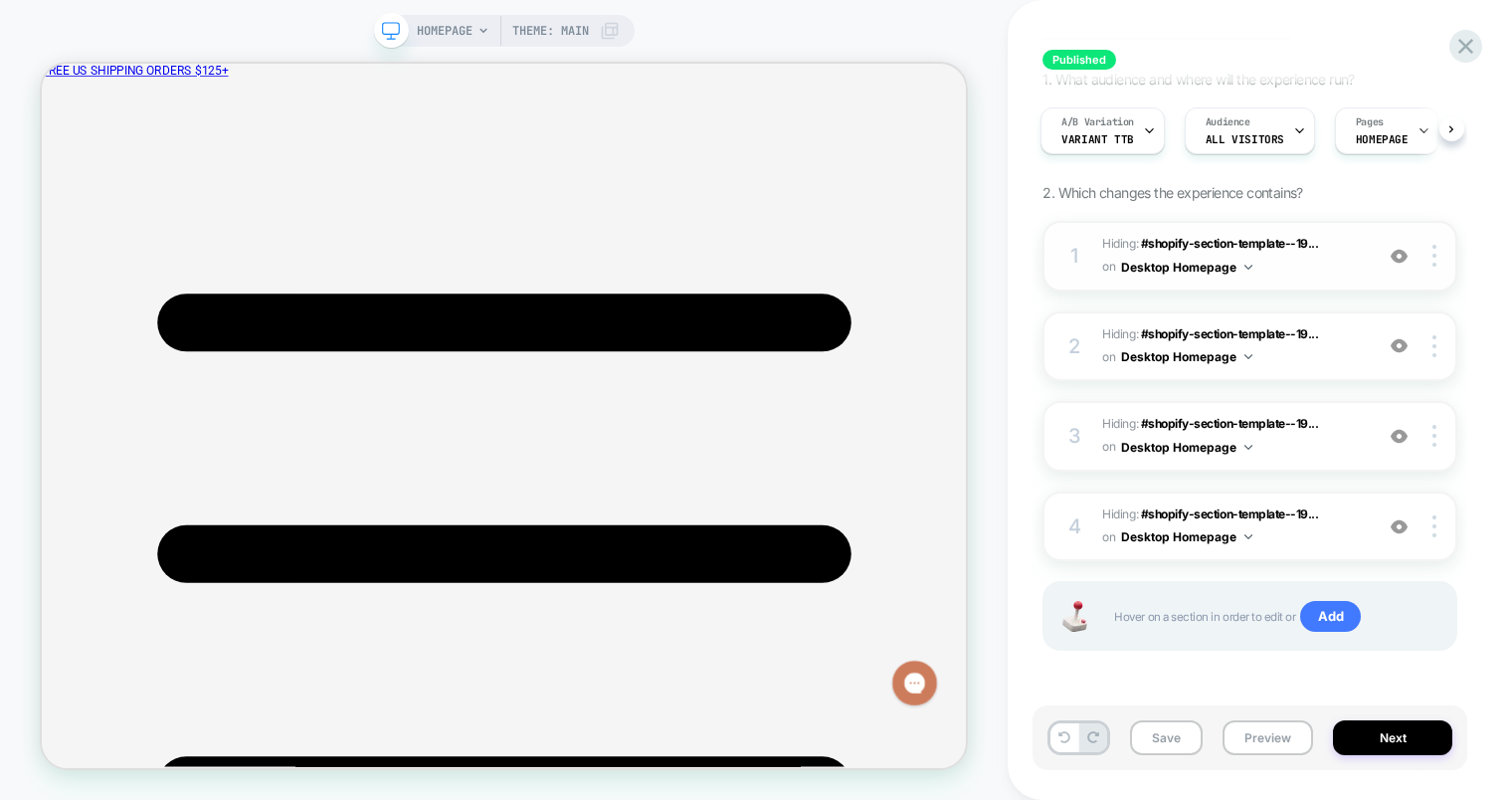 click at bounding box center [1399, 256] 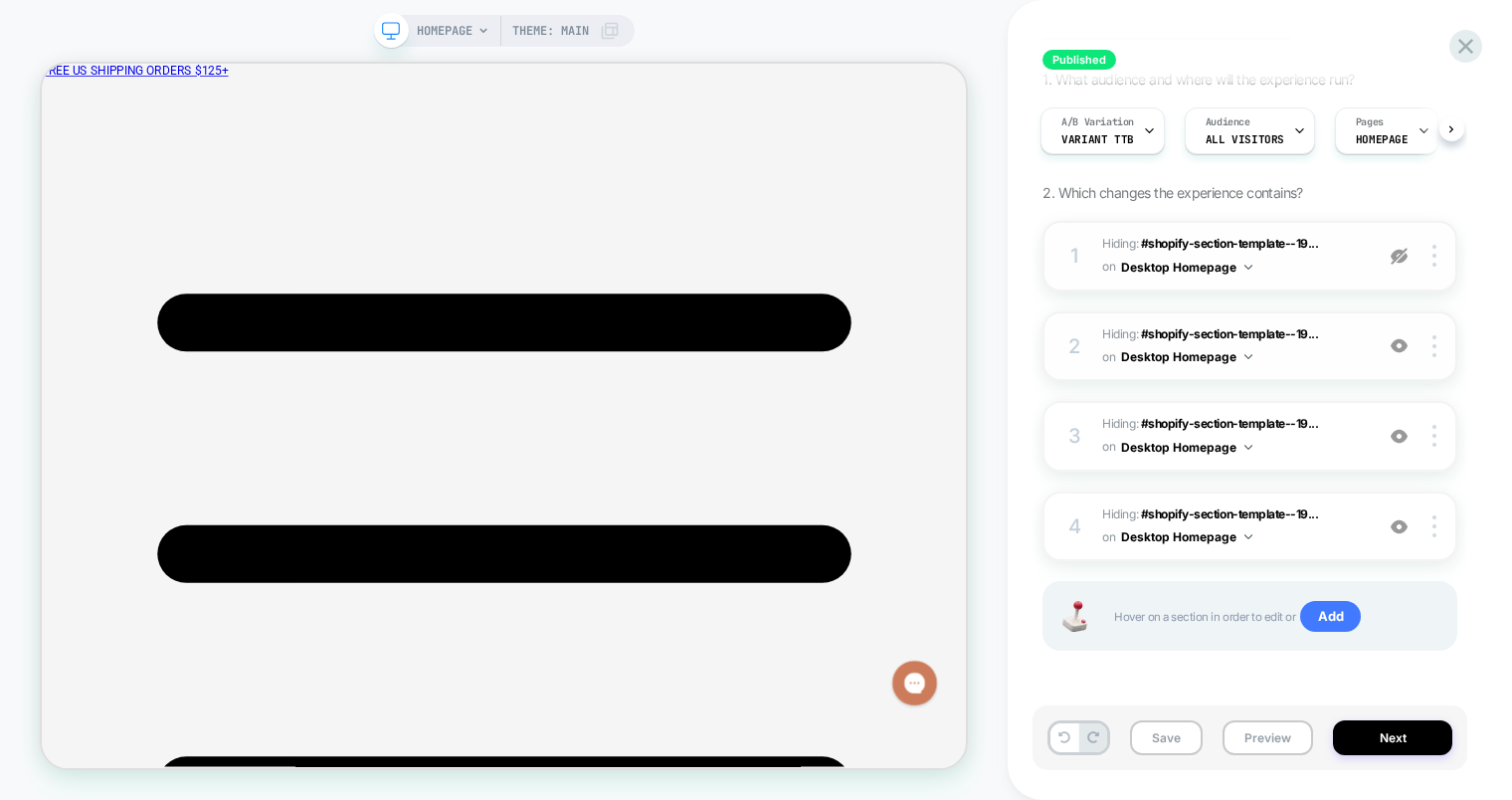 click at bounding box center (1399, 345) 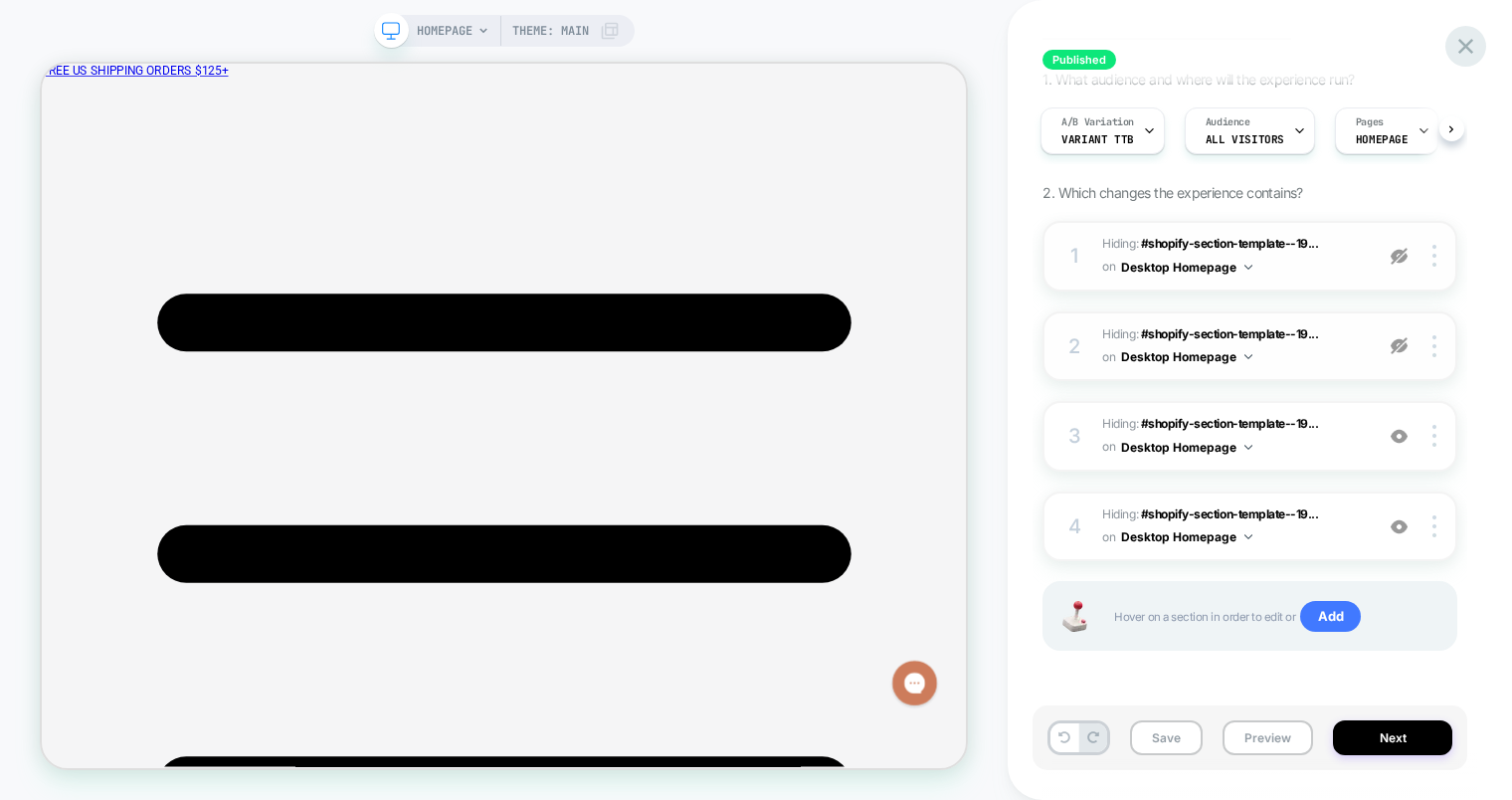 click 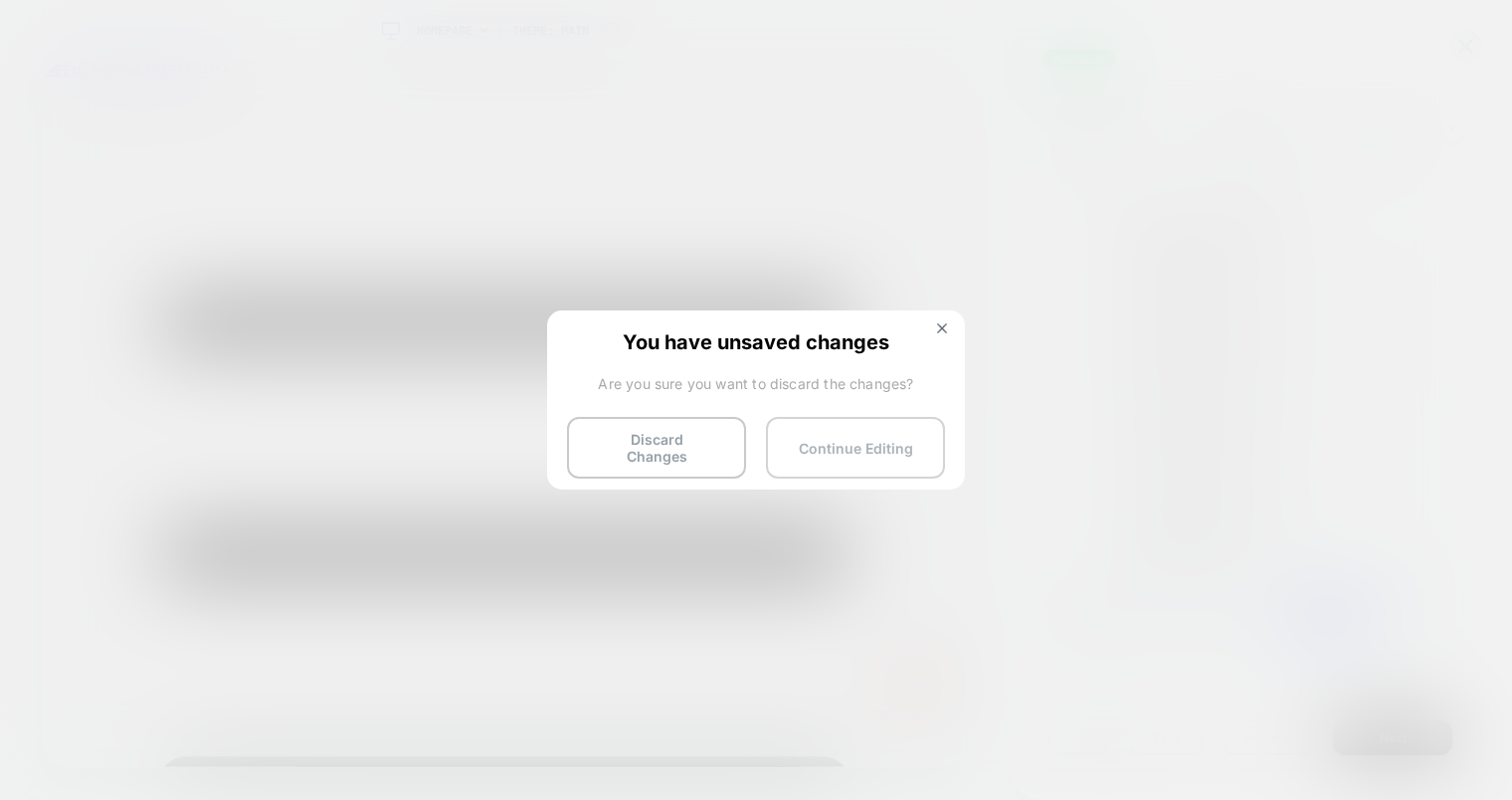 click on "Continue Editing" at bounding box center (855, 448) 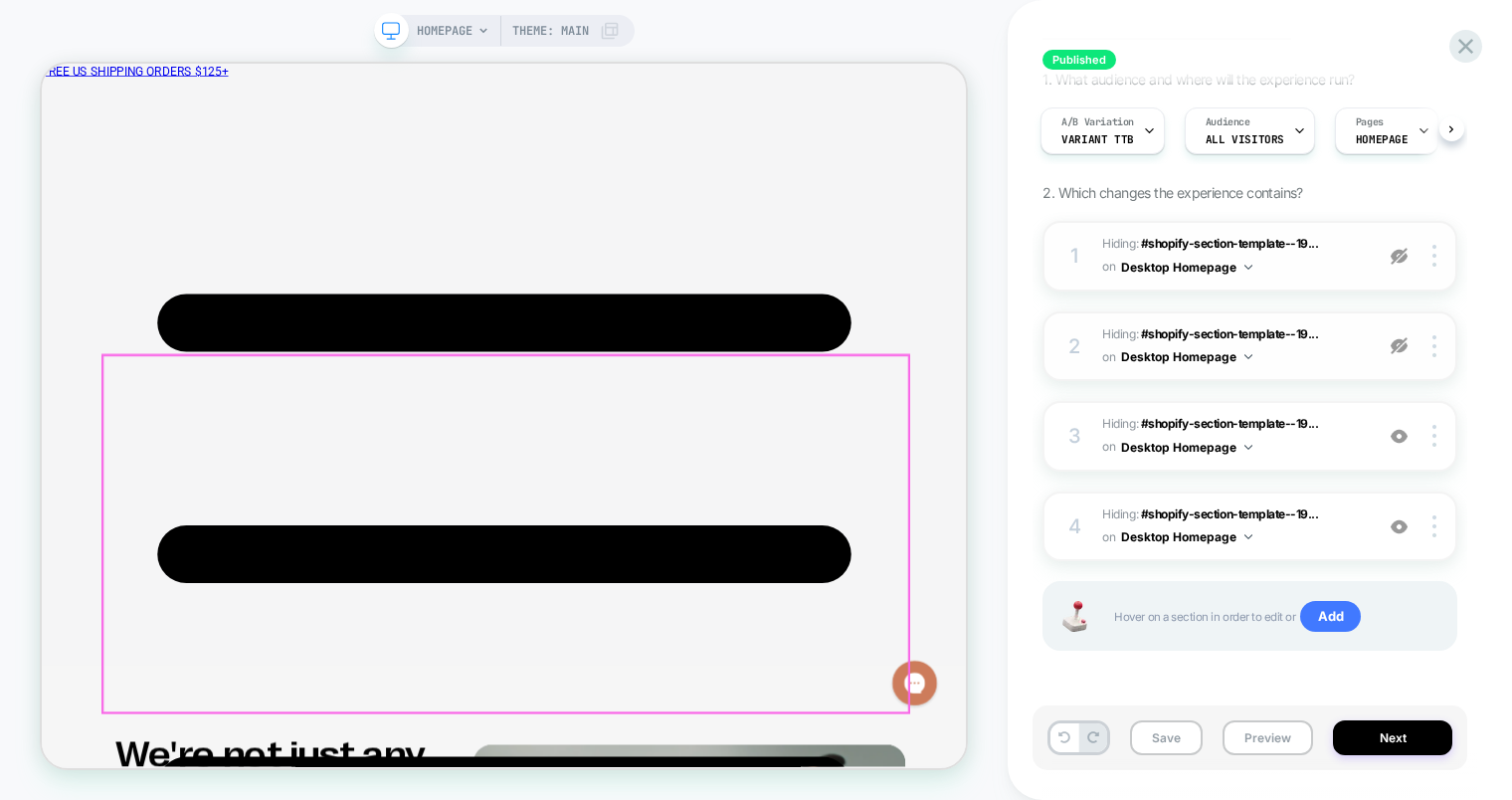 scroll, scrollTop: 2350, scrollLeft: 0, axis: vertical 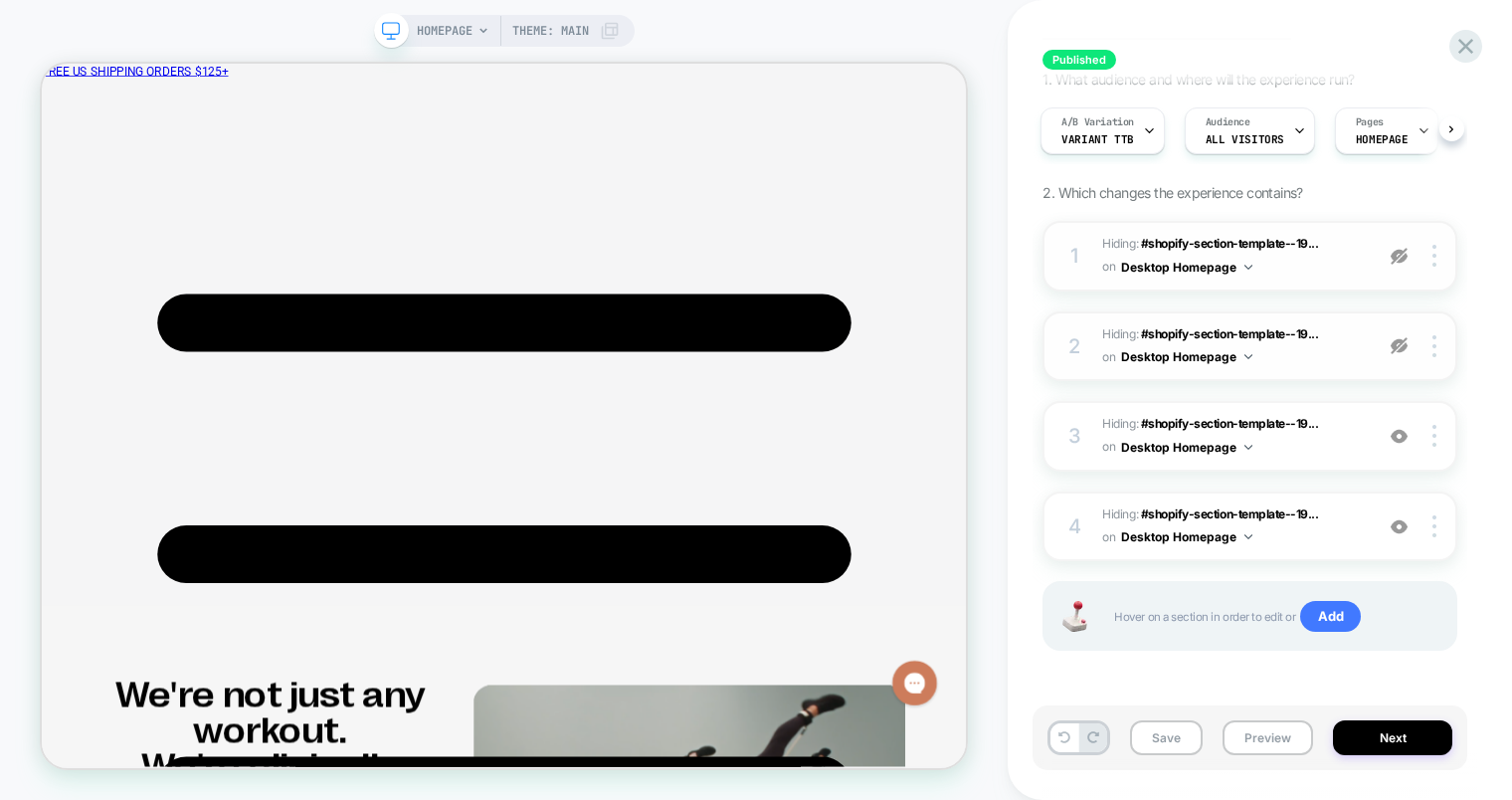 click at bounding box center (1399, 256) 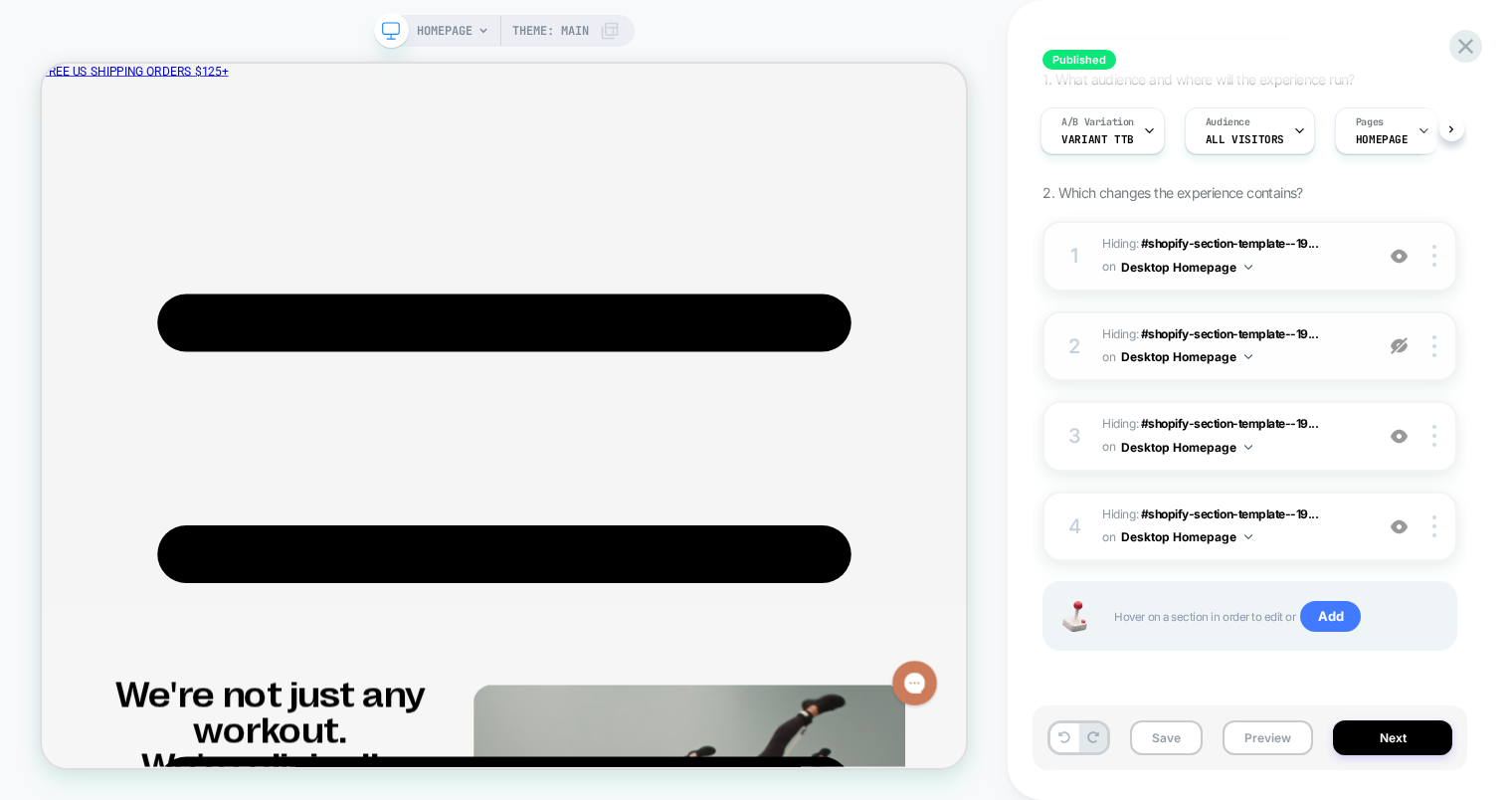click at bounding box center [1399, 345] 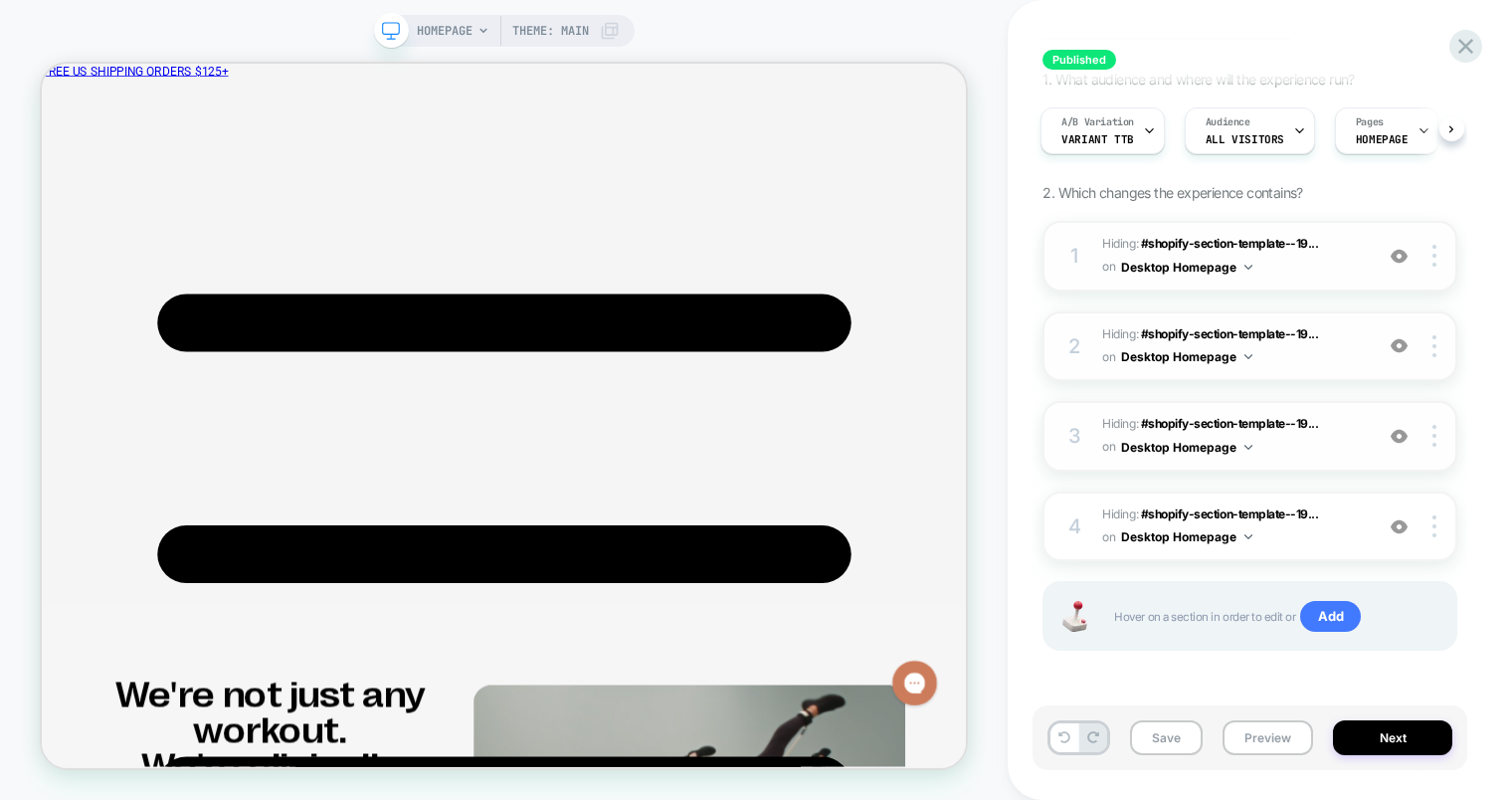 click at bounding box center [1399, 436] 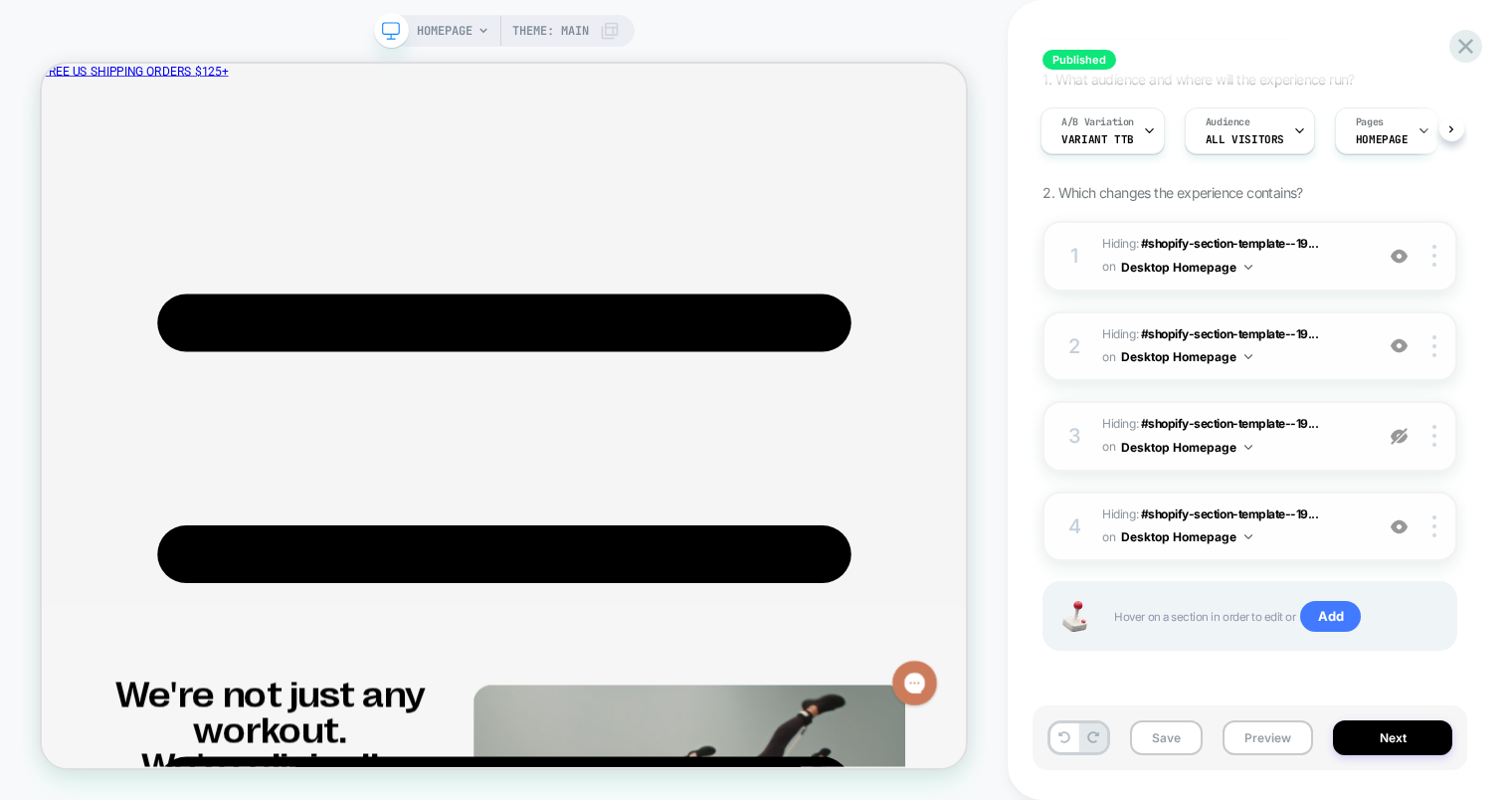 click at bounding box center (1400, 526) 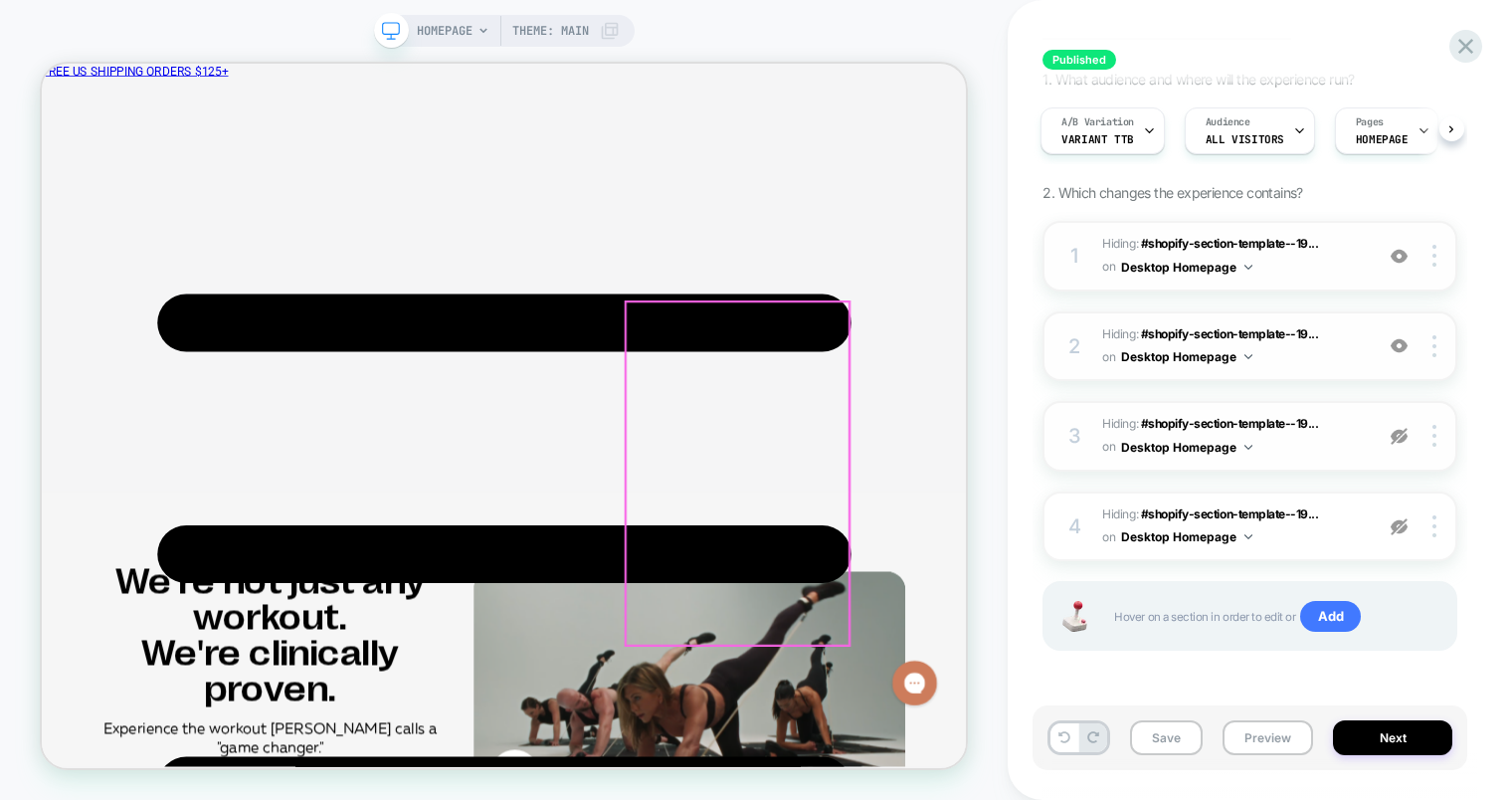 scroll, scrollTop: 2500, scrollLeft: 0, axis: vertical 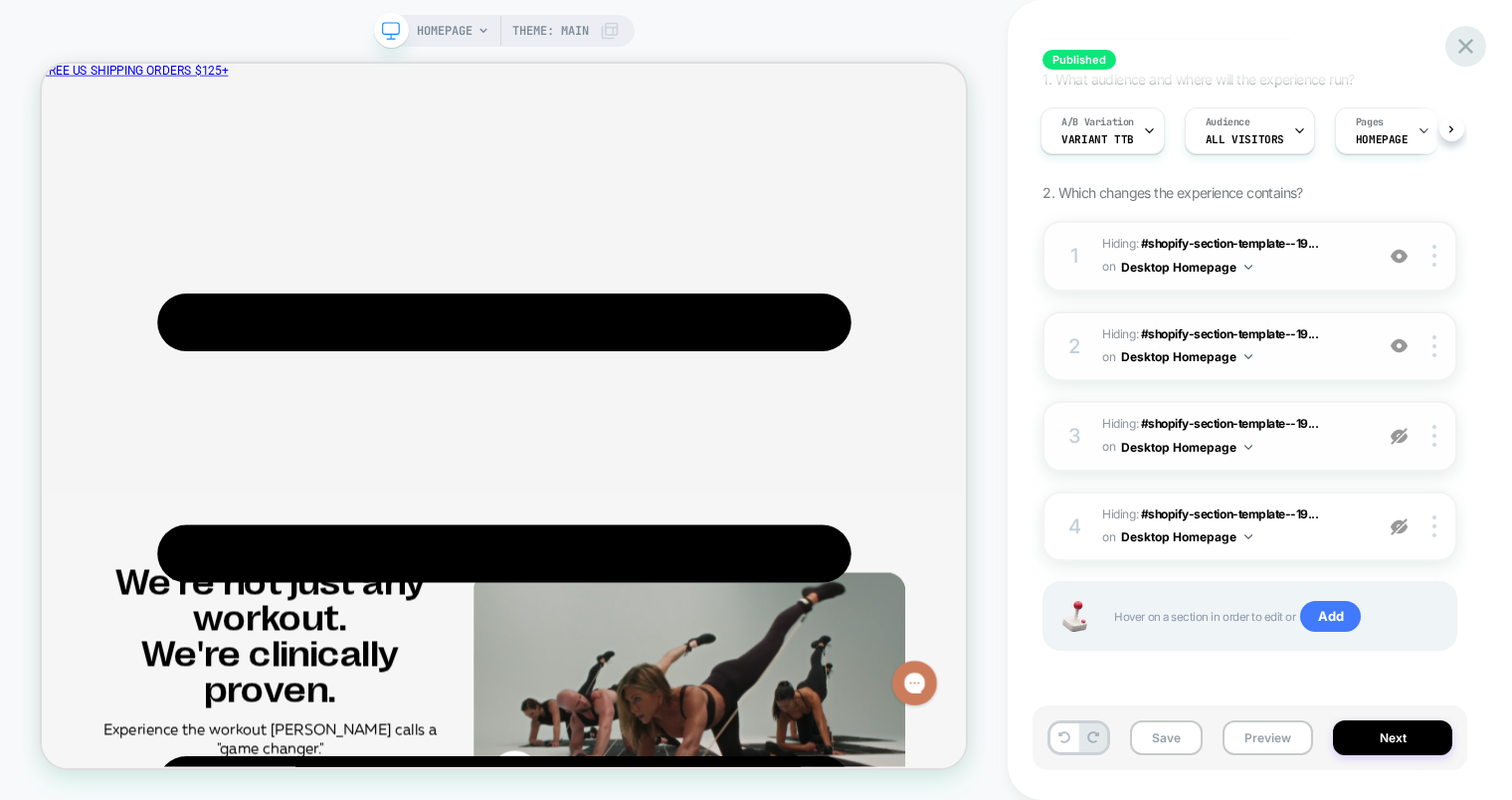click 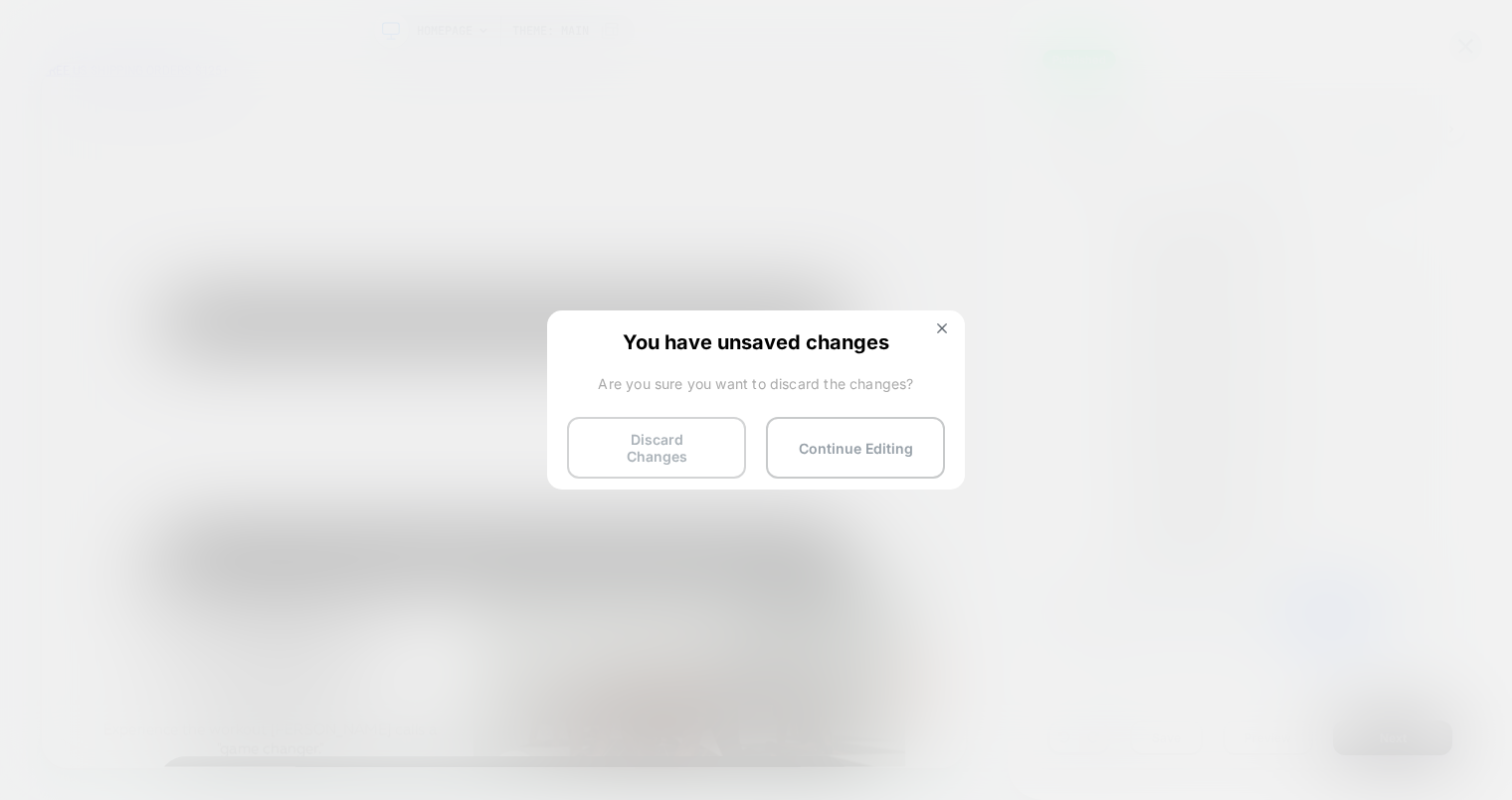 click on "Discard Changes" at bounding box center [657, 448] 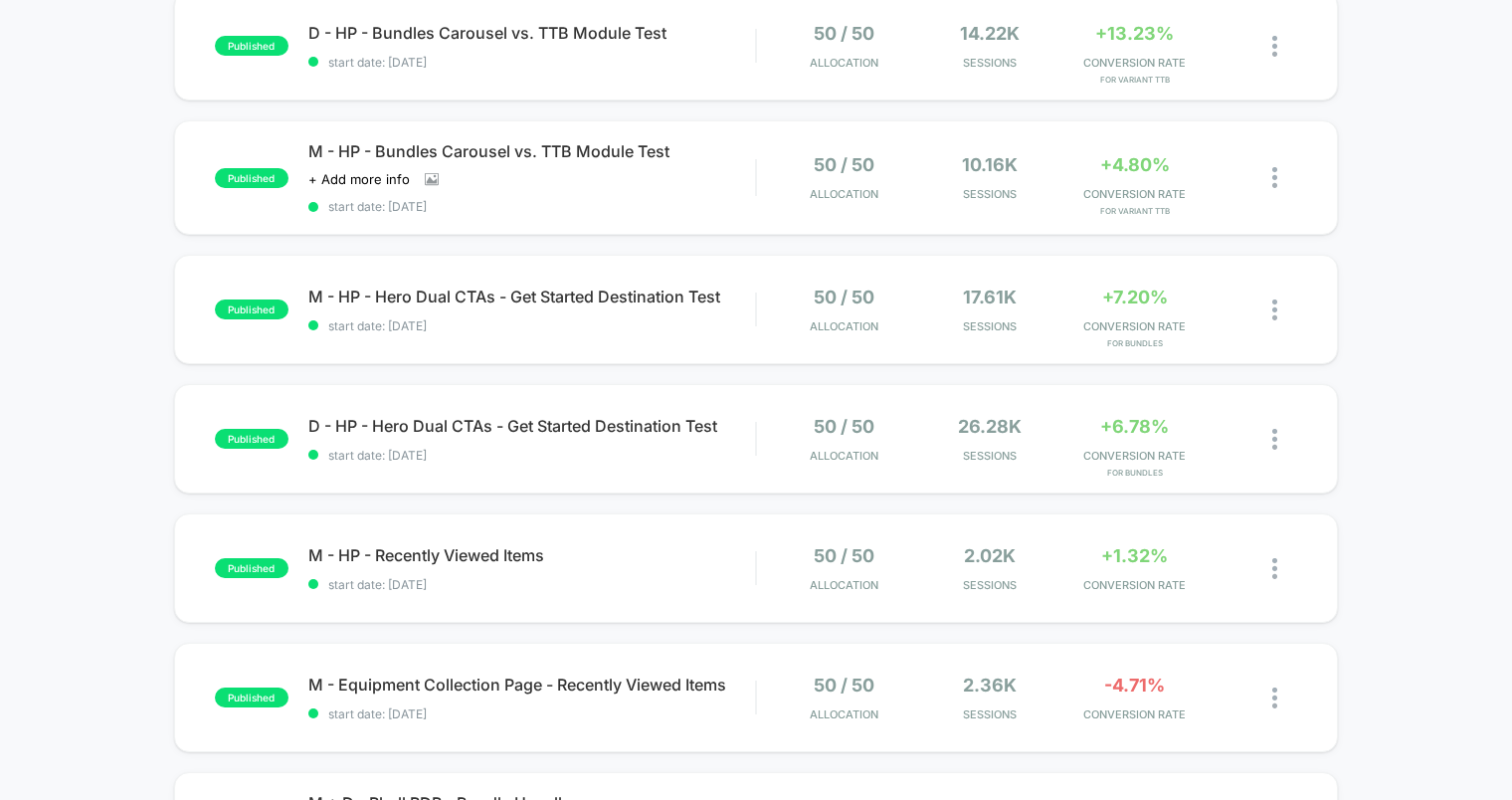 scroll, scrollTop: 230, scrollLeft: 0, axis: vertical 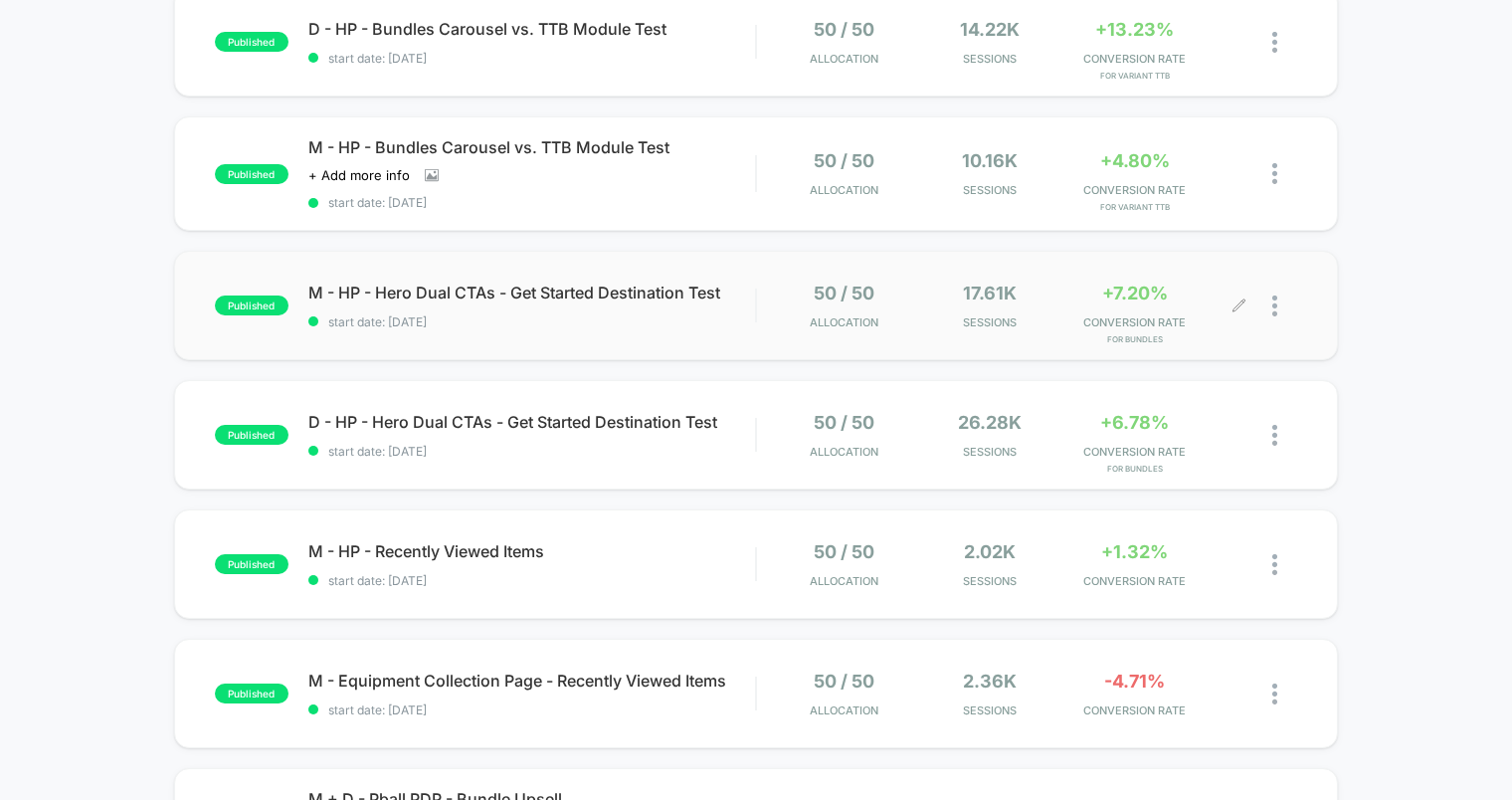 click 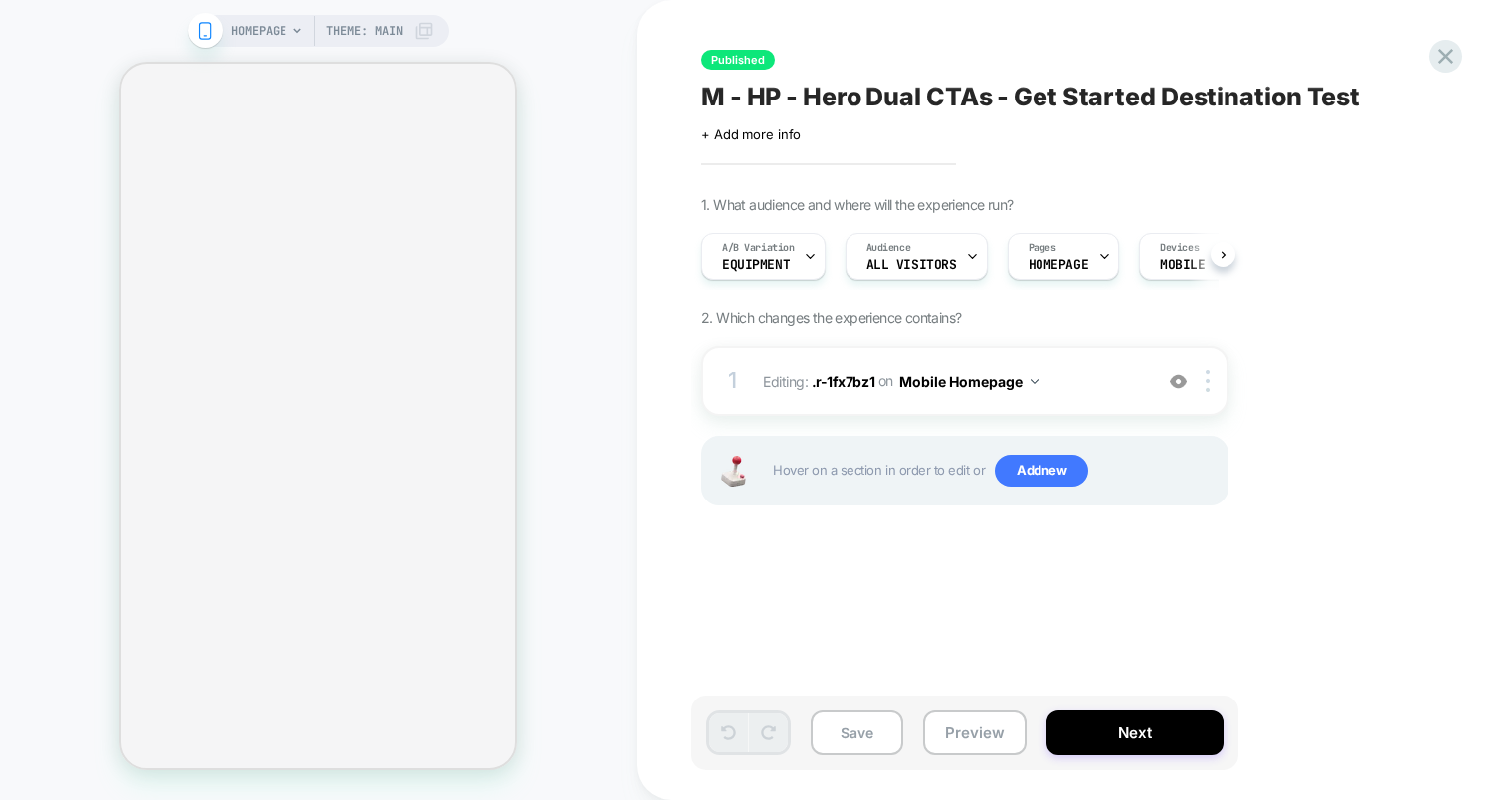 scroll, scrollTop: 0, scrollLeft: 1, axis: horizontal 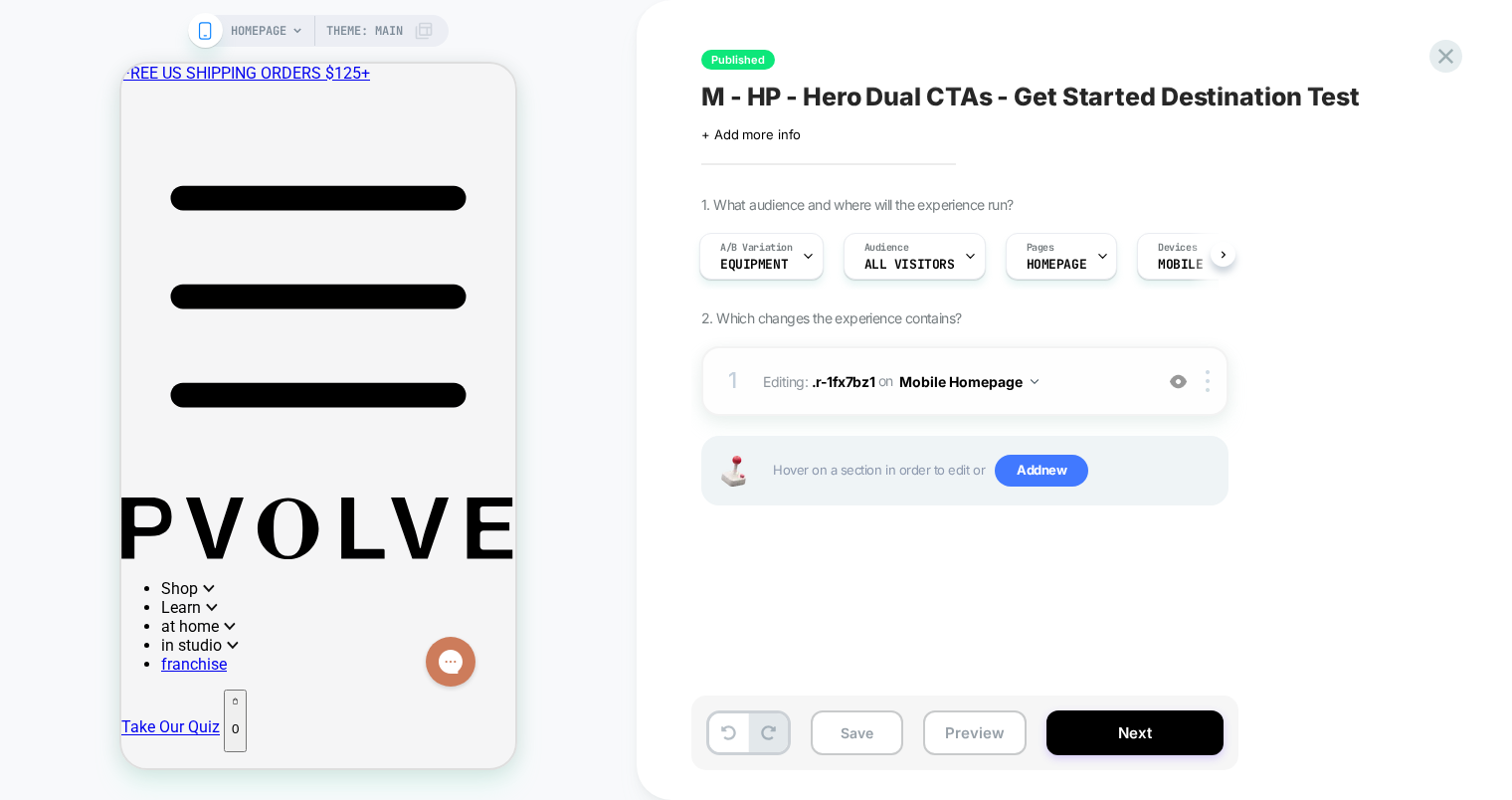 click on "Editing :   .r-1fx7bz1 .r-1fx7bz1   on Mobile Homepage" at bounding box center (952, 381) 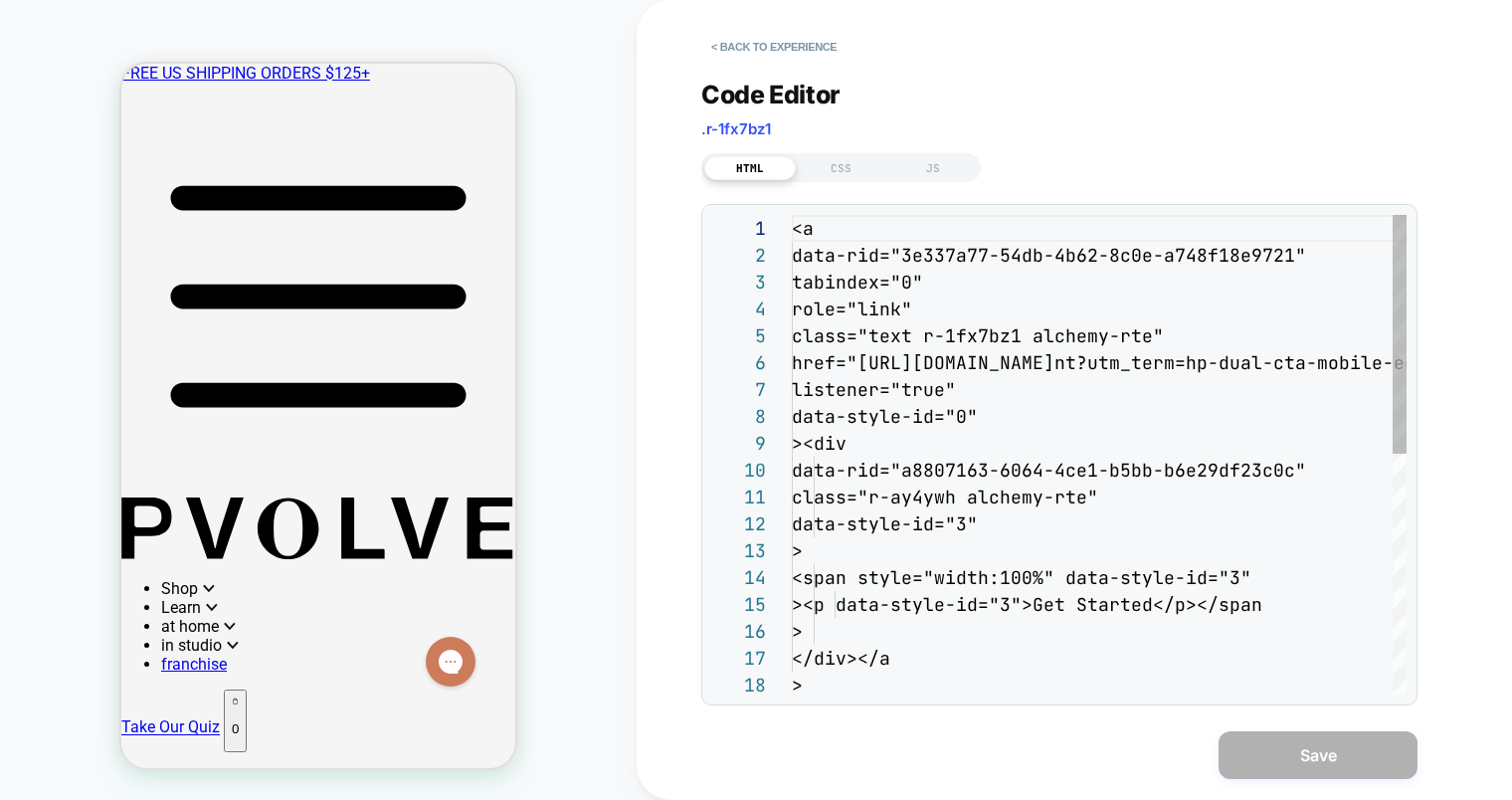 scroll, scrollTop: 269, scrollLeft: 0, axis: vertical 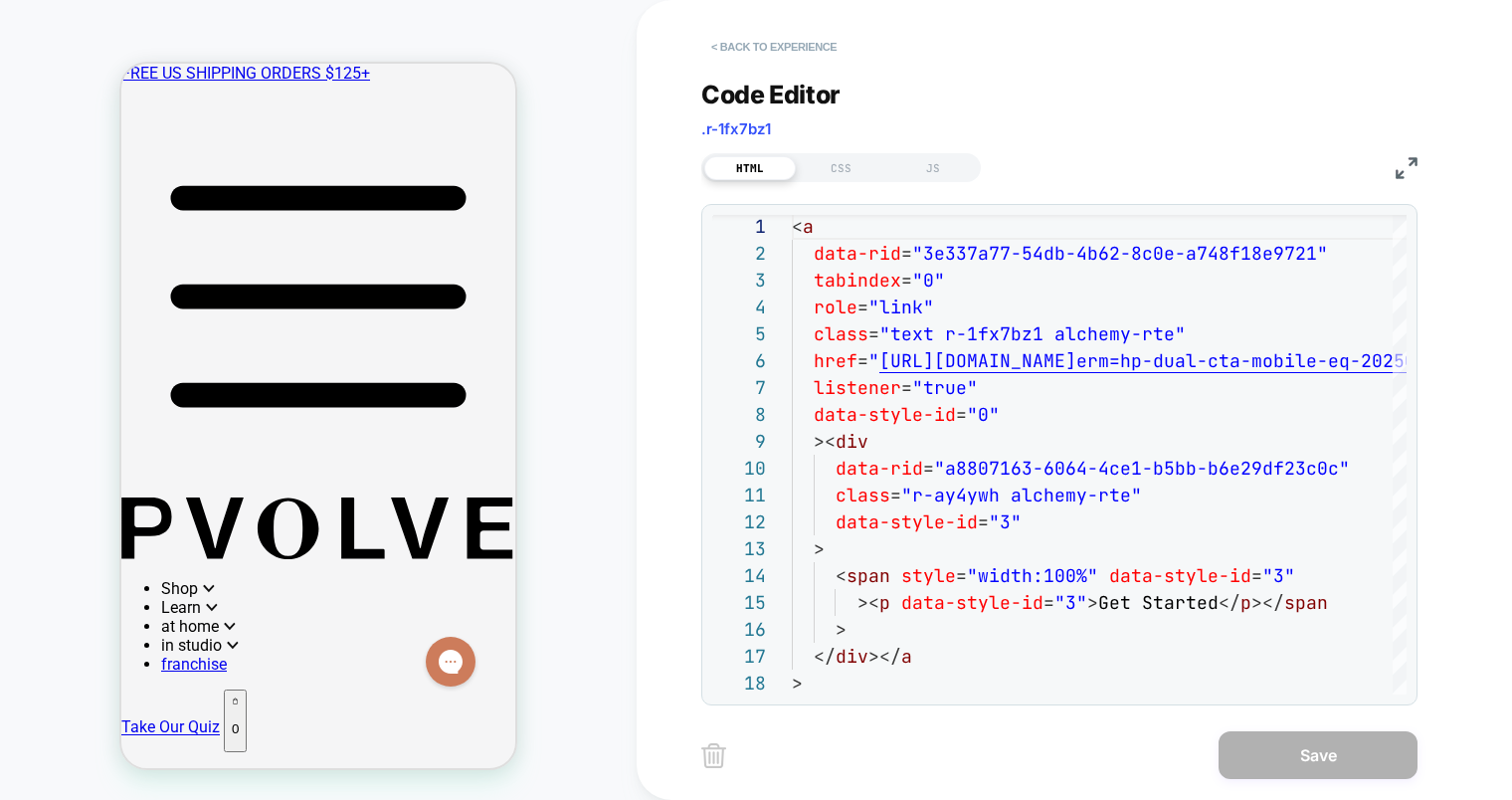 click on "< Back to experience" at bounding box center (774, 47) 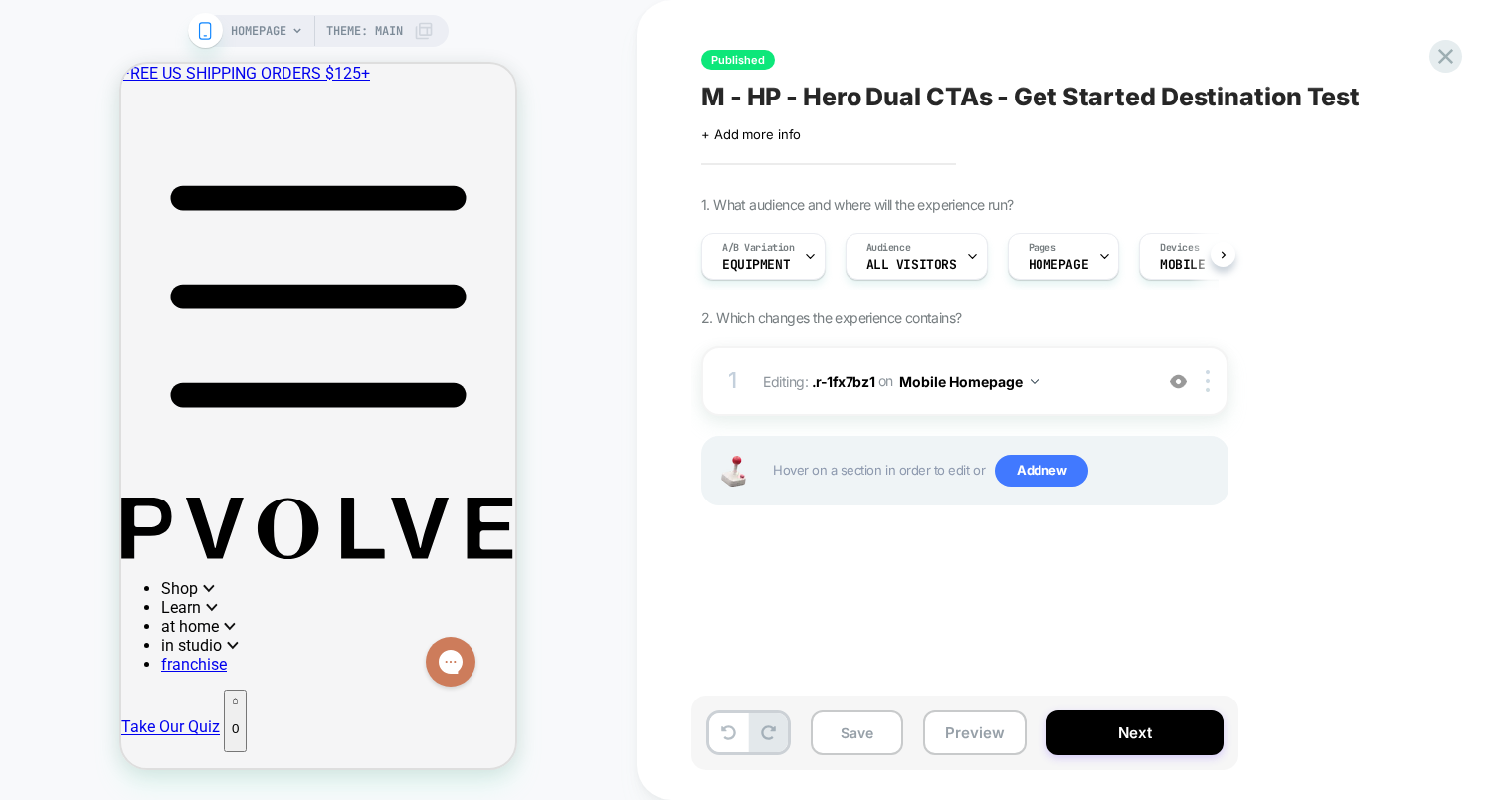 scroll, scrollTop: 0, scrollLeft: 1, axis: horizontal 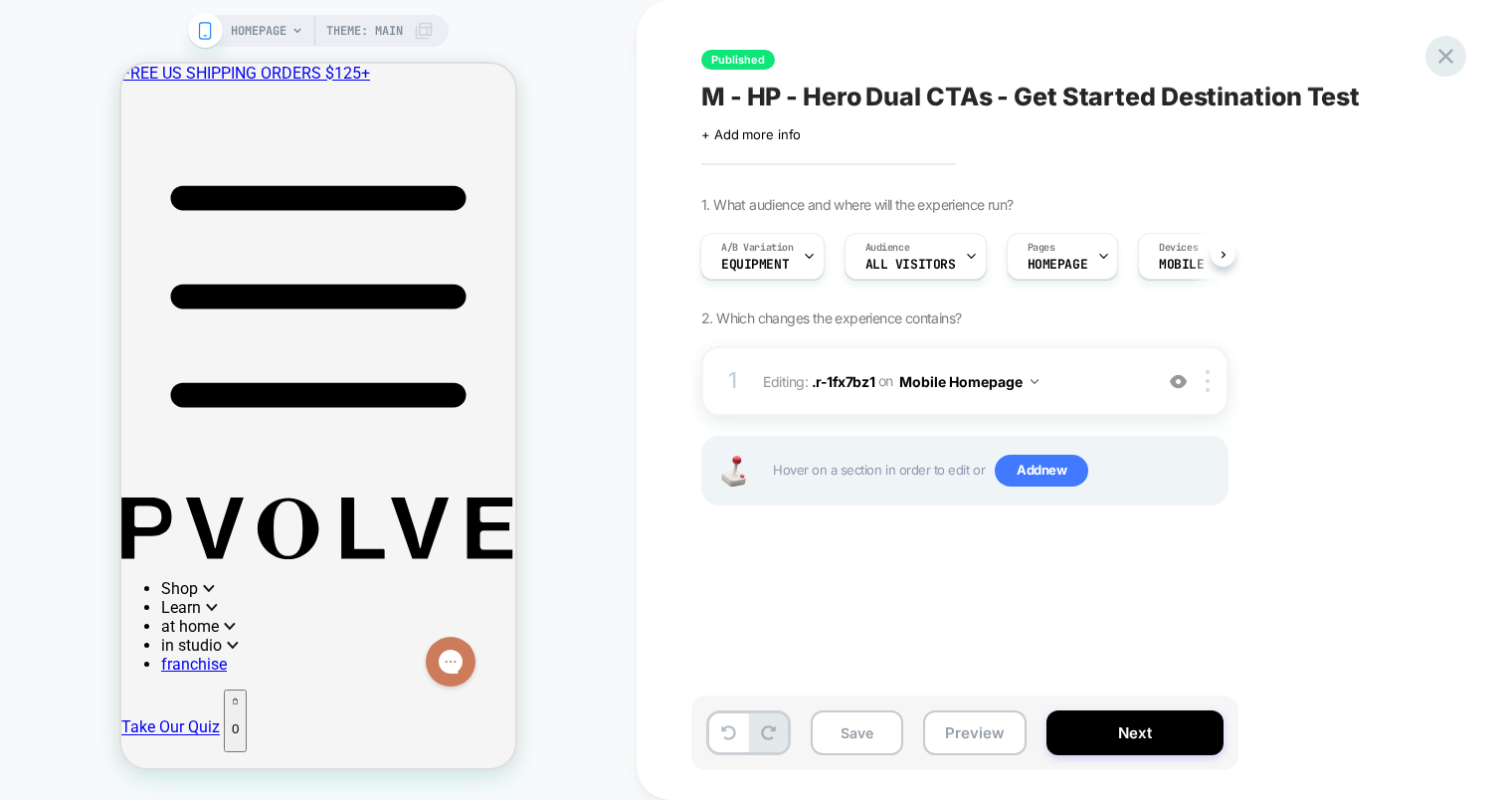 click 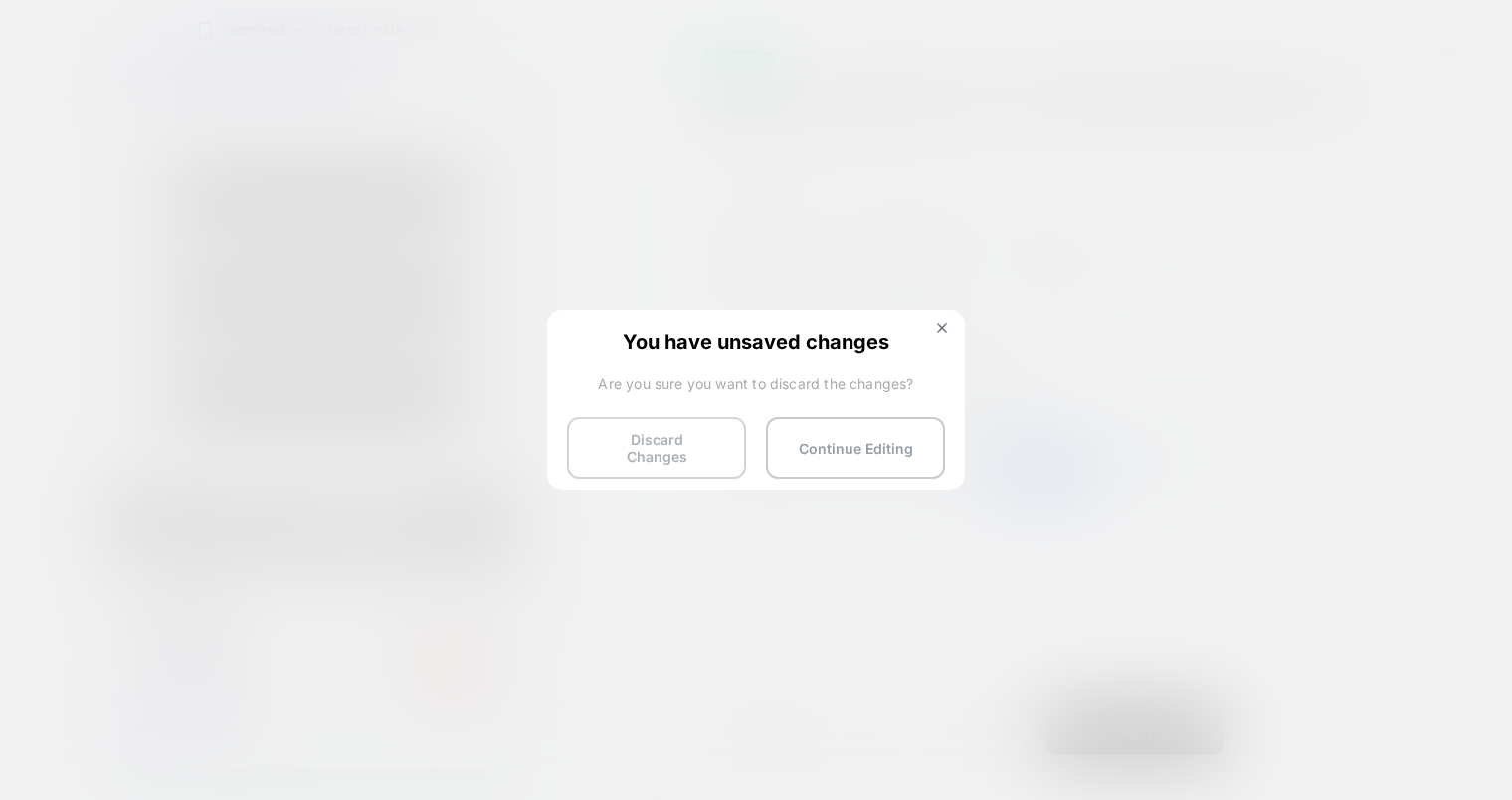 click on "Discard Changes" at bounding box center (657, 448) 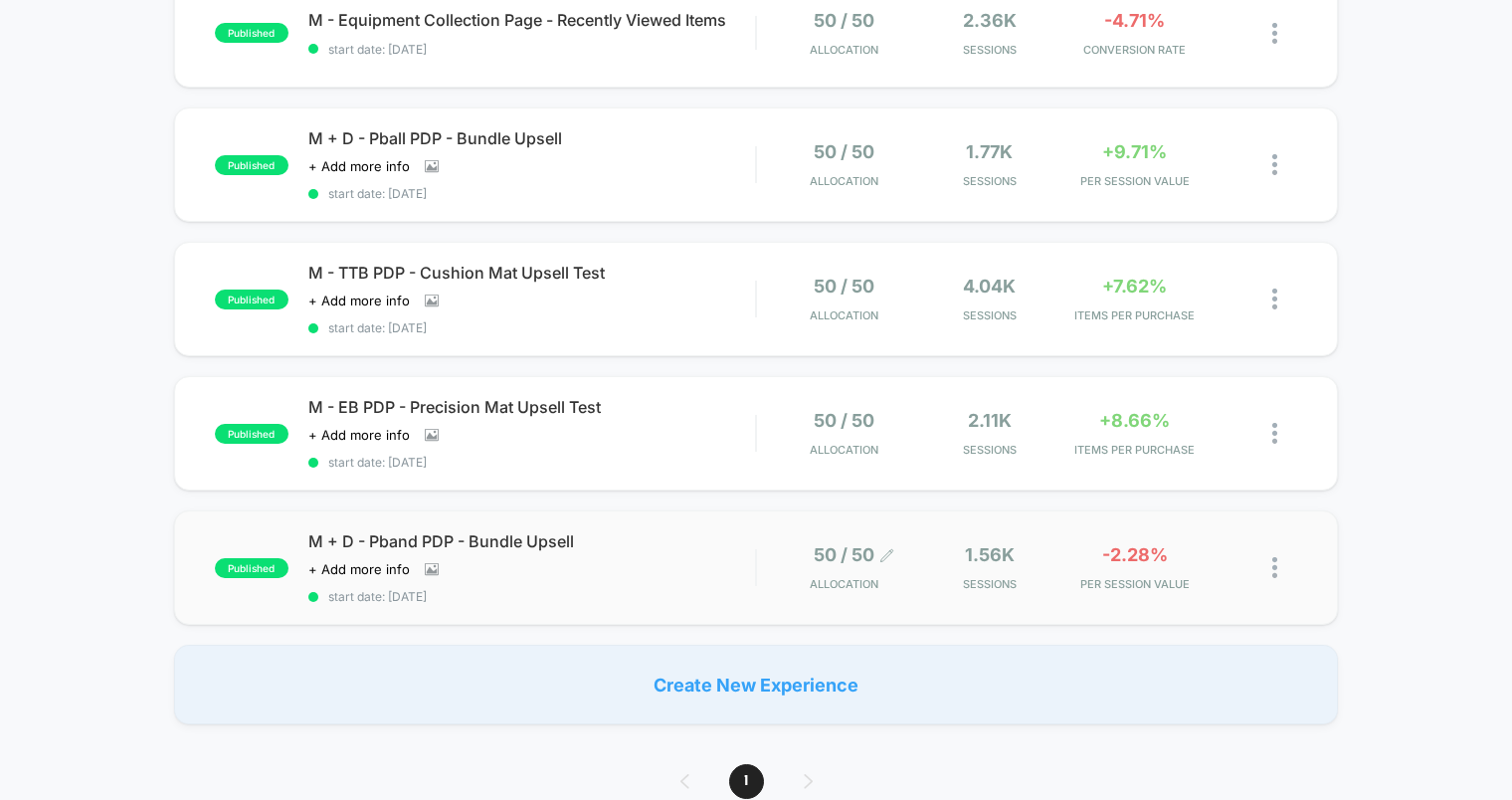 scroll, scrollTop: 888, scrollLeft: 0, axis: vertical 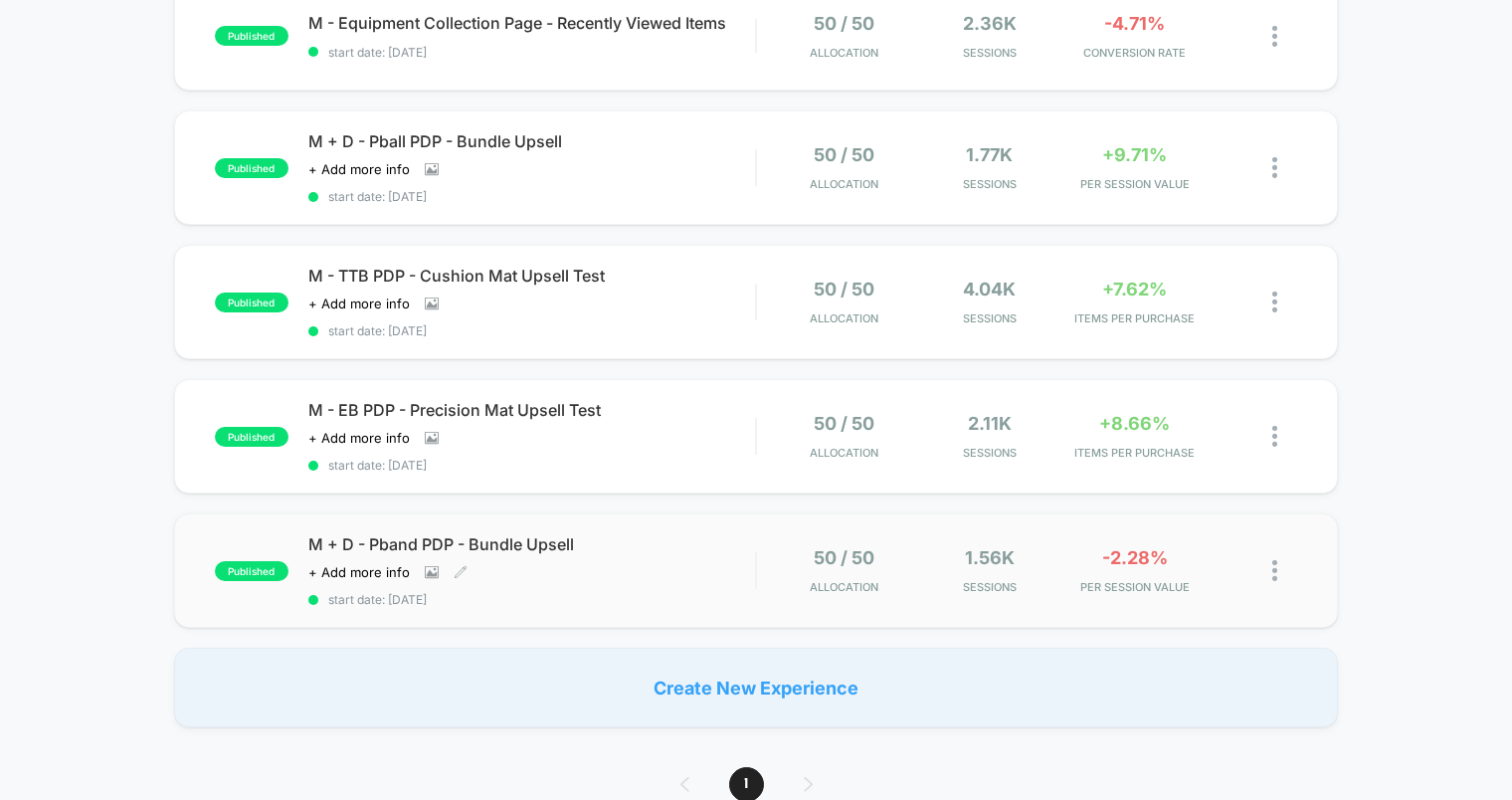 click on "M + D - Pband PDP - Bundle Upsell" at bounding box center (531, 544) 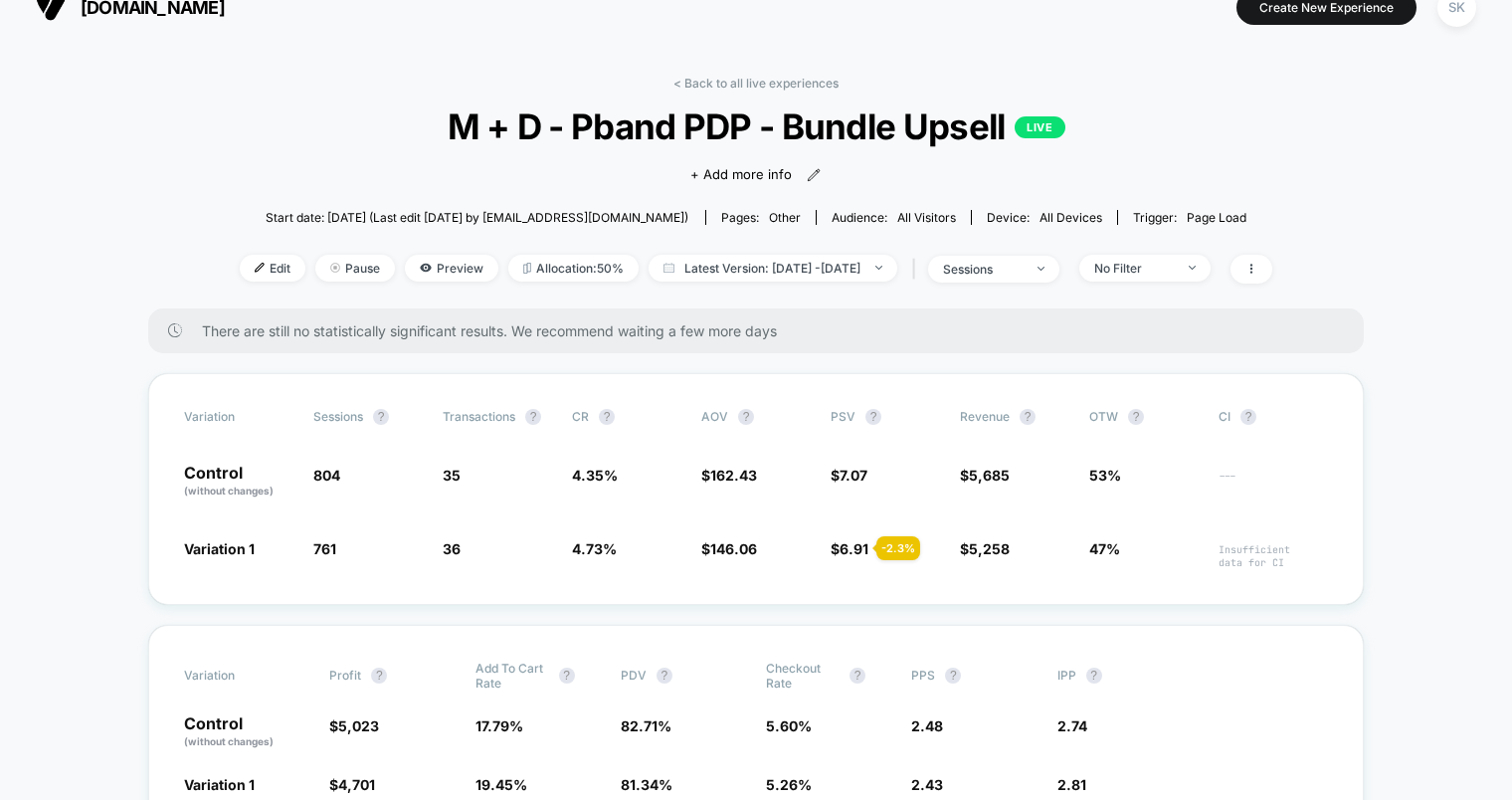 scroll, scrollTop: 0, scrollLeft: 0, axis: both 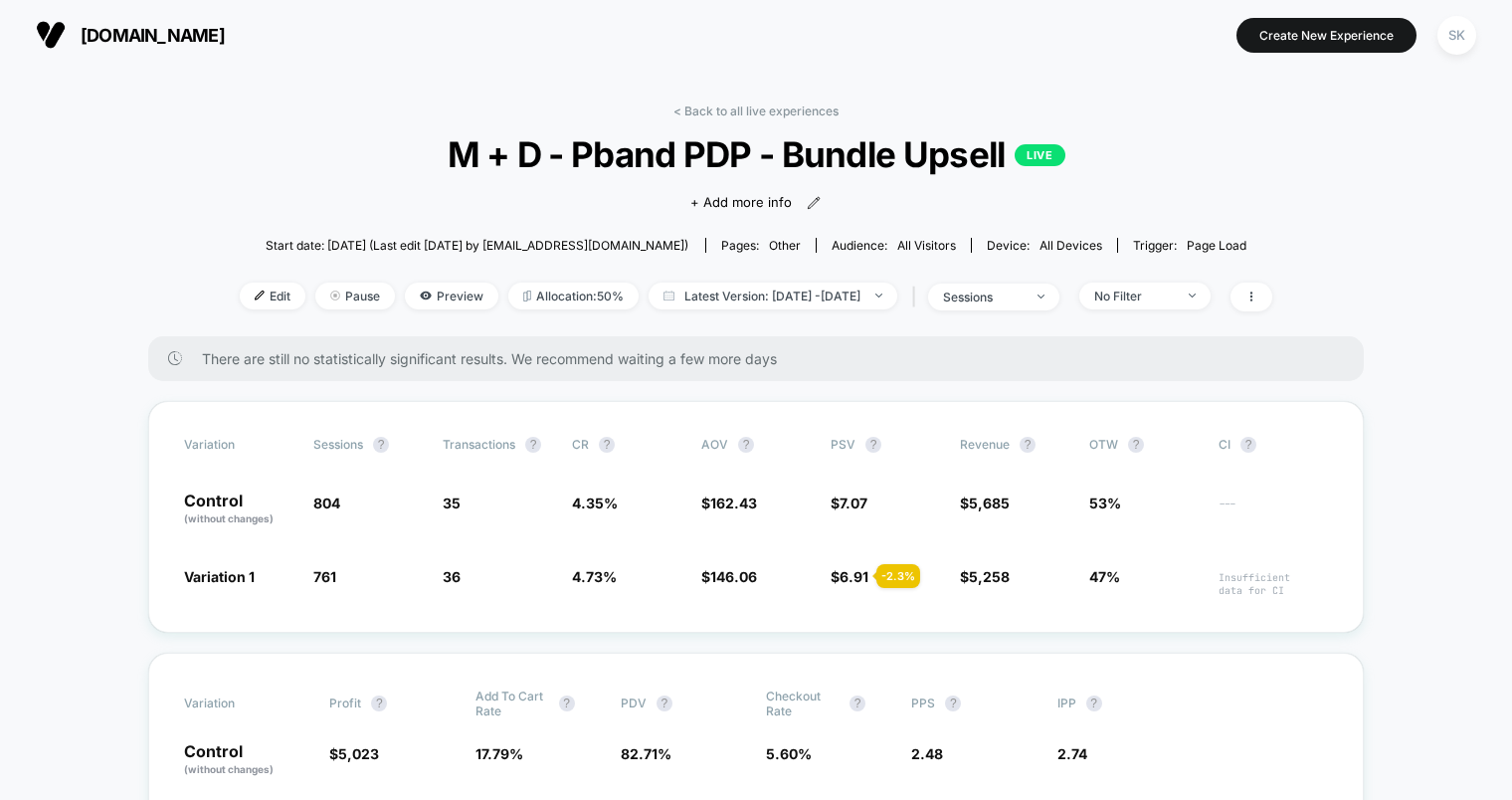 click on "< Back to all live experiences  M + D - Pband PDP - Bundle Upsell LIVE Click to view images Click to edit experience details + Add more info Start date: [DATE] (Last edit [DATE] by [EMAIL_ADDRESS][DOMAIN_NAME]) Pages: other Audience: All Visitors Device: all devices Trigger: Page Load Edit Pause  Preview Allocation:  50% Latest Version:     [DATE]    -    [DATE] |   sessions   No Filter There are still no statistically significant results. We recommend waiting a few more days Variation Sessions ? Transactions ? CR ? AOV ? PSV ? Revenue ? OTW ? CI ? Control (without changes) 804 35 4.35 % $ 162.43 $ 7.07 $ 5,685 53% --- Variation 1 761 - 5.3 % 36 + 8.7 % 4.73 % + 8.7 % $ 146.06 - 10.1 % $ 6.91 - 2.3 % $ 5,258 - 2.3 % 47% Insufficient  data for CI Variation Profit ? Add To Cart Rate ? PDV ? Checkout Rate ? PPS ? IPP ? Control (without changes) $ 5,023 17.79 % 82.71 % 5.60 % 2.48 2.74 Variation 1 $ 4,701 - 1.1 % 19.45 % + 9.3 % 81.34 % - 1.7 % 5.26 % - 6.1 % 2.43 - 2.2 % 2.81 + 2.3 % ? Variation 1 CONTROL ?" at bounding box center (756, 4175) 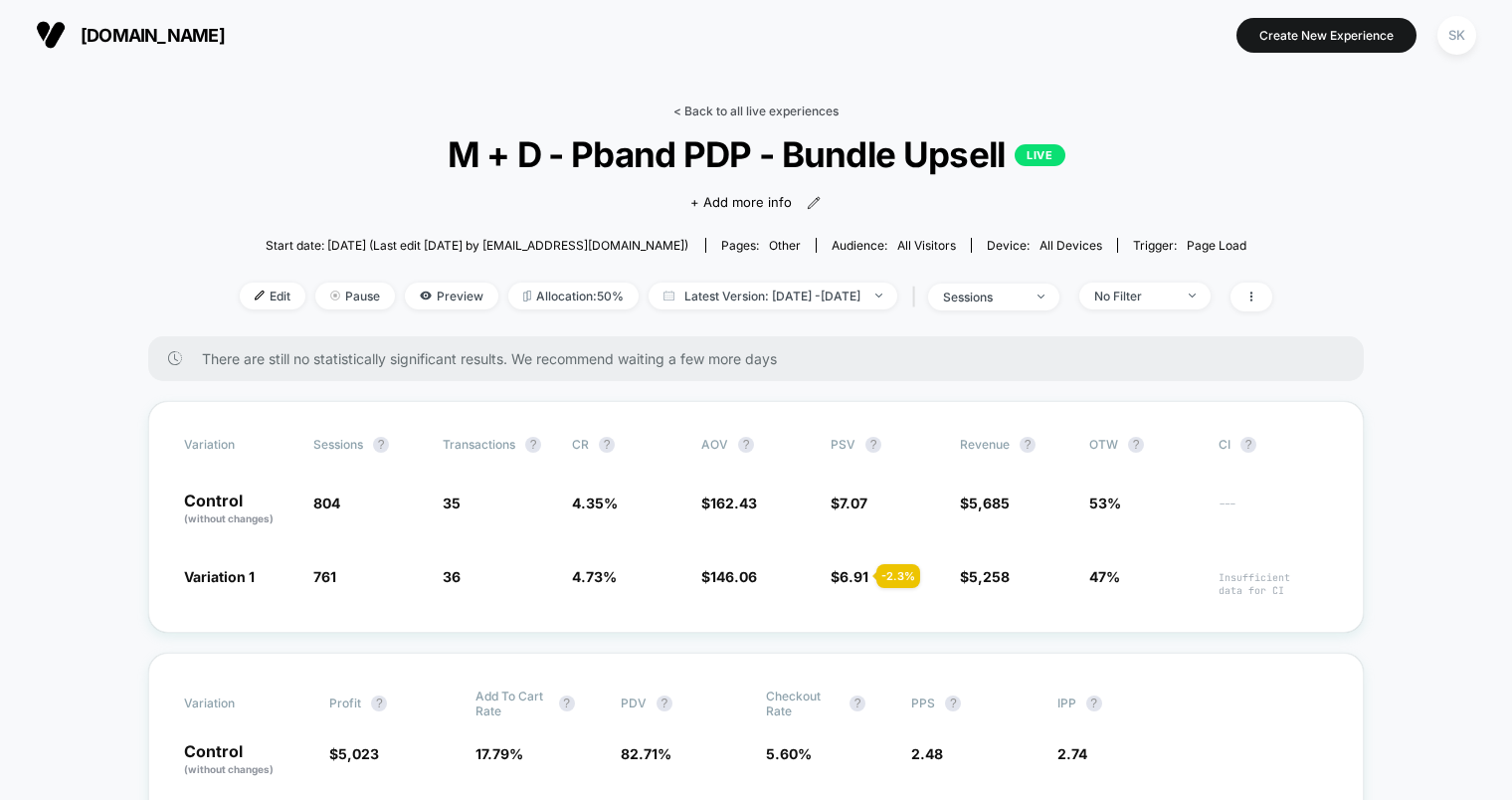 click on "< Back to all live experiences" at bounding box center (756, 110) 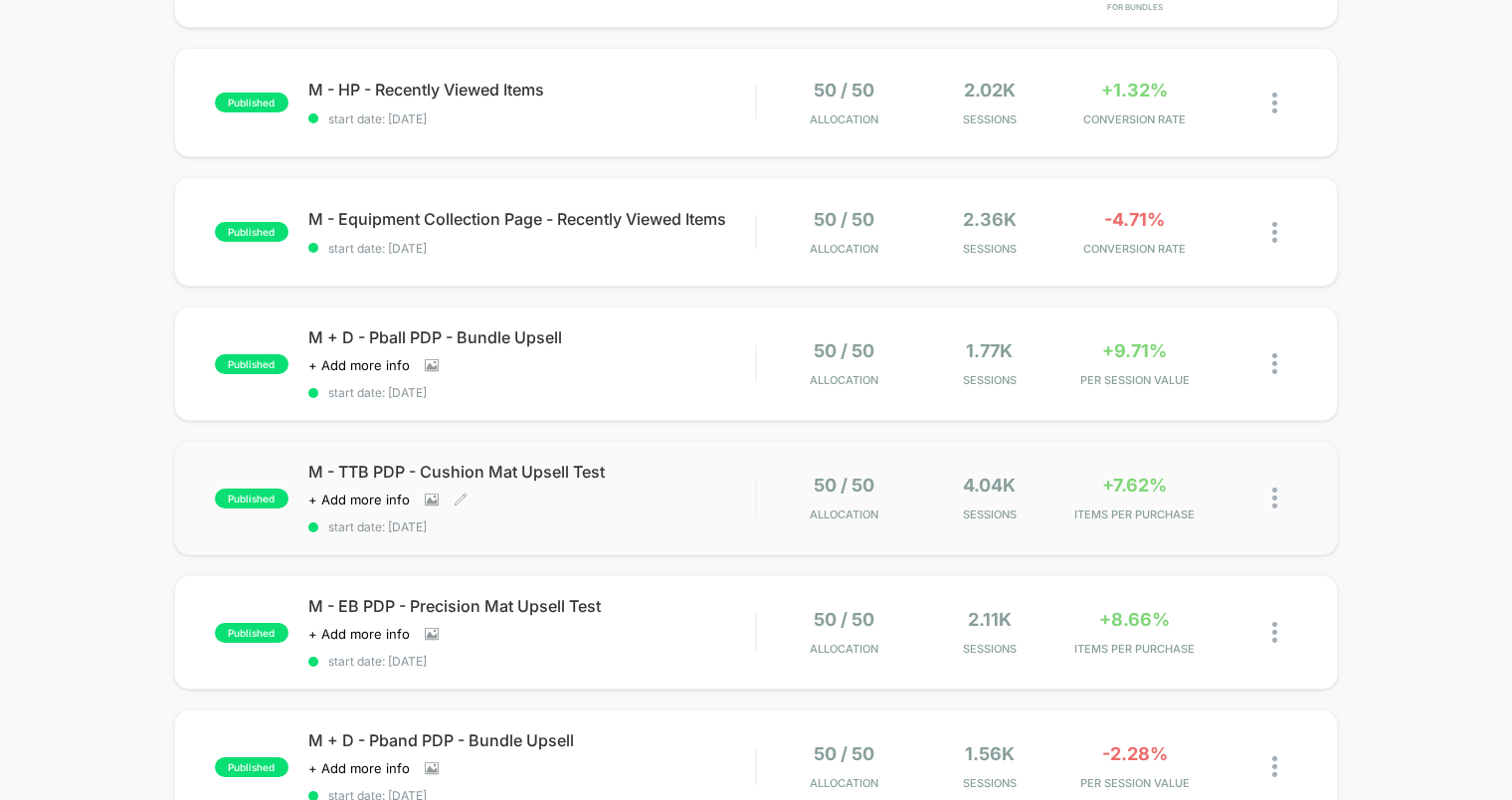 scroll, scrollTop: 693, scrollLeft: 0, axis: vertical 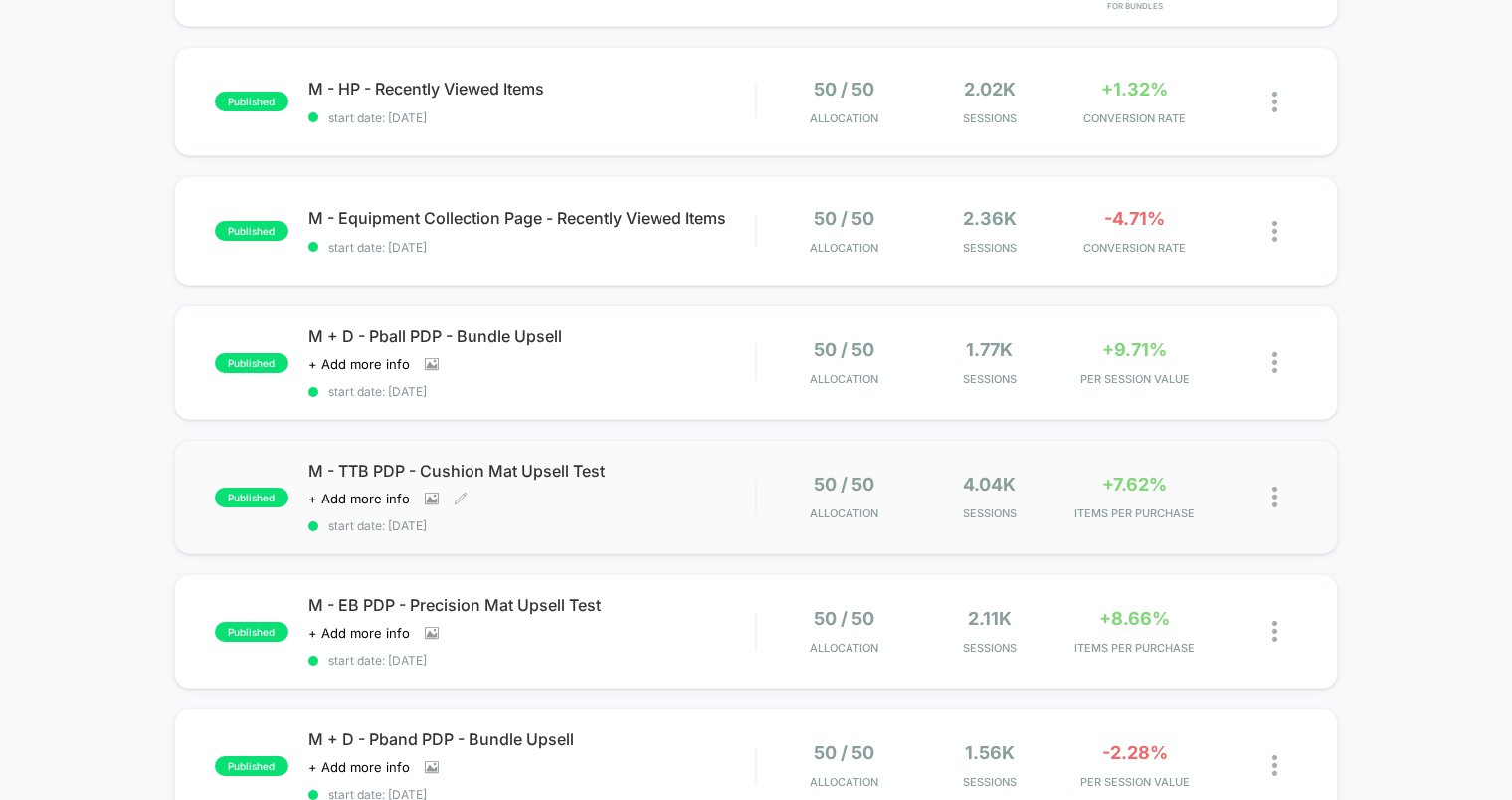 click on "M - TTB PDP - Cushion Mat Upsell Test Click to view images Click to edit experience details + Add more info start date: [DATE]" at bounding box center (531, 497) 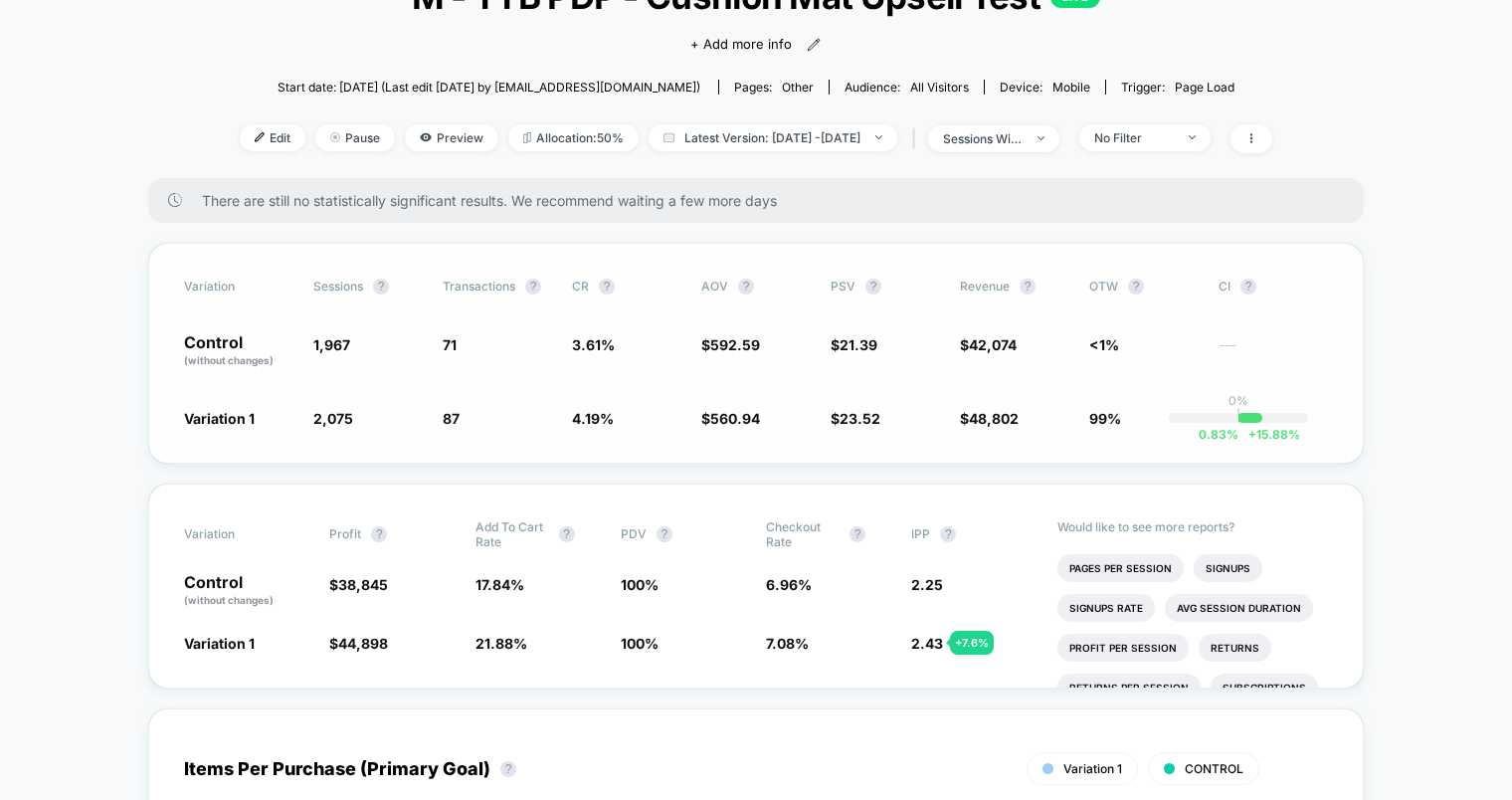 scroll, scrollTop: 183, scrollLeft: 0, axis: vertical 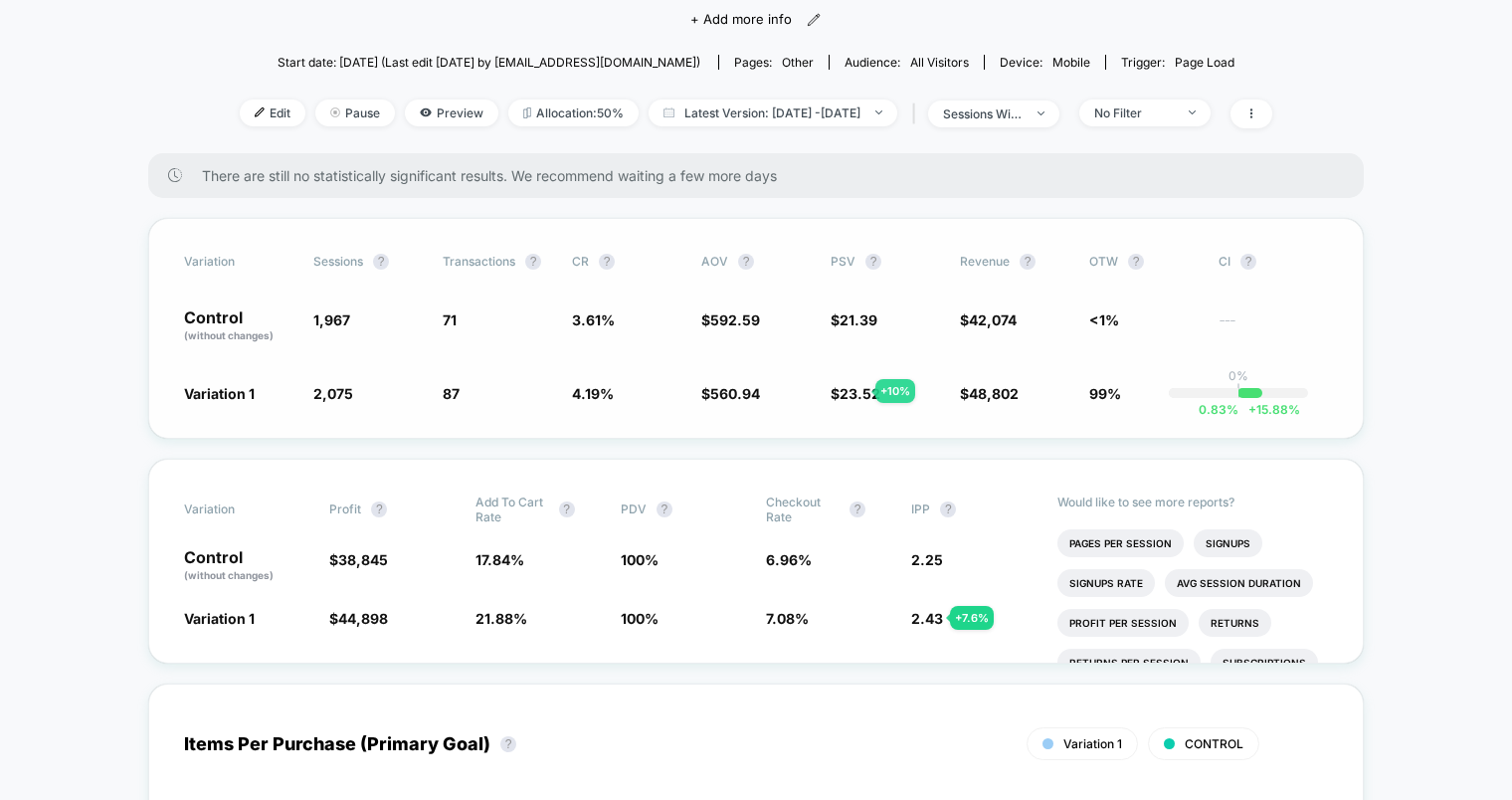 click on "23.52" at bounding box center (859, 393) 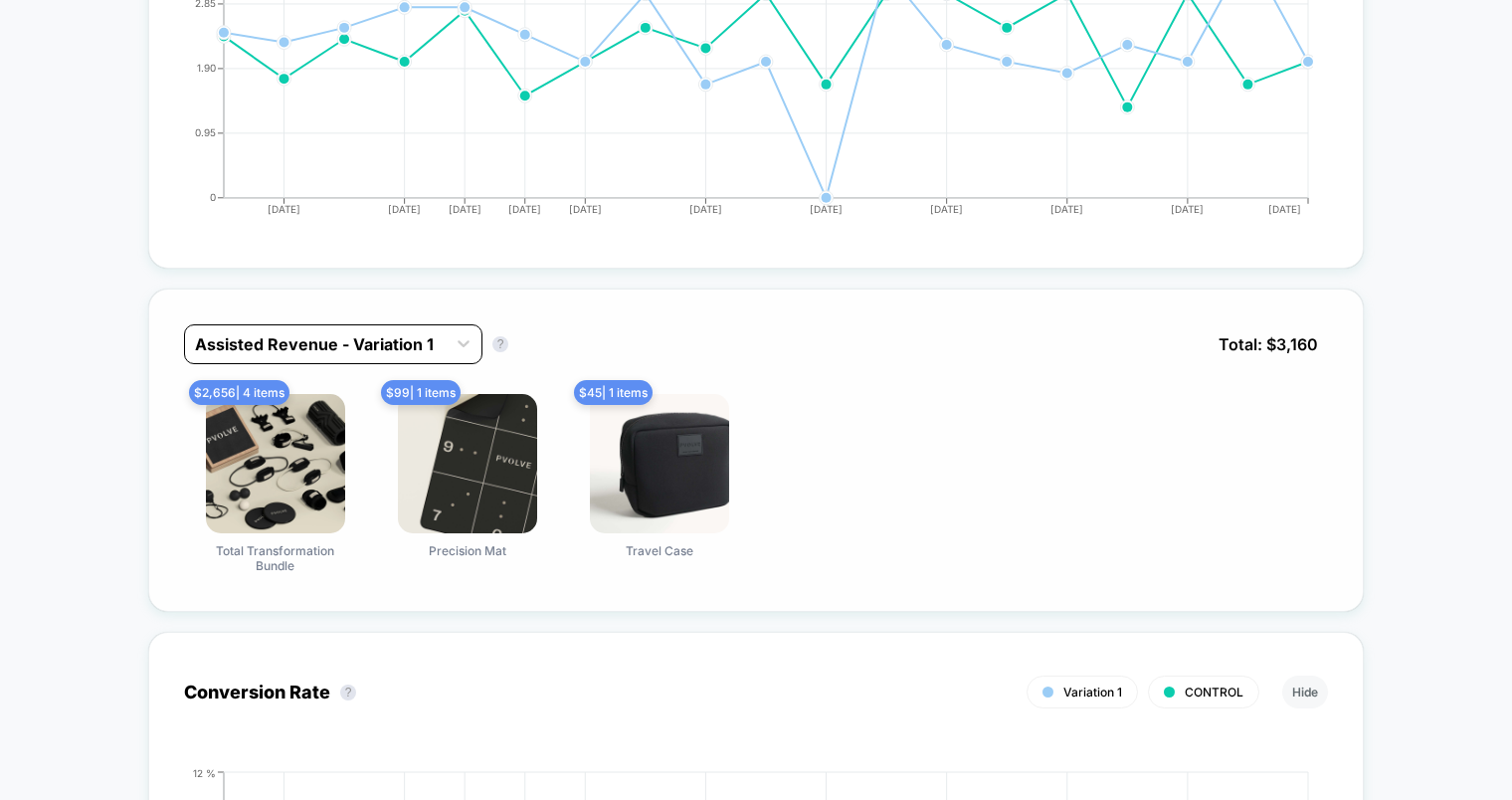 click at bounding box center [315, 344] 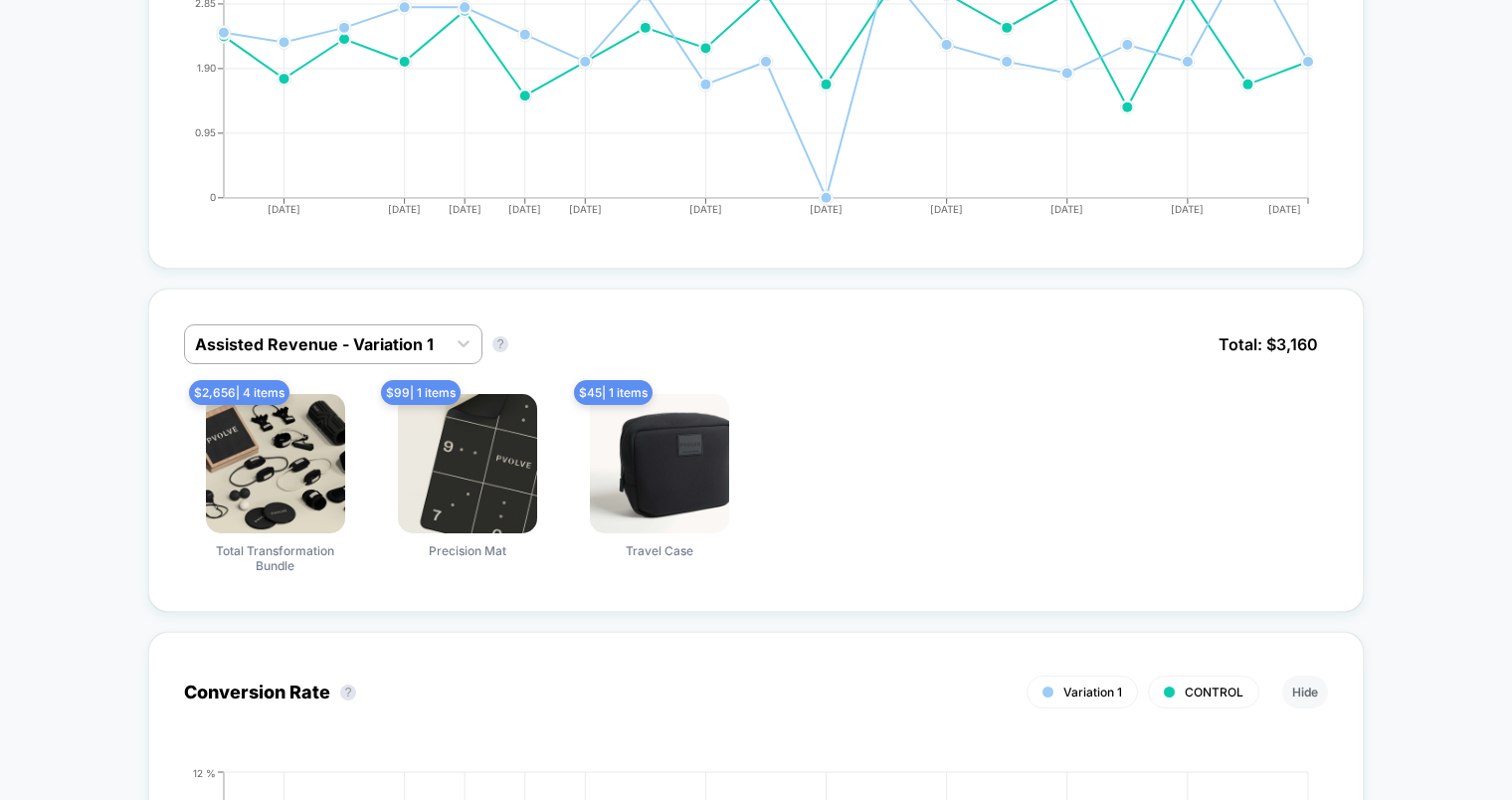 click on "Assisted Revenue  - Variation 1 Assisted Revenue  - Variation 1 ? Total:   $ 3,160 $ 2,656  | 4 items Total Transformation Bundle $ 99  | 1 items Precision Mat $ 45  | 1 items Travel Case Conversion Rate ? Variation 1 CONTROL Hide [DATE] [DATE] [DATE] [DATE] [DATE] [DATE] [DATE] [DATE] [DATE] [DATE] [DATE] 0 % 3 % 6 % 9 % 12 % [DATE]" at bounding box center [756, 685] 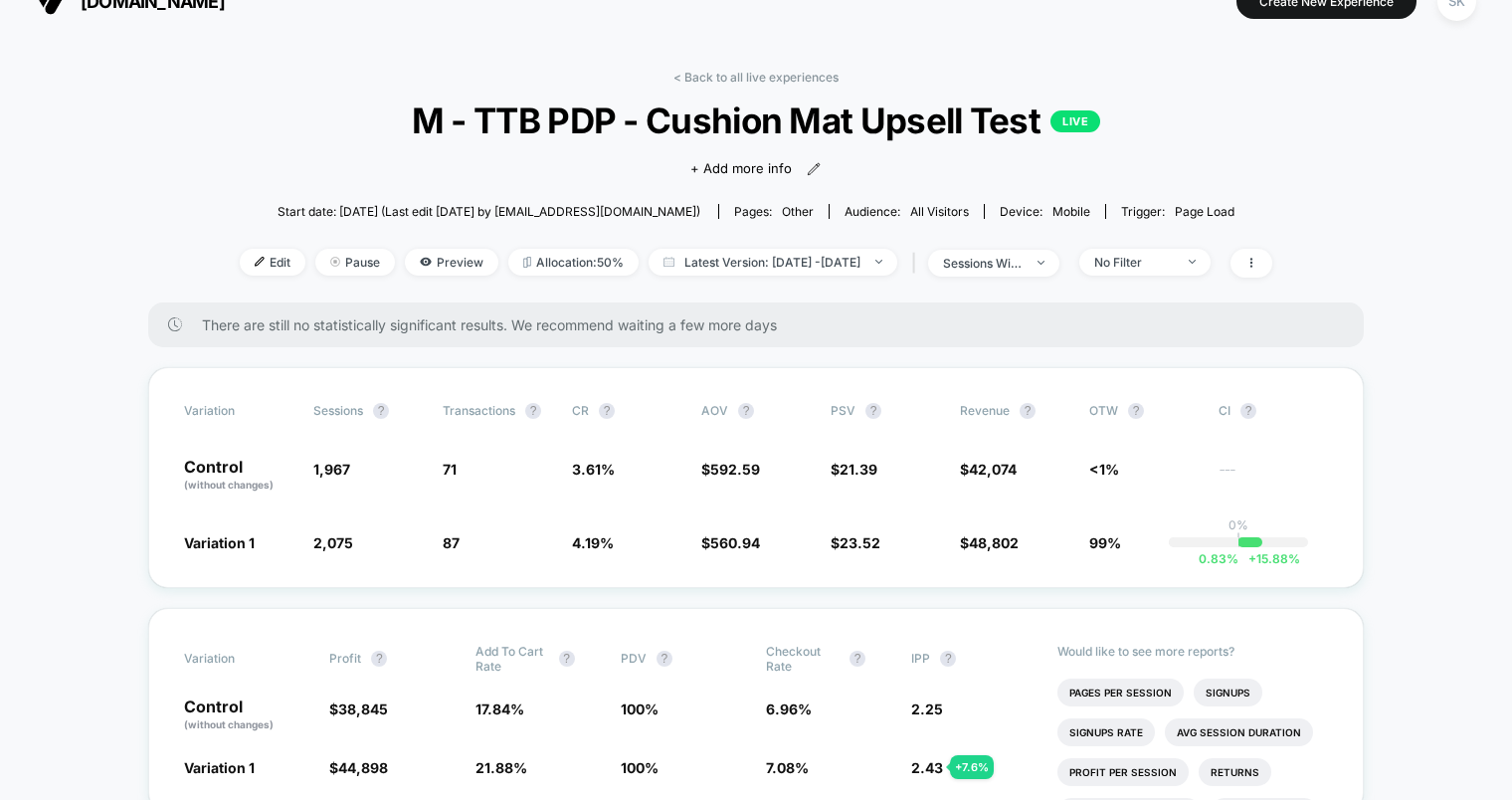 scroll, scrollTop: 0, scrollLeft: 0, axis: both 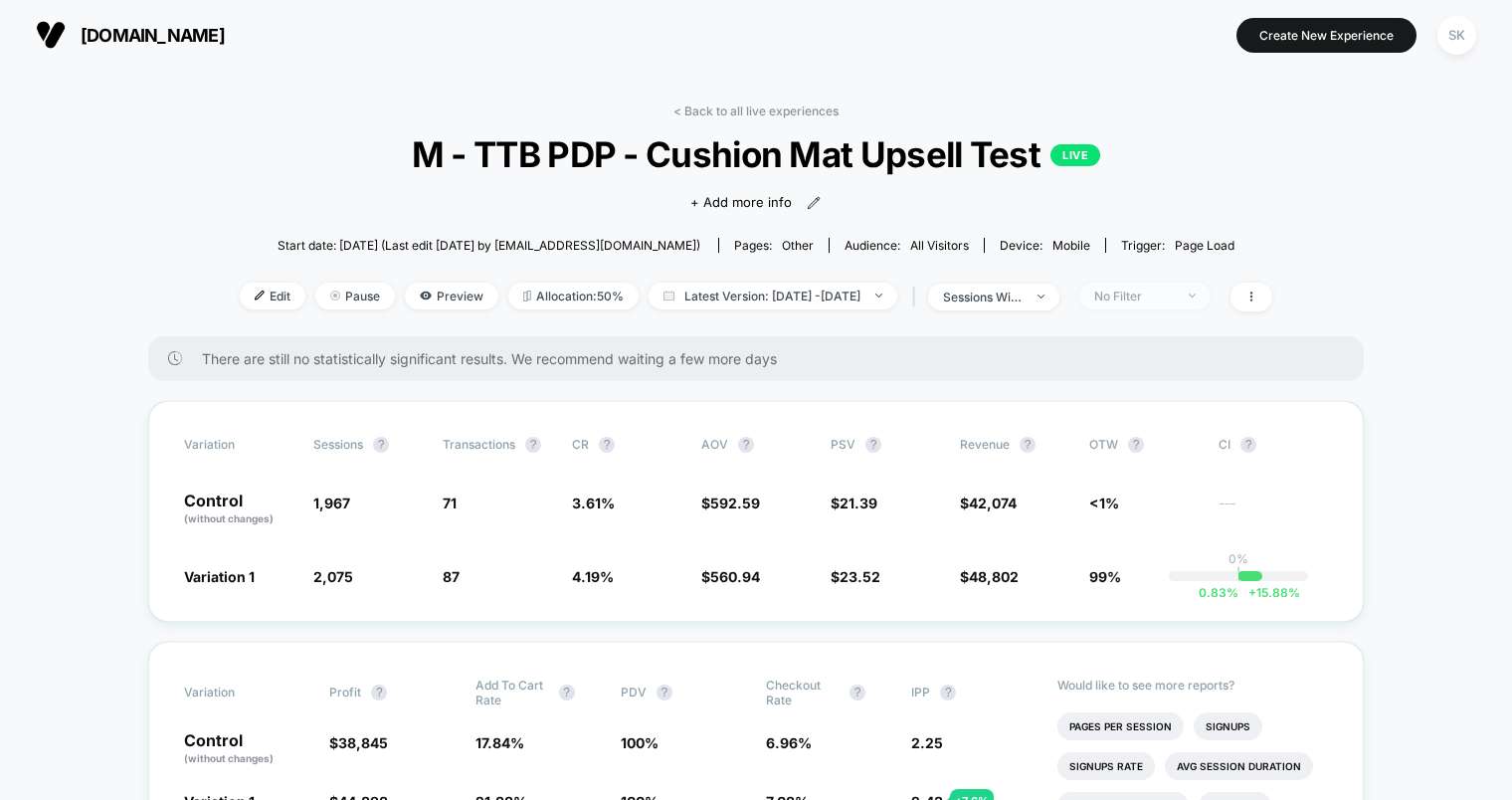 click on "No Filter" at bounding box center (1134, 296) 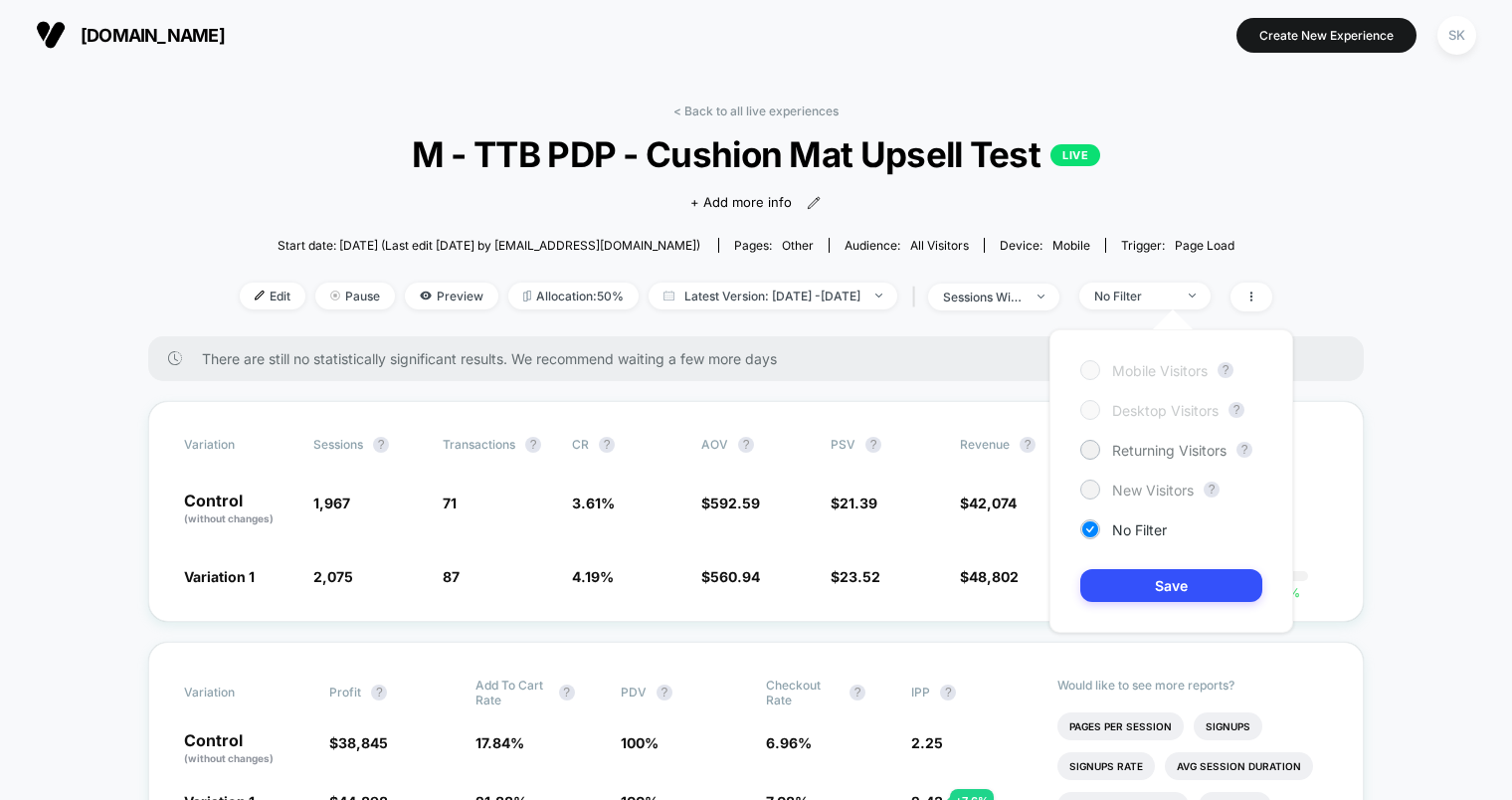 click on "New Visitors" at bounding box center [1153, 490] 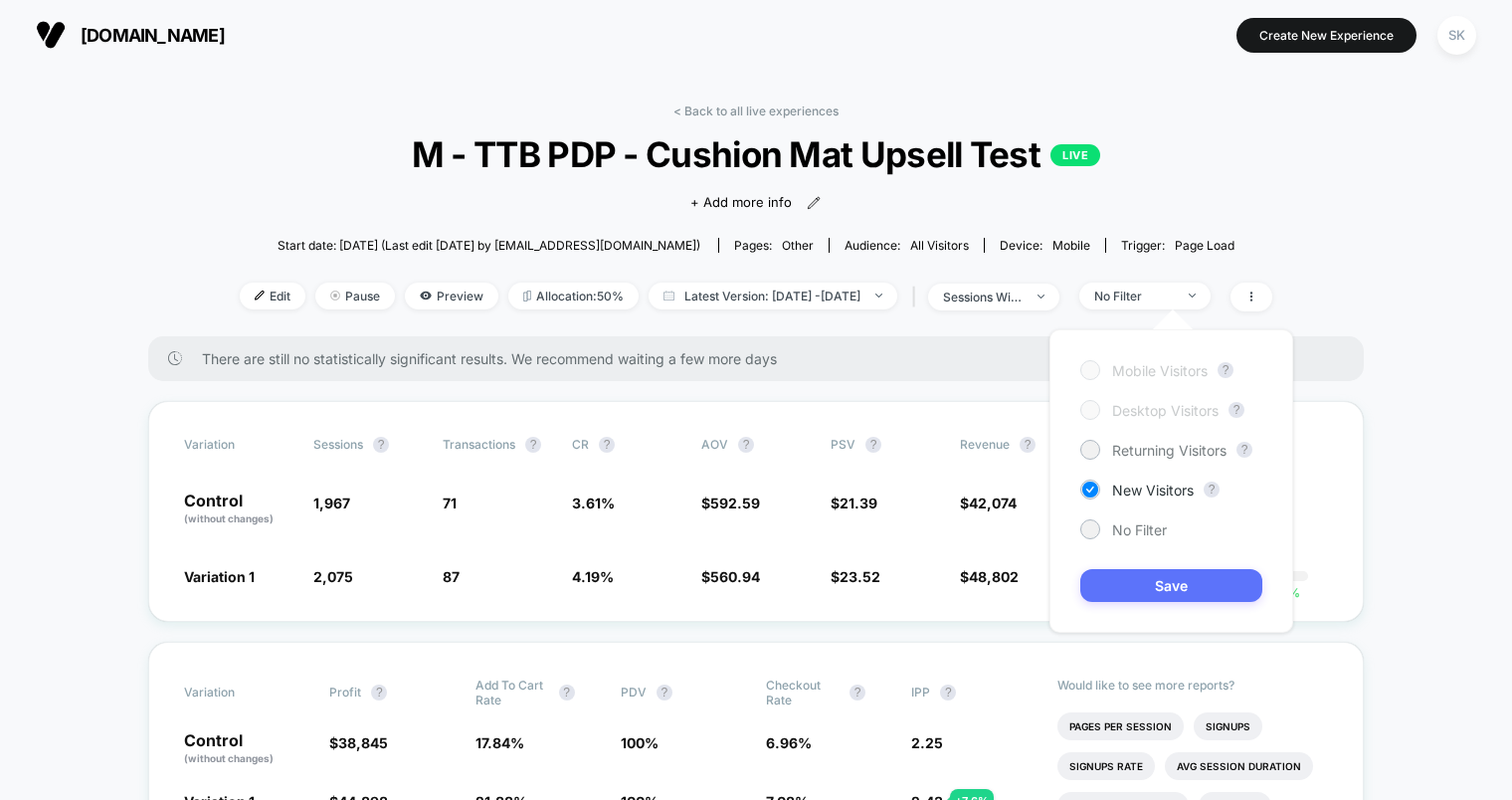 click on "Save" at bounding box center (1171, 585) 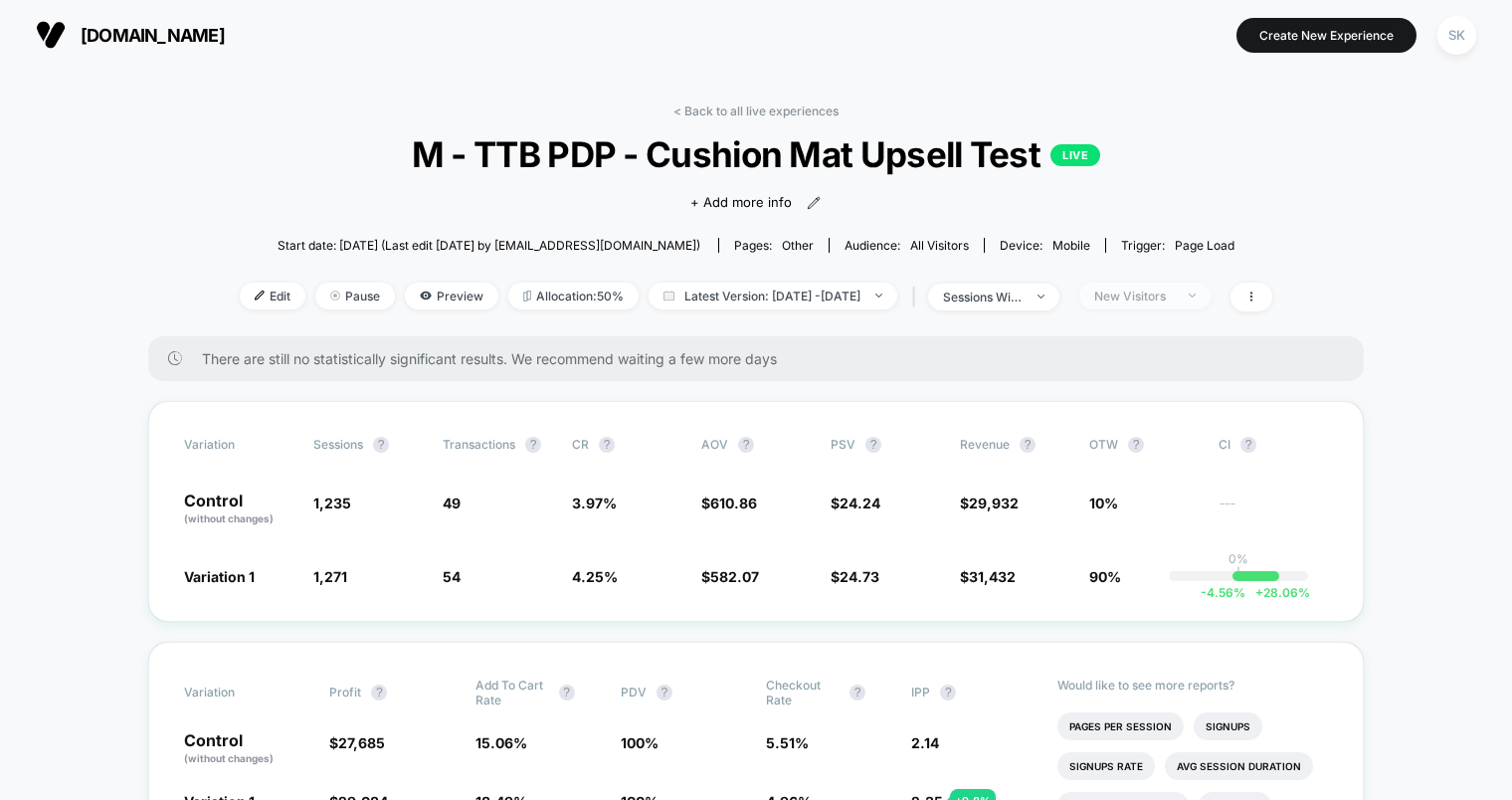 click on "New Visitors" at bounding box center [1134, 296] 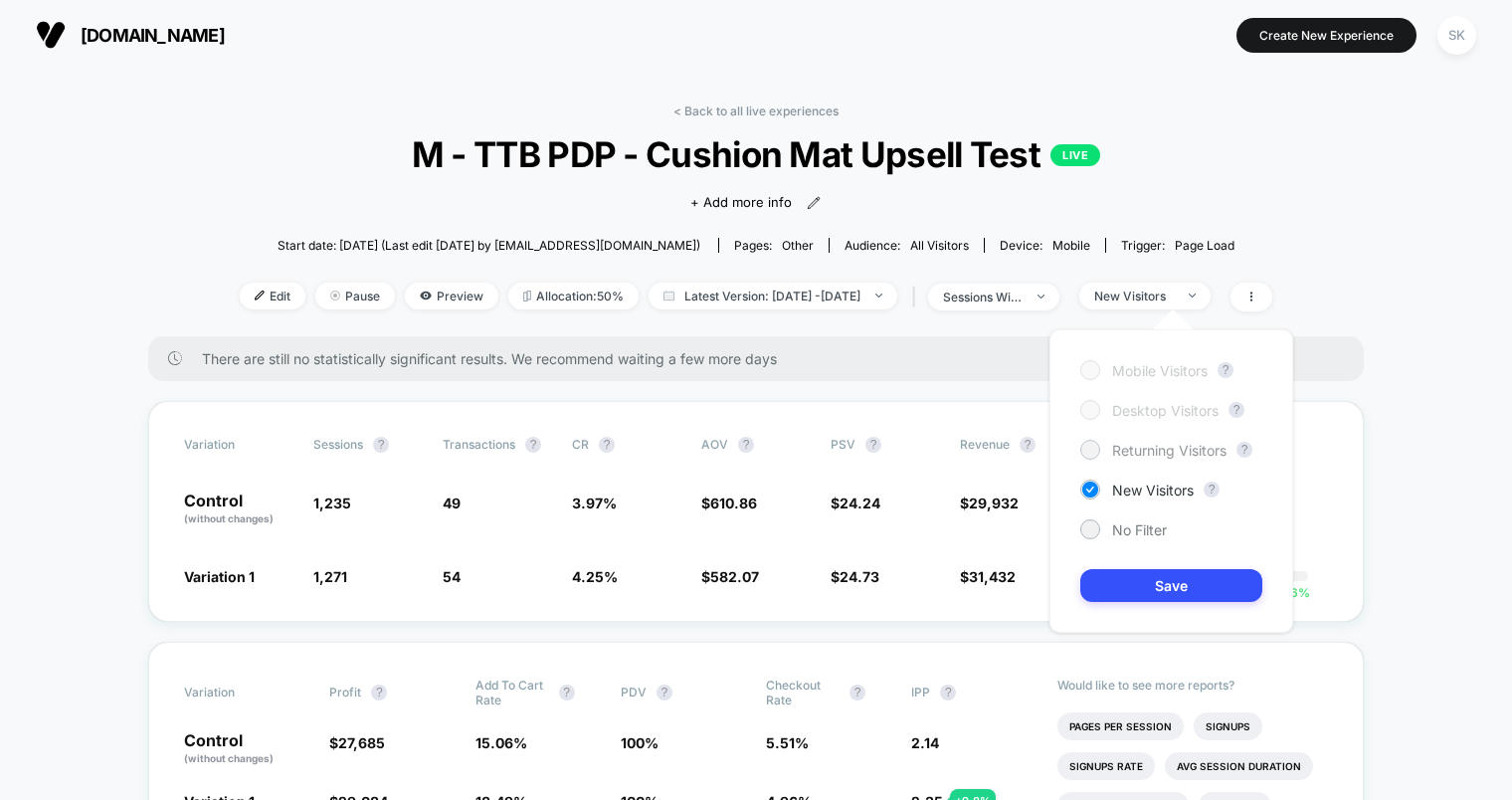 click at bounding box center (1090, 450) 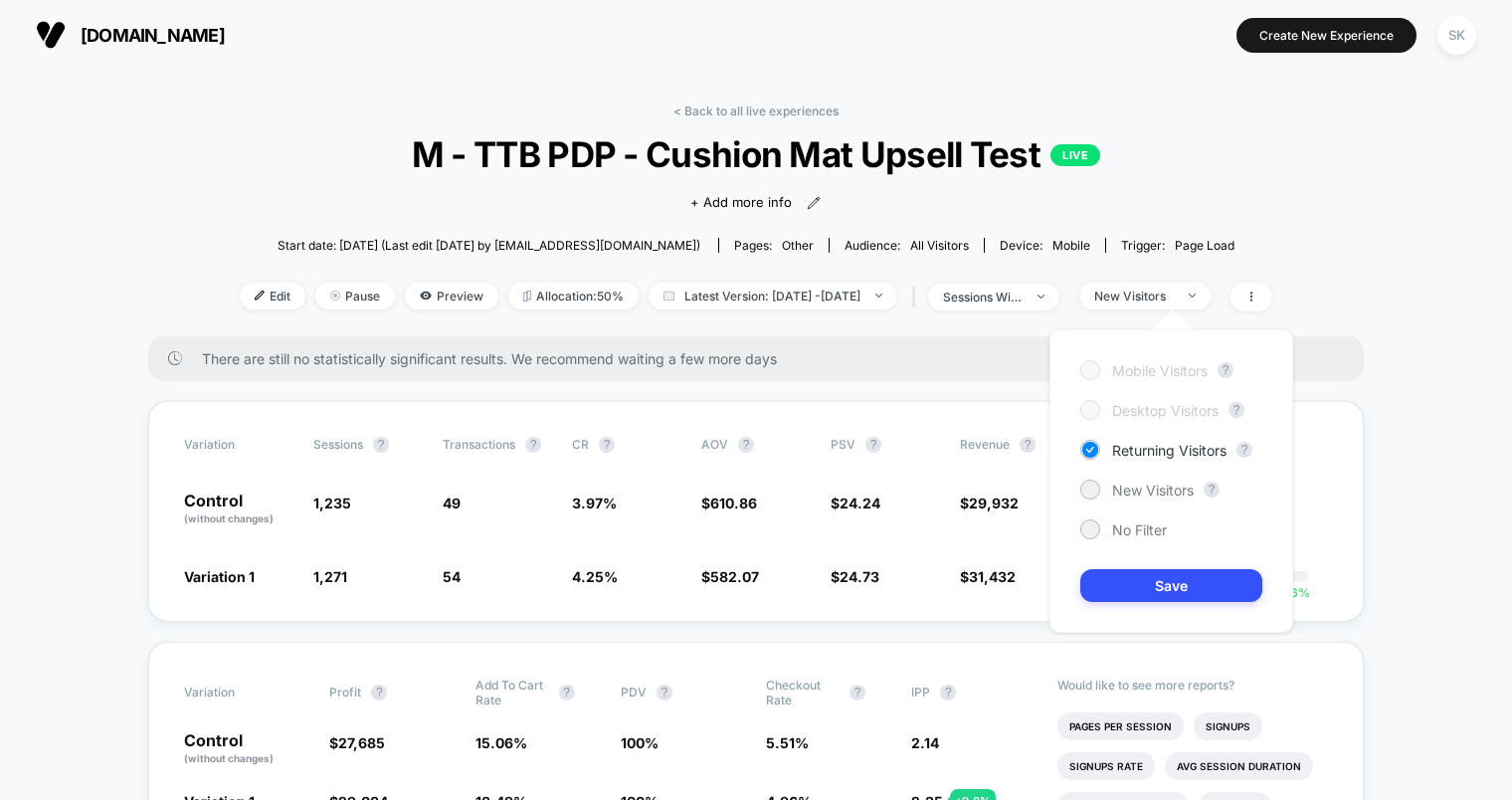 click on "Mobile Visitors ? Desktop Visitors ? Returning Visitors ? New Visitors ? No Filter Save" at bounding box center [1171, 481] 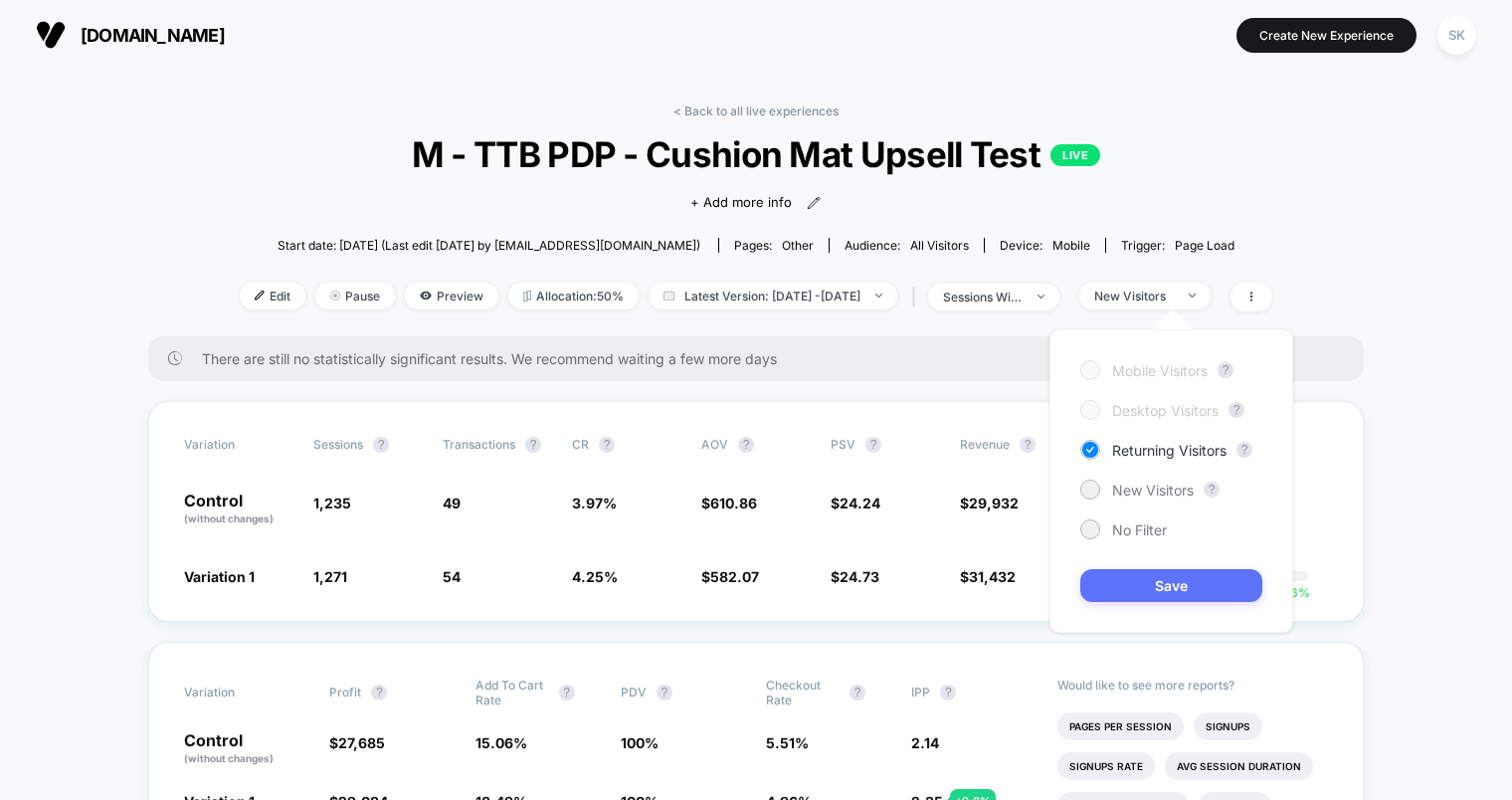 click on "Save" at bounding box center [1171, 585] 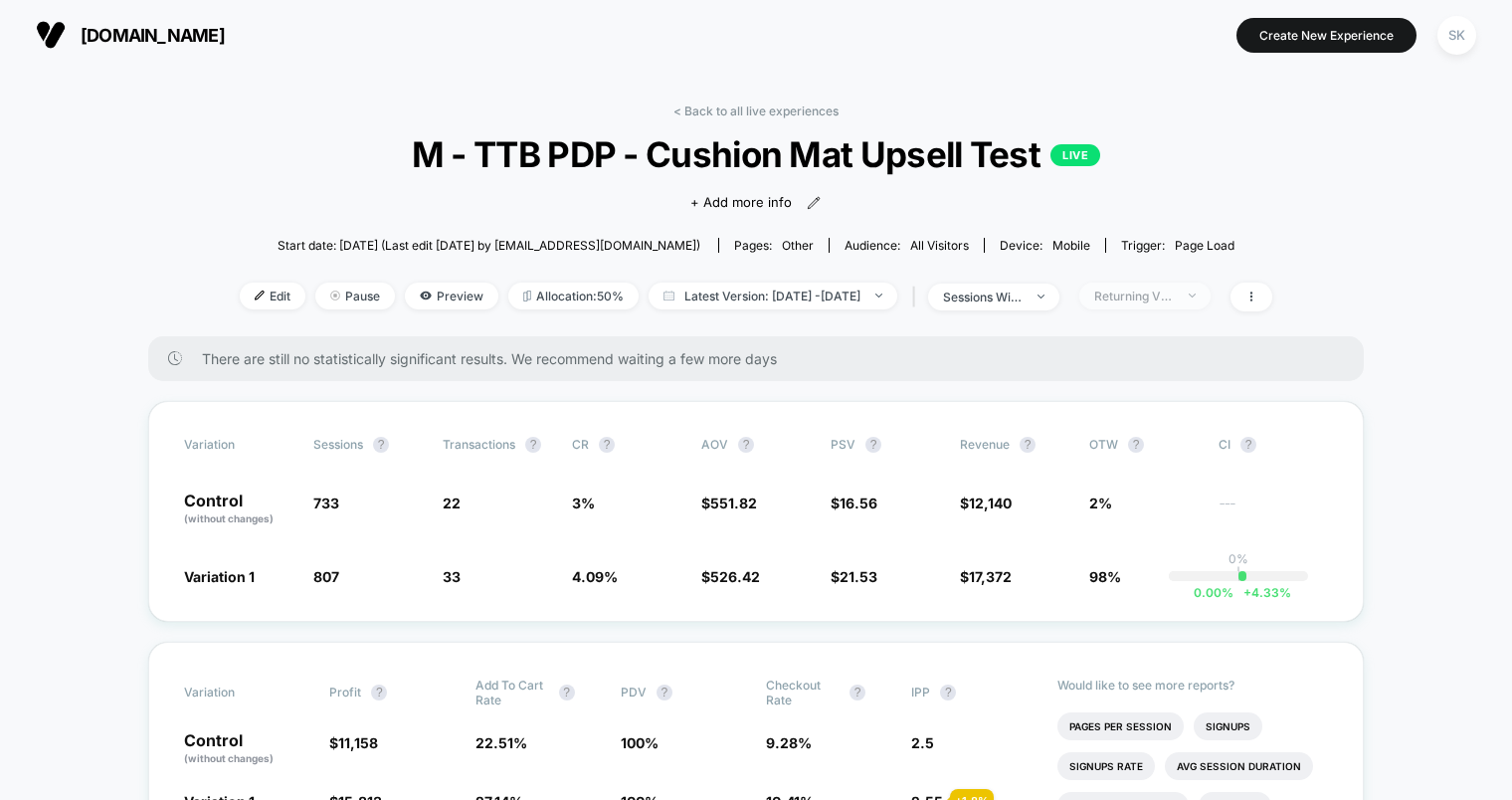 click on "Returning Visitors" at bounding box center [1134, 296] 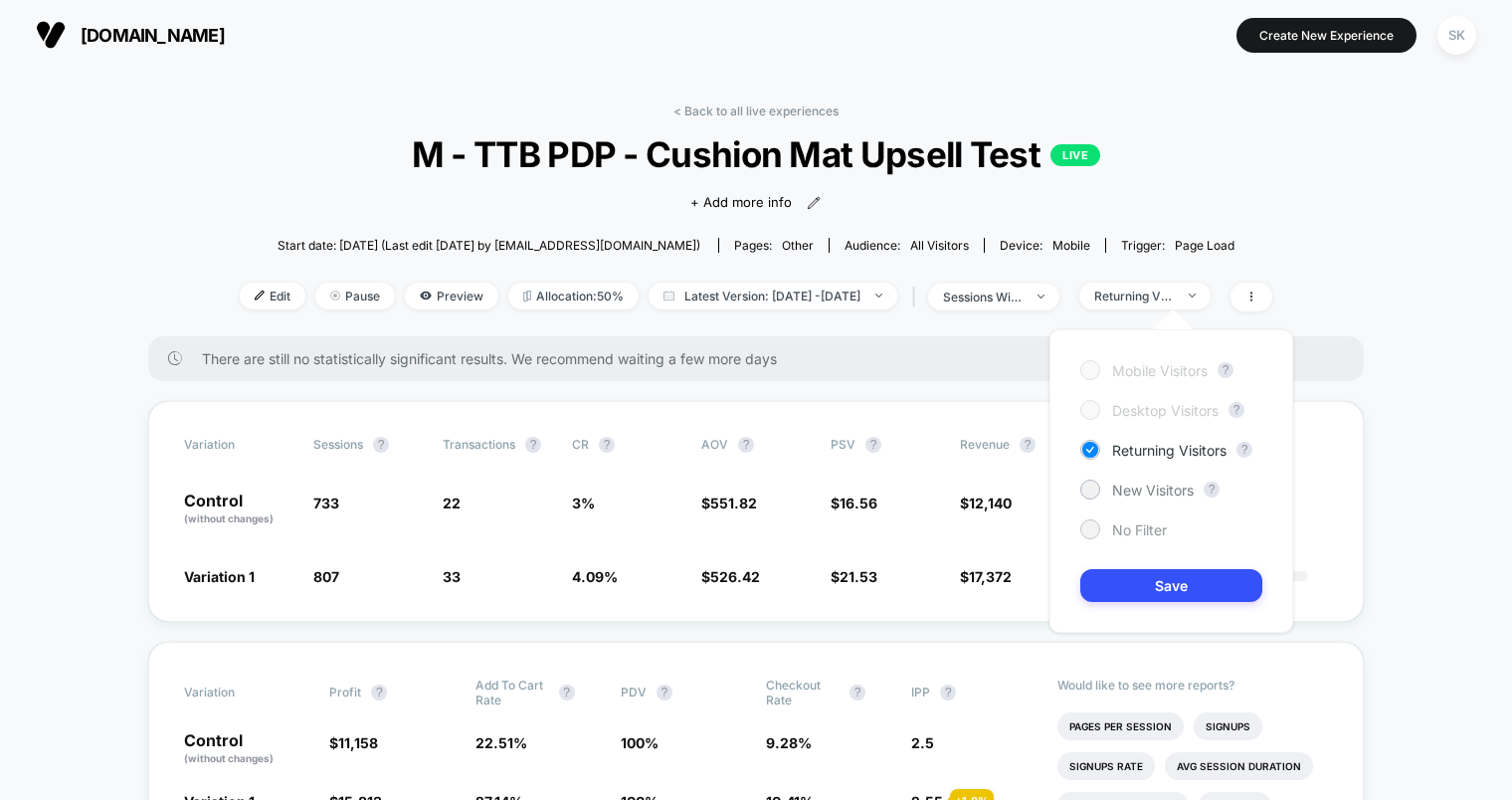 click on "No Filter" at bounding box center [1123, 529] 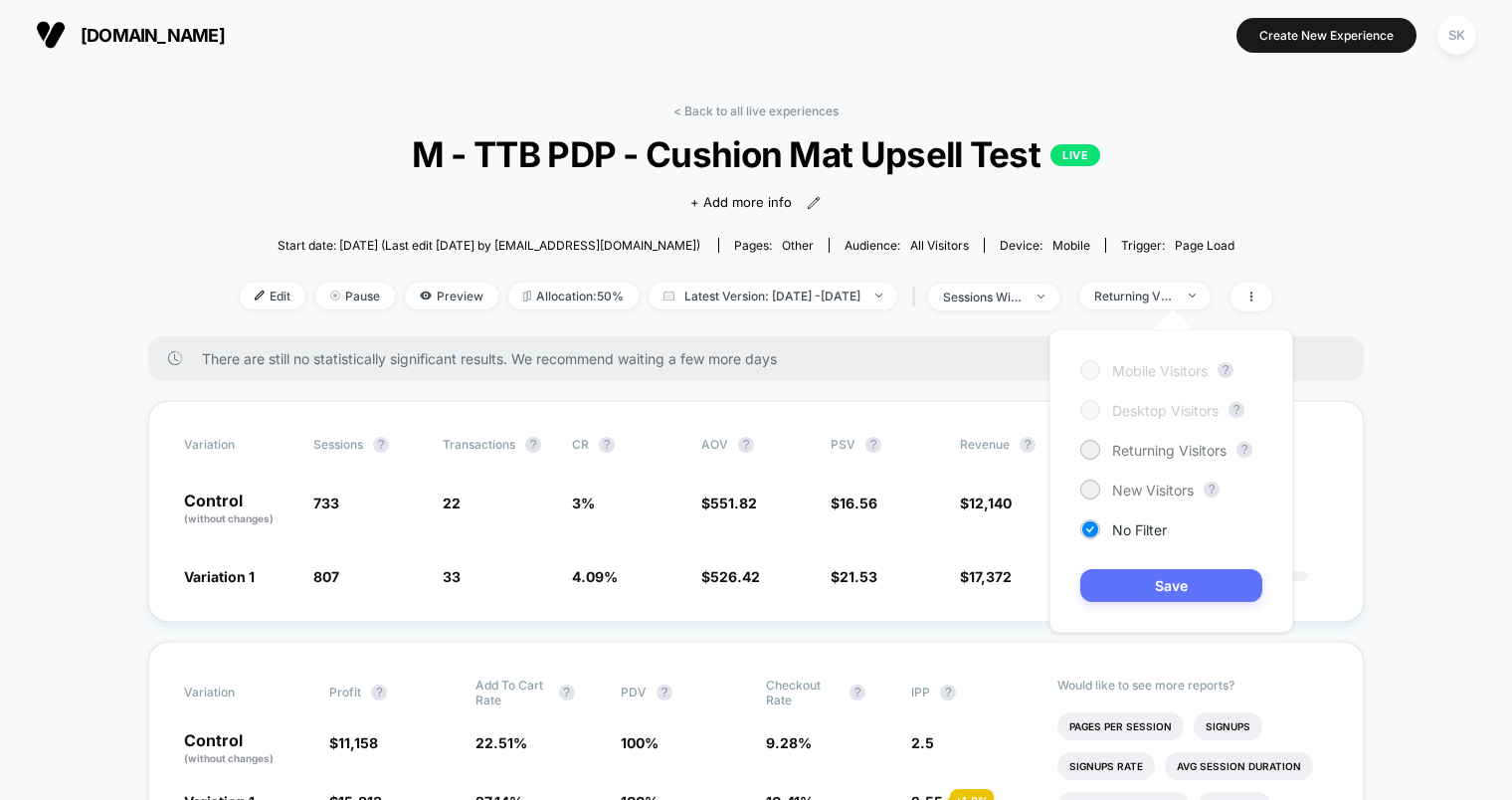 click on "Save" at bounding box center [1171, 585] 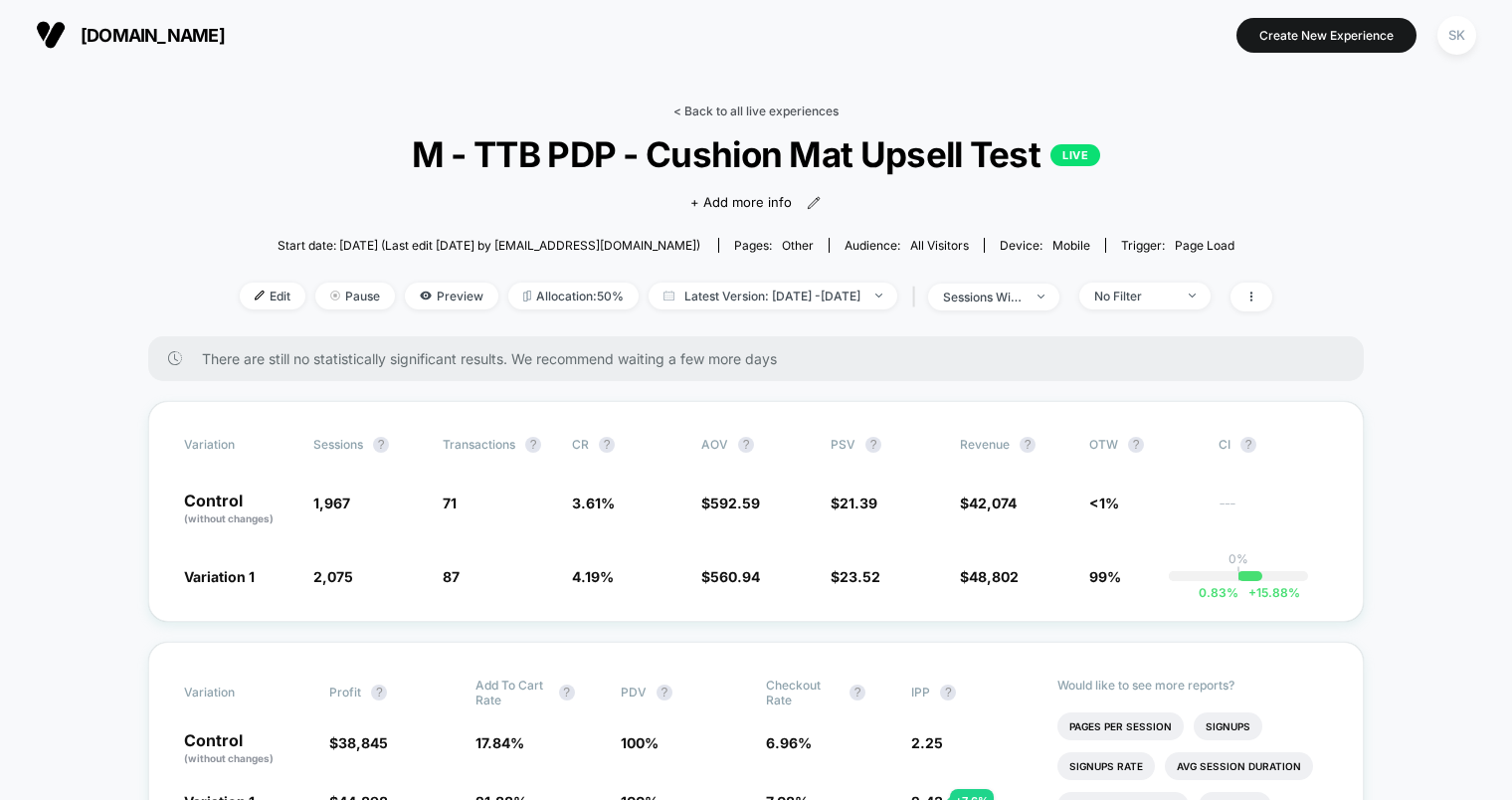 click on "< Back to all live experiences" at bounding box center [756, 110] 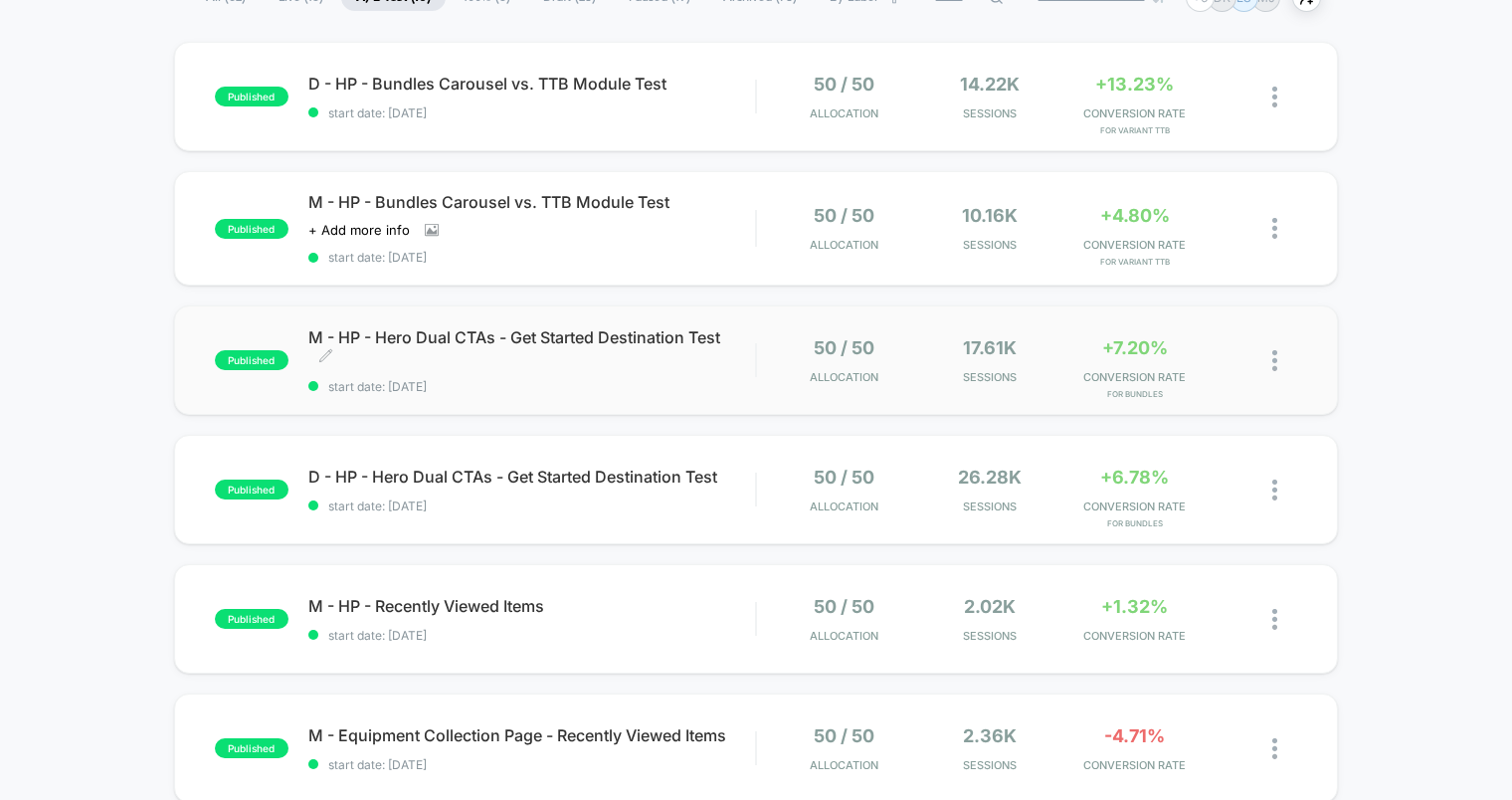 scroll, scrollTop: 161, scrollLeft: 0, axis: vertical 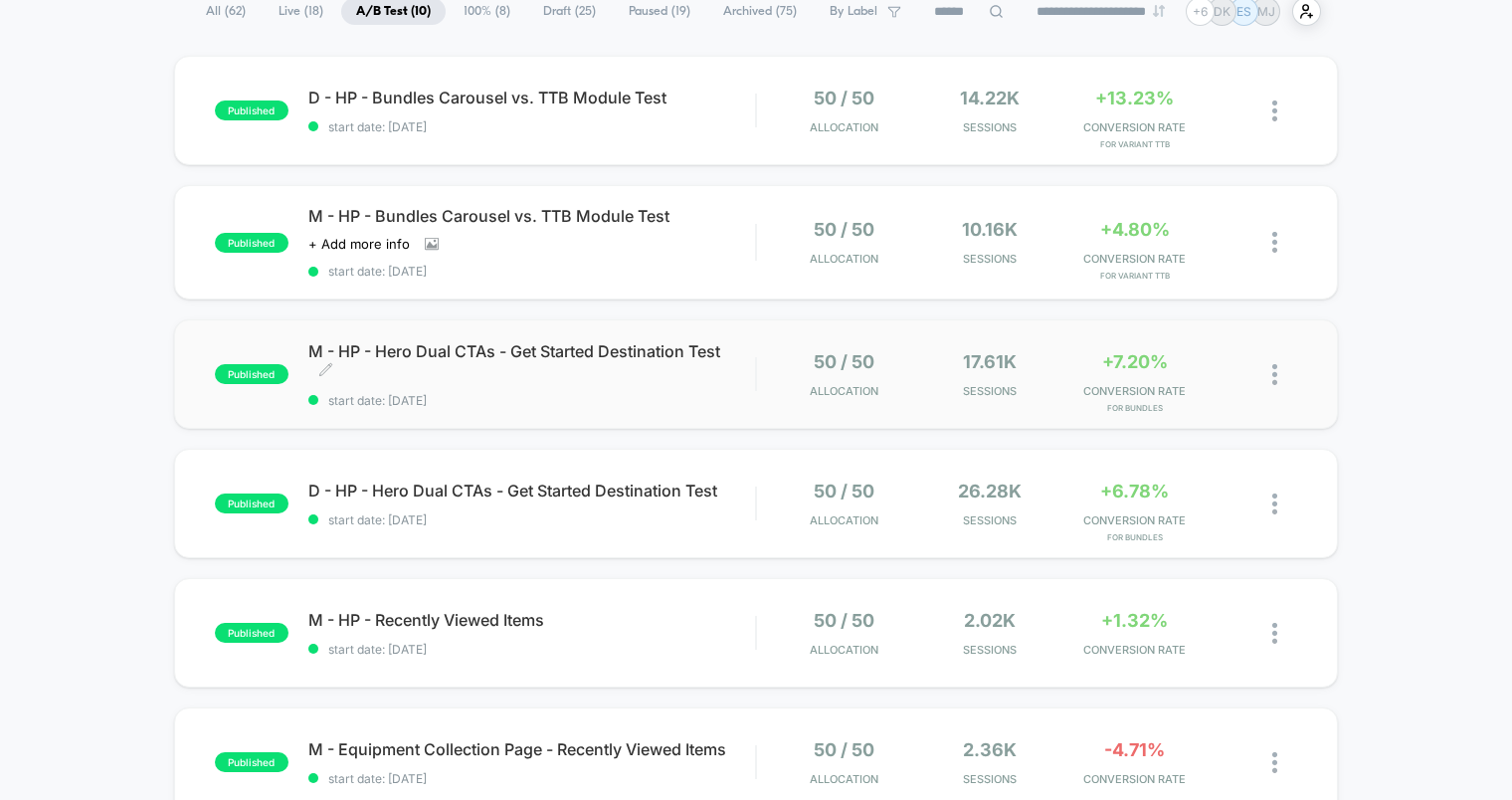 click on "start date: [DATE]" at bounding box center [531, 400] 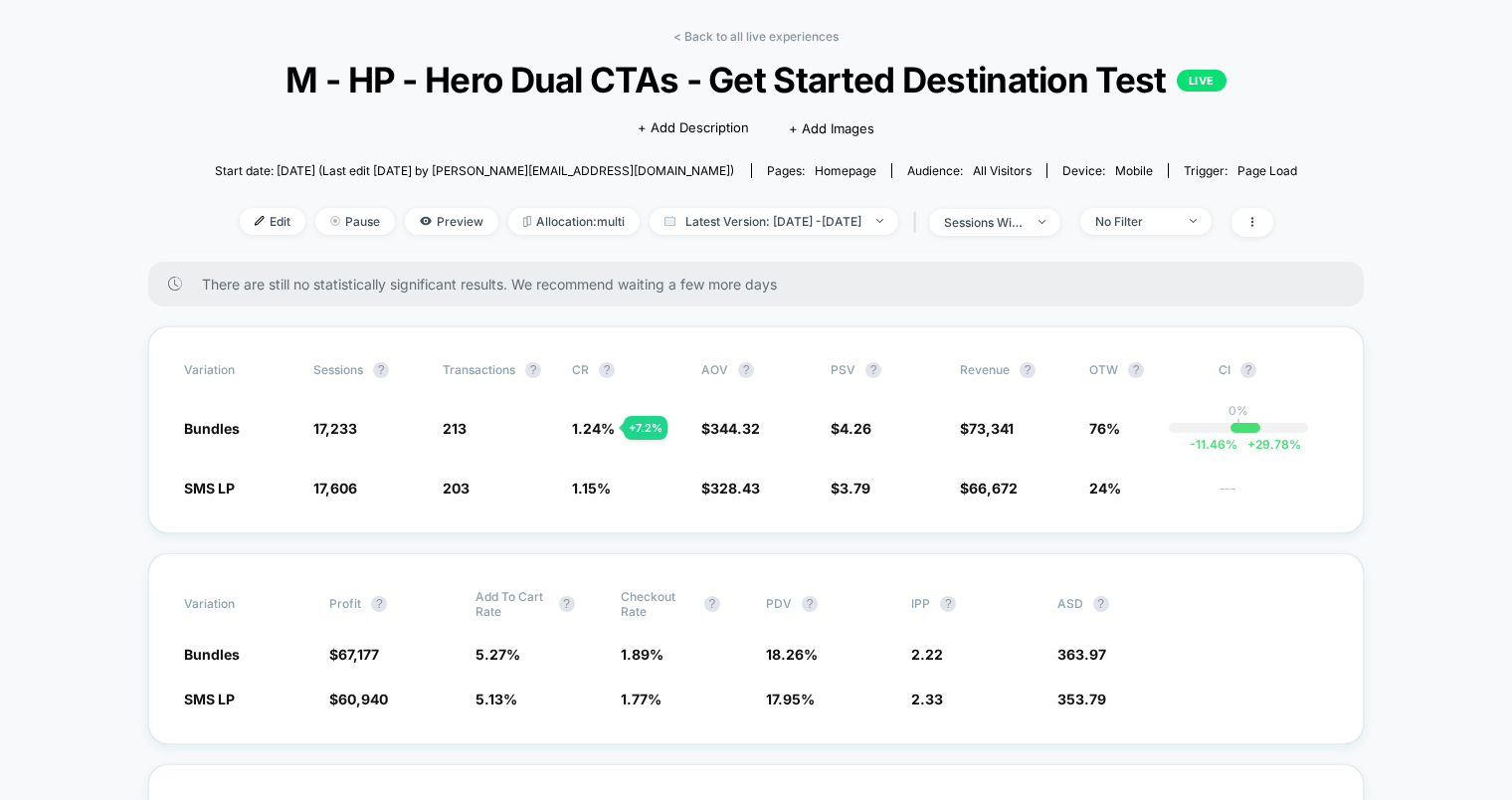 scroll, scrollTop: 77, scrollLeft: 0, axis: vertical 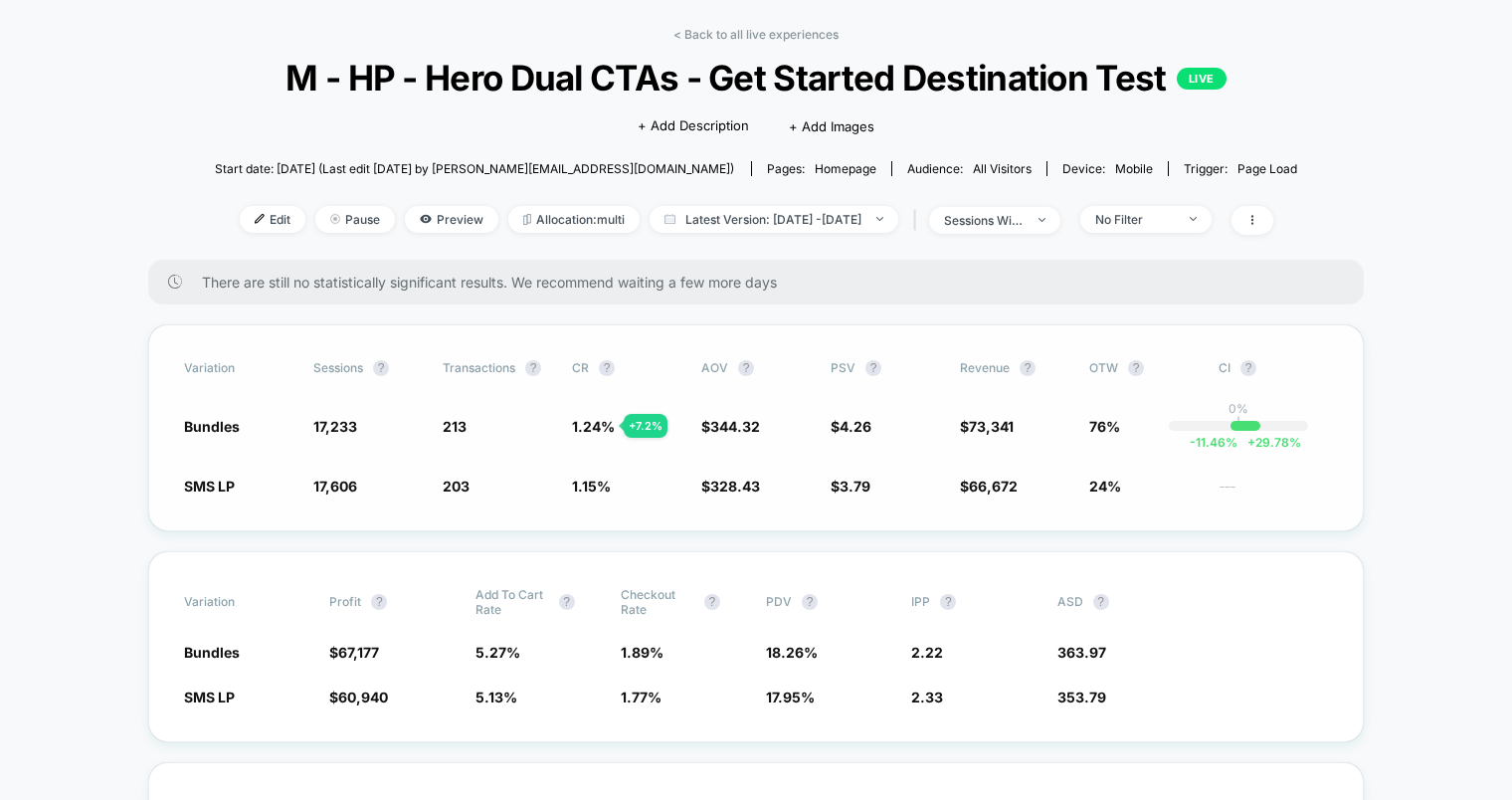 click on "Variation Sessions ? Transactions ? CR ? AOV ? PSV ? Revenue ? OTW ? CI ? Bundles 17,233 - 2.1 % 213 + 7.2 % 1.24 % + 7.2 % $ 344.32 + 4.8 % $ 4.26 + 12.4 % $ 73,341 + 12.4 % 76% 0% | -11.46 % + 29.78 % SMS LP 17,606 203 1.15 % $ 328.43 $ 3.79 $ 66,672 24% ---" at bounding box center [756, 428] 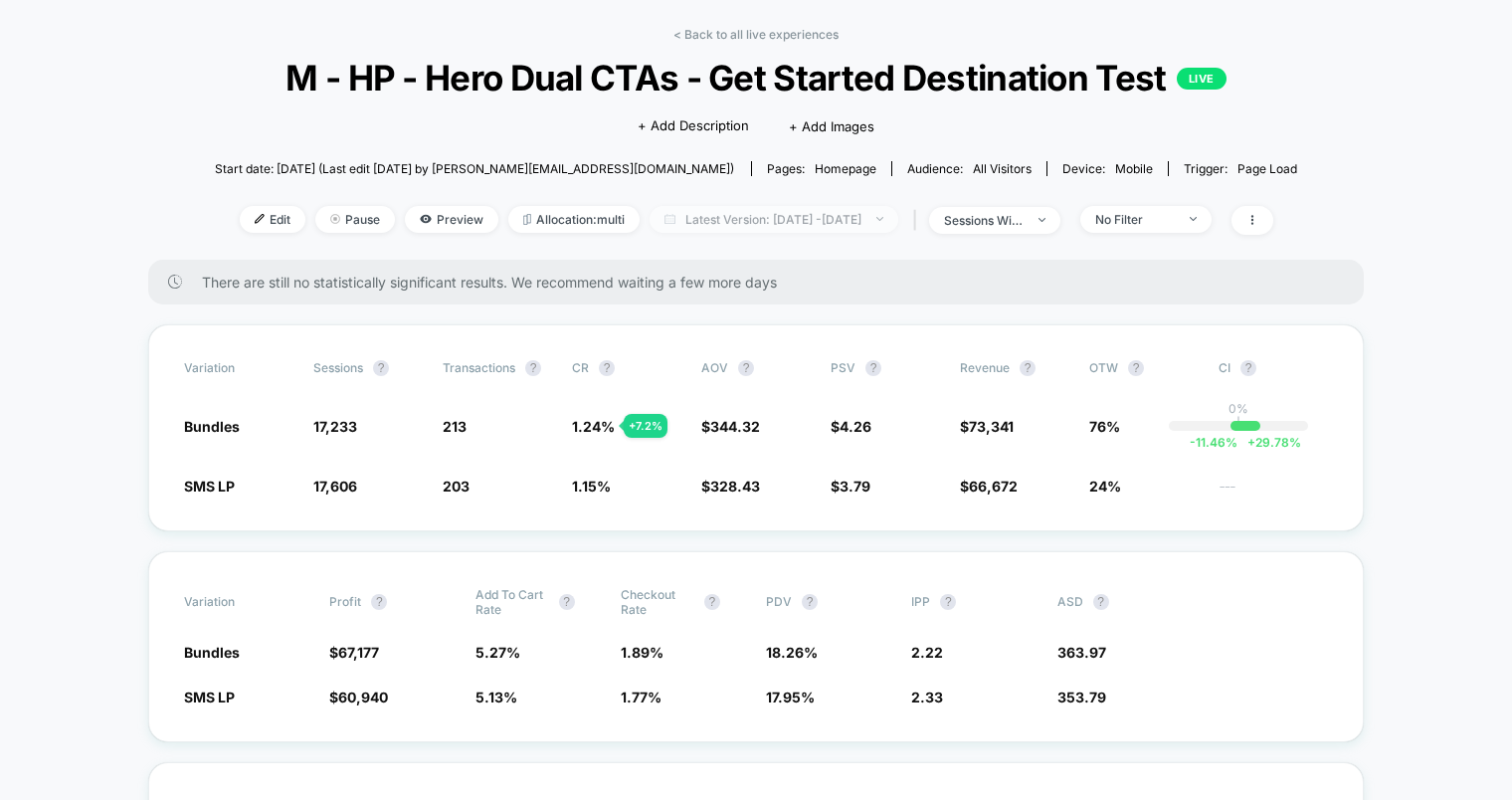 click on "Latest Version:     [DATE]    -    [DATE]" at bounding box center [774, 219] 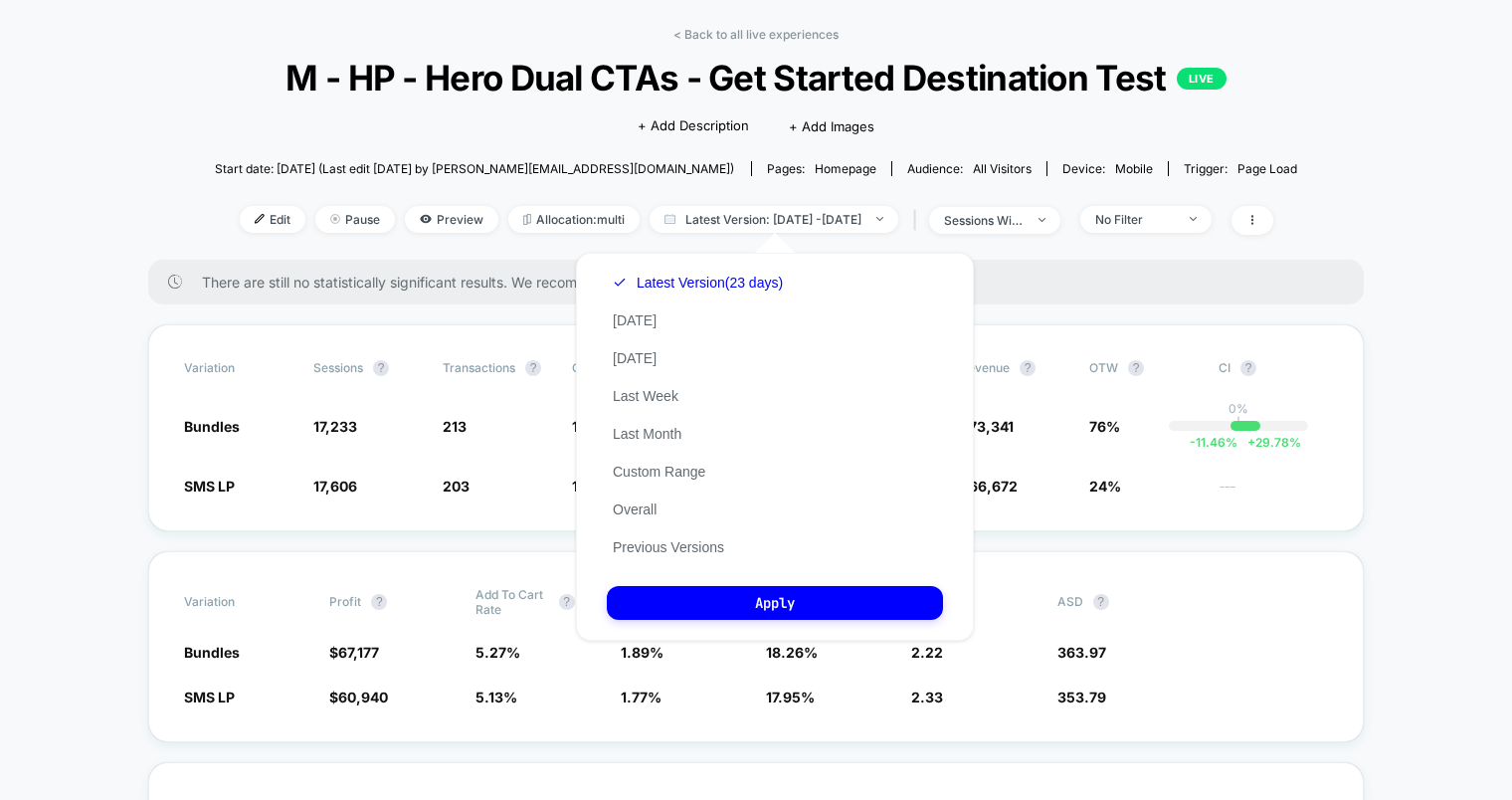 click on "< Back to all live experiences  M - HP - Hero Dual CTAs - Get Started Destination Test LIVE Click to edit experience details + Add Description + Add Images Start date: [DATE] (Last edit [DATE] by [EMAIL_ADDRESS][DOMAIN_NAME]) Pages: homepage Audience: All Visitors Device: mobile Trigger: Page Load Edit Pause  Preview Allocation:  multi Latest Version:     [DATE]    -    [DATE] |   sessions with impression   No Filter" at bounding box center [756, 143] 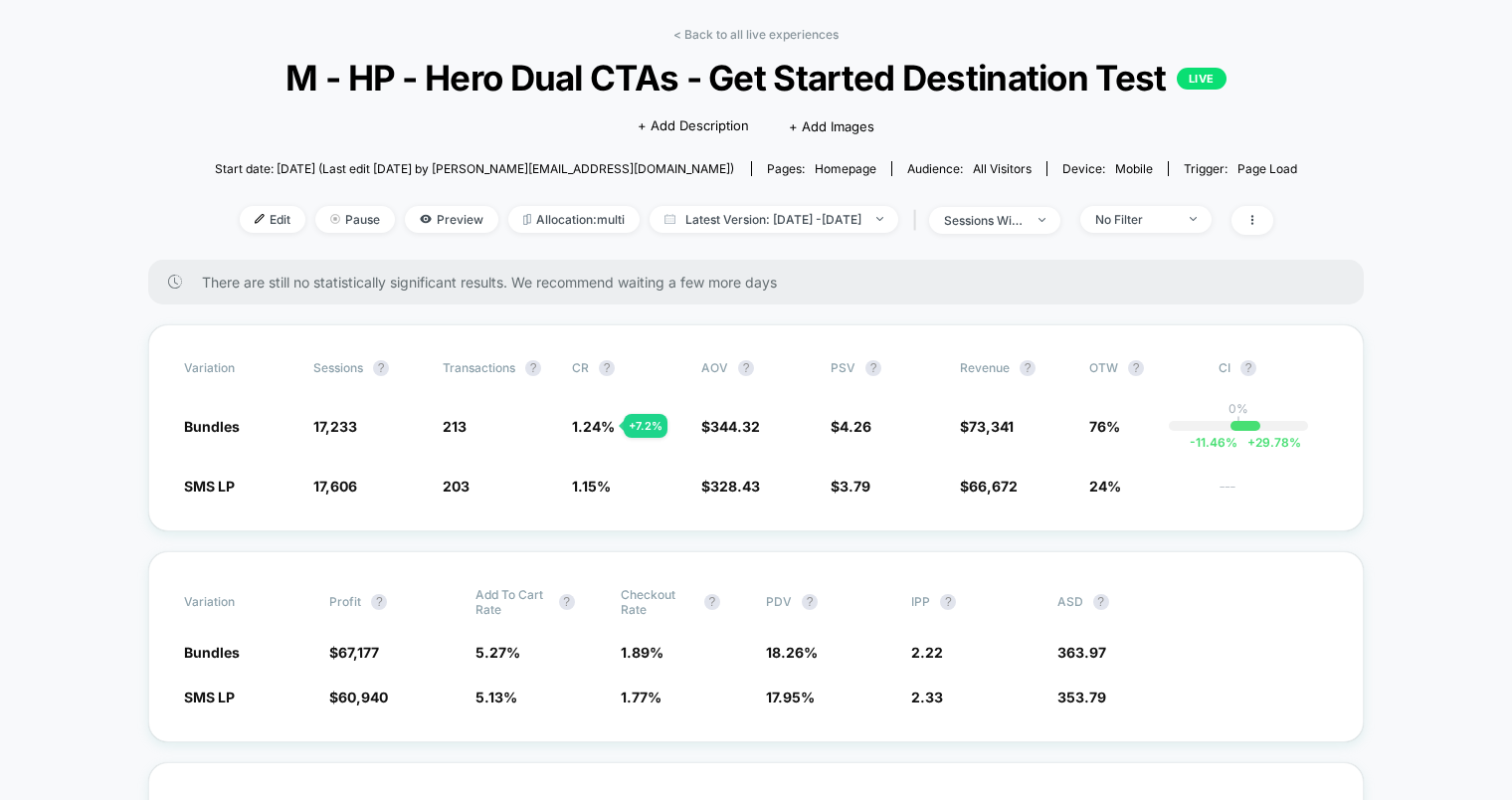 scroll, scrollTop: 76, scrollLeft: 0, axis: vertical 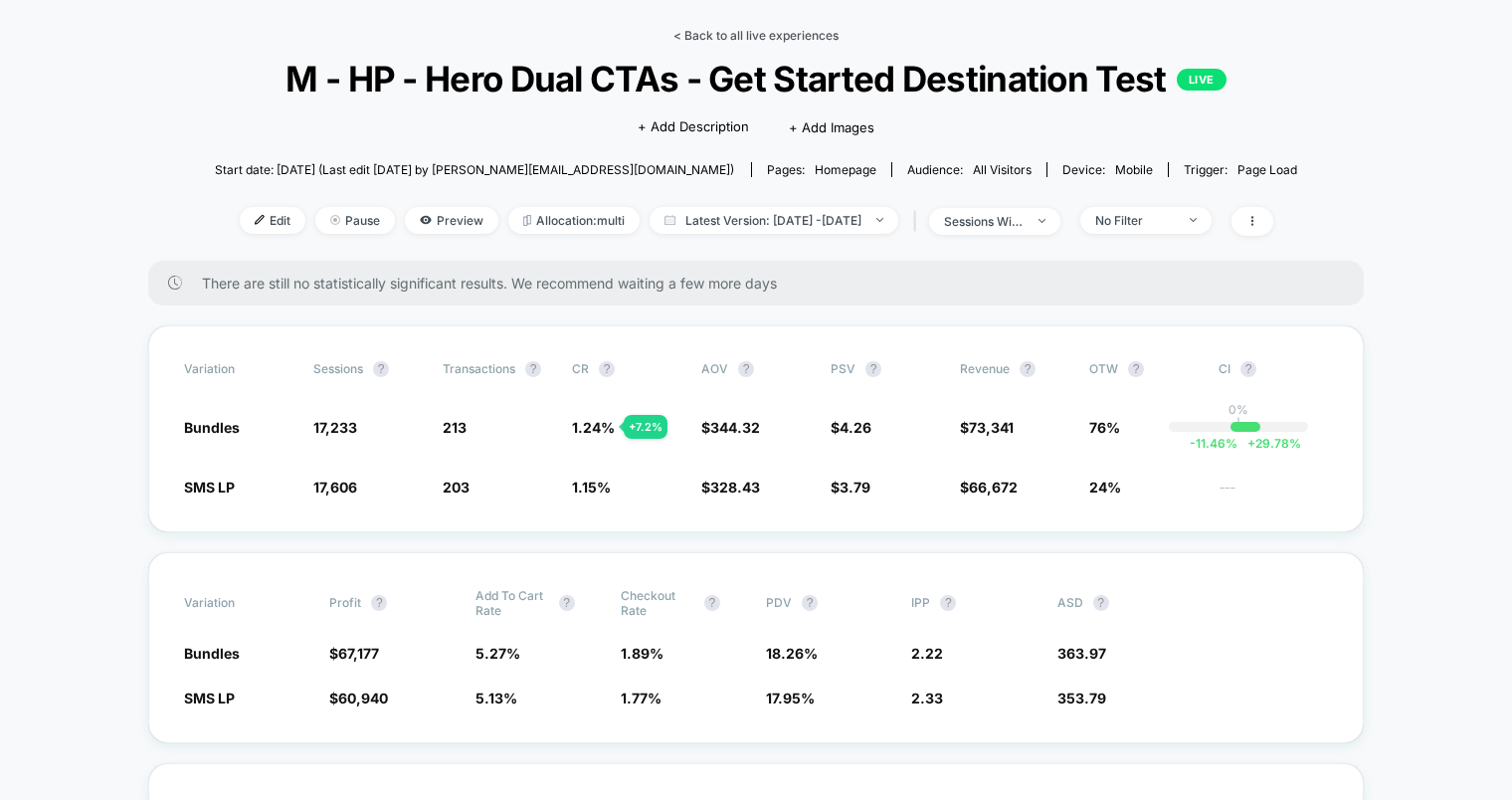 click on "< Back to all live experiences" at bounding box center (756, 35) 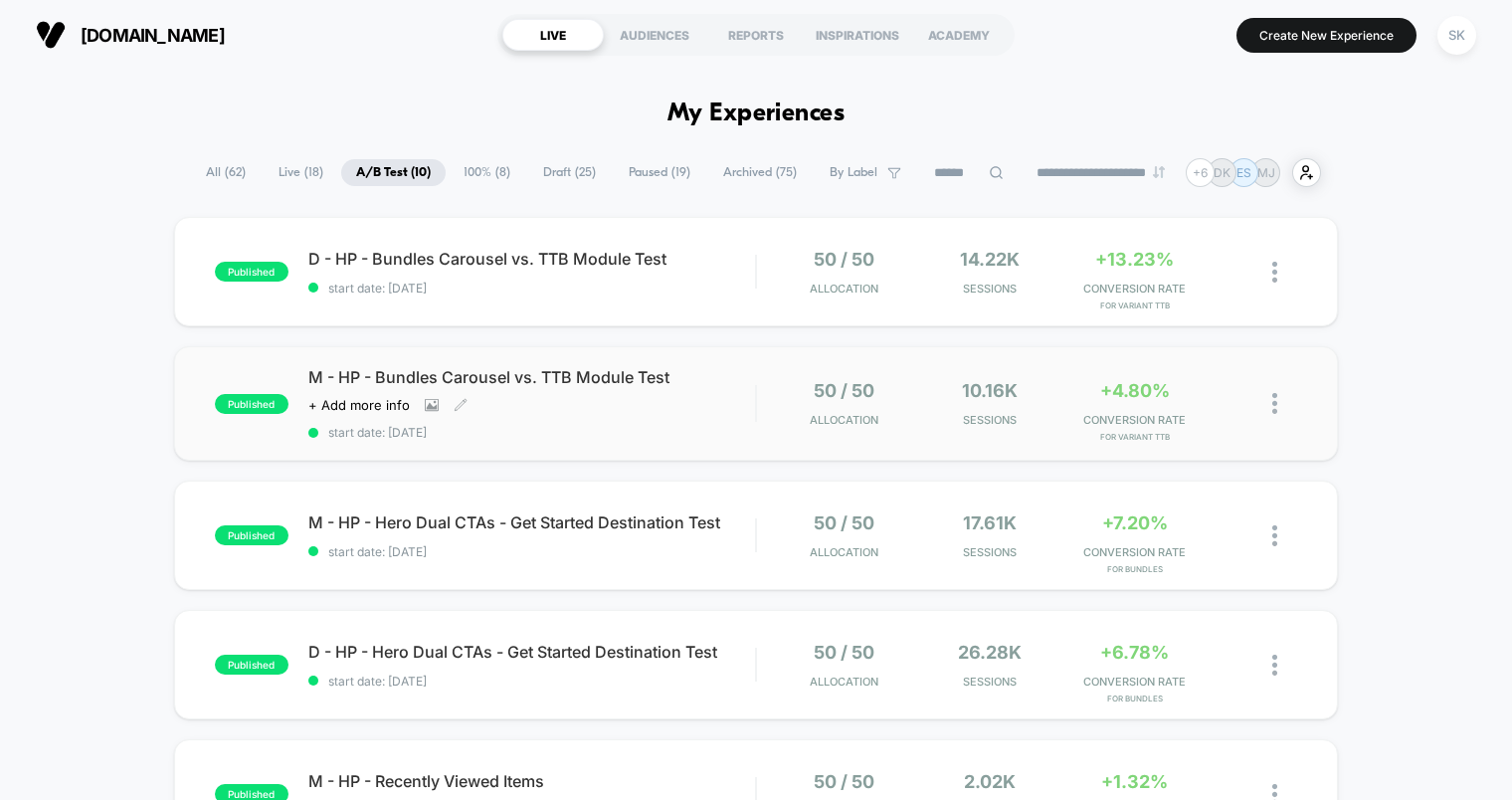 click on "M - HP - Bundles Carousel vs. TTB Module Test Click to view images Click to edit experience details + Add more info start date: [DATE]" at bounding box center (531, 403) 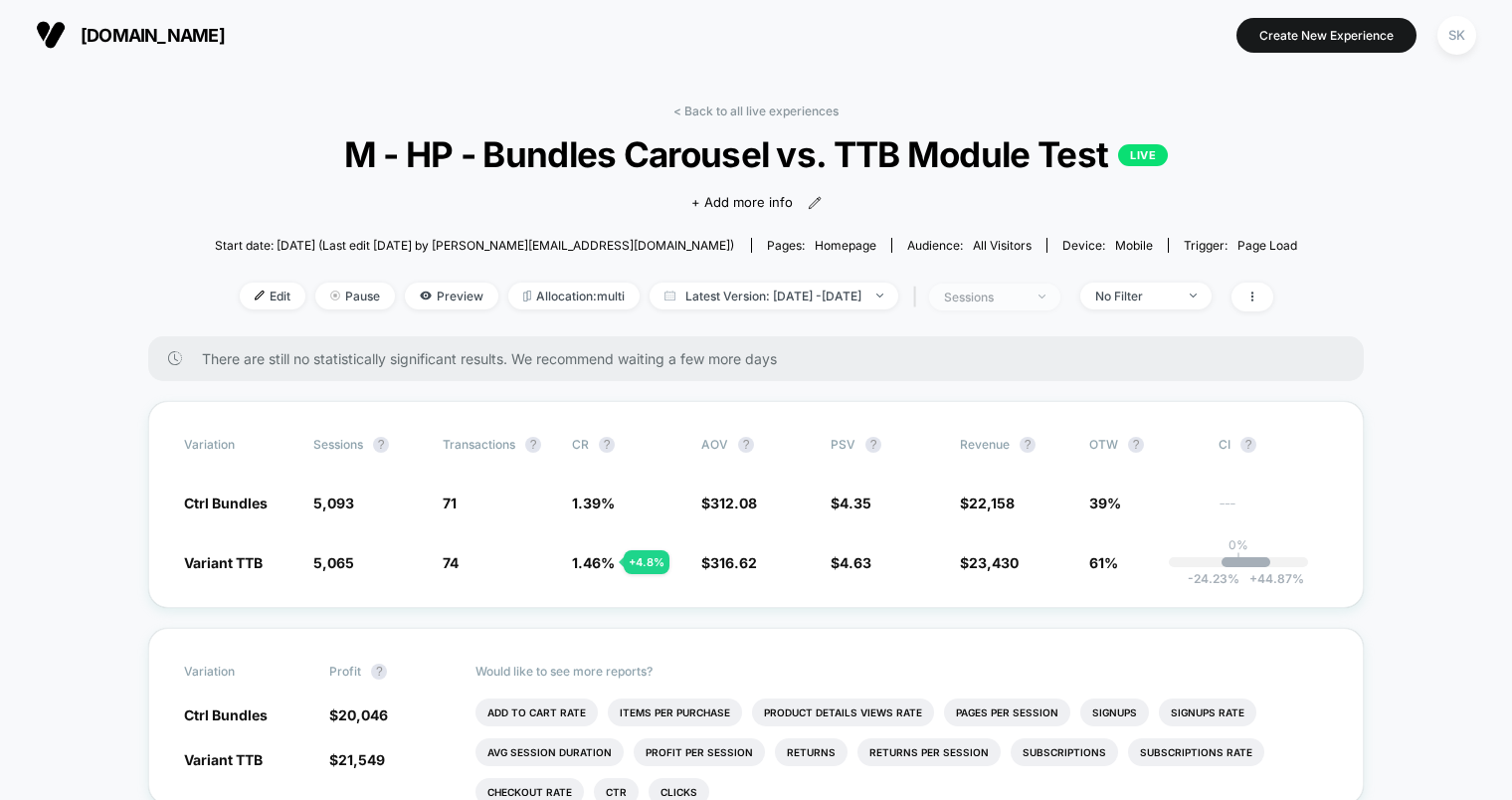 click on "sessions" at bounding box center [995, 297] 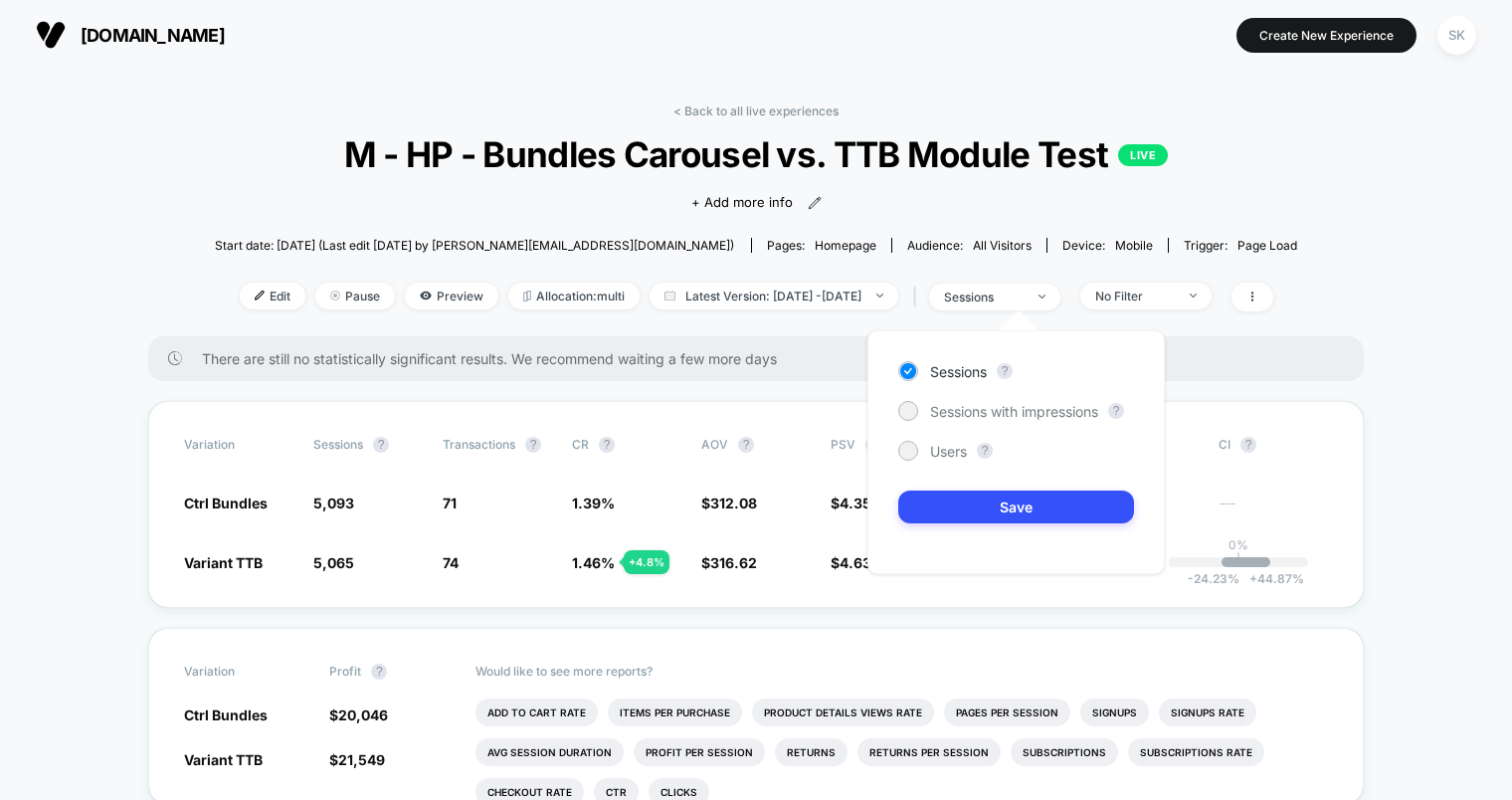 scroll, scrollTop: 1, scrollLeft: 0, axis: vertical 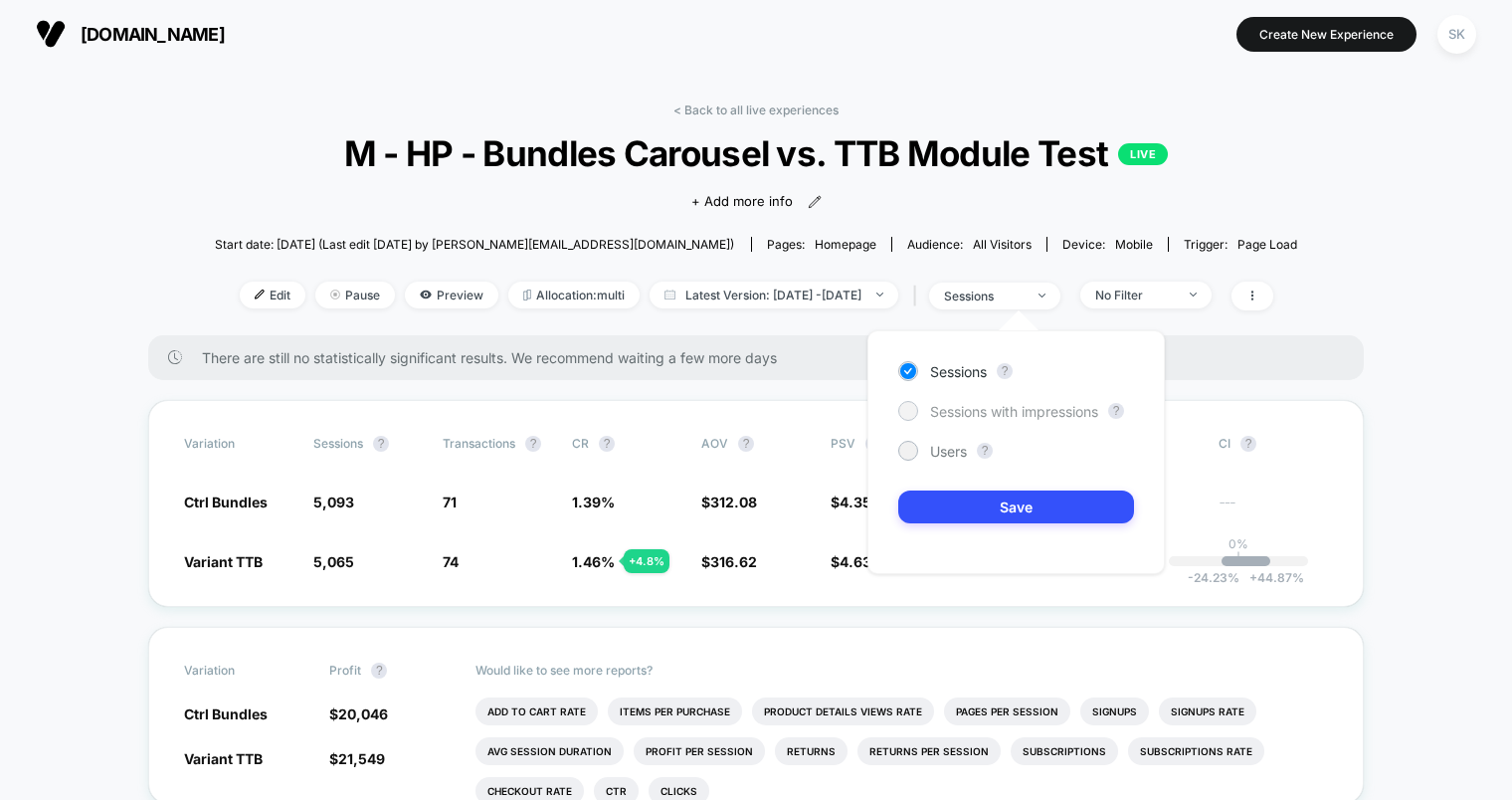 click on "Sessions with impressions" at bounding box center [1014, 411] 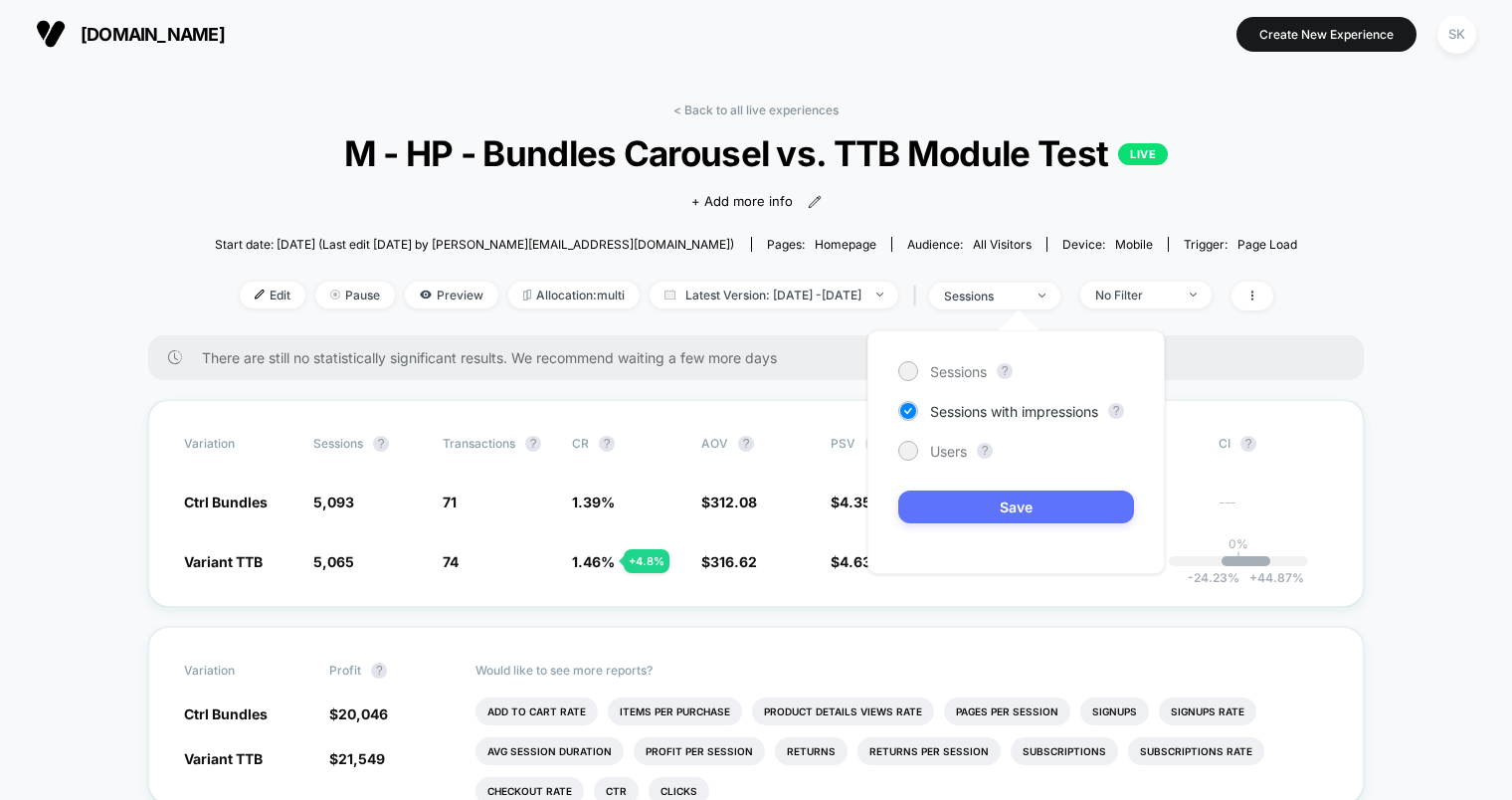 click on "Save" at bounding box center (1016, 506) 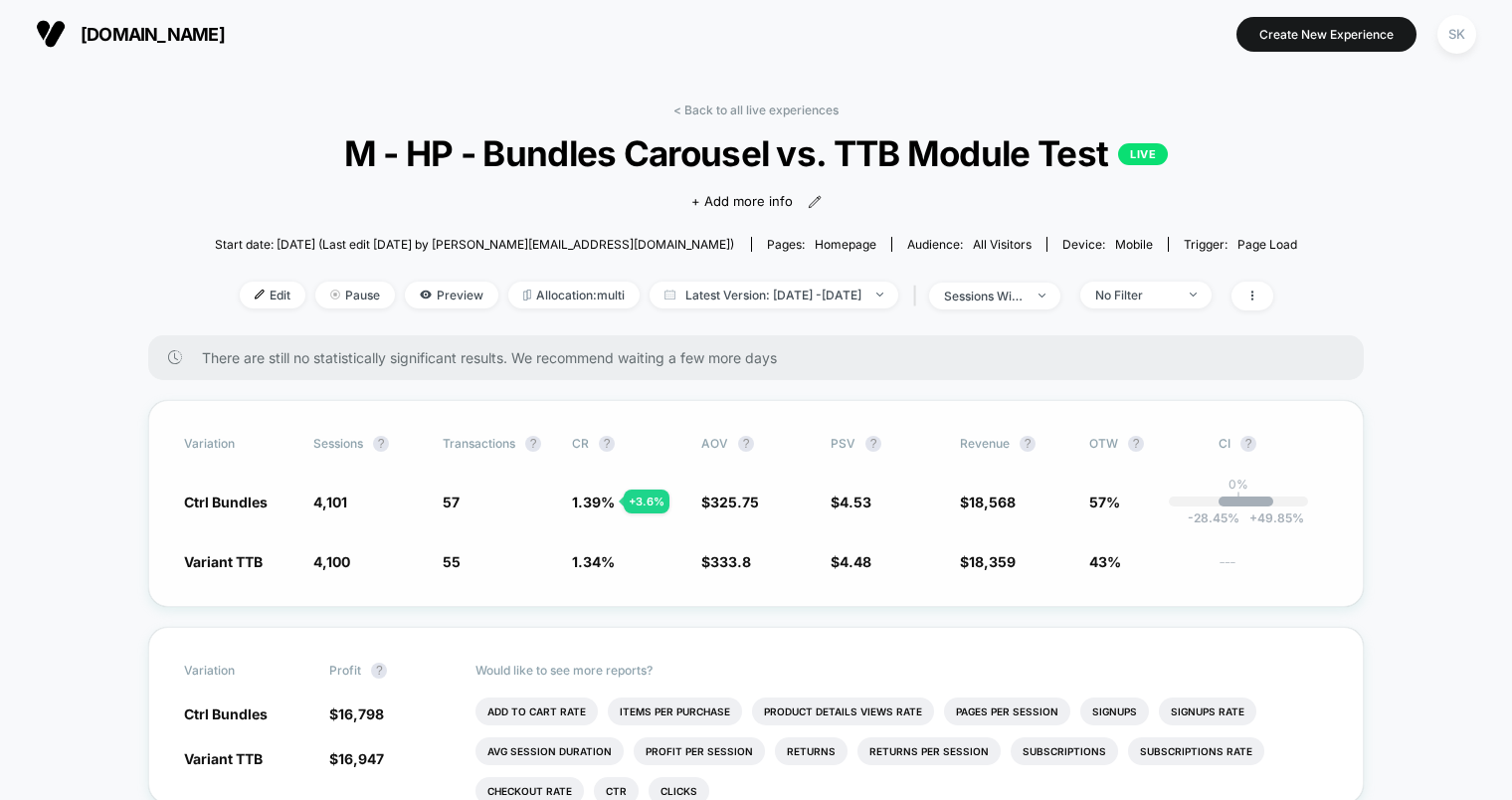 scroll, scrollTop: 0, scrollLeft: 0, axis: both 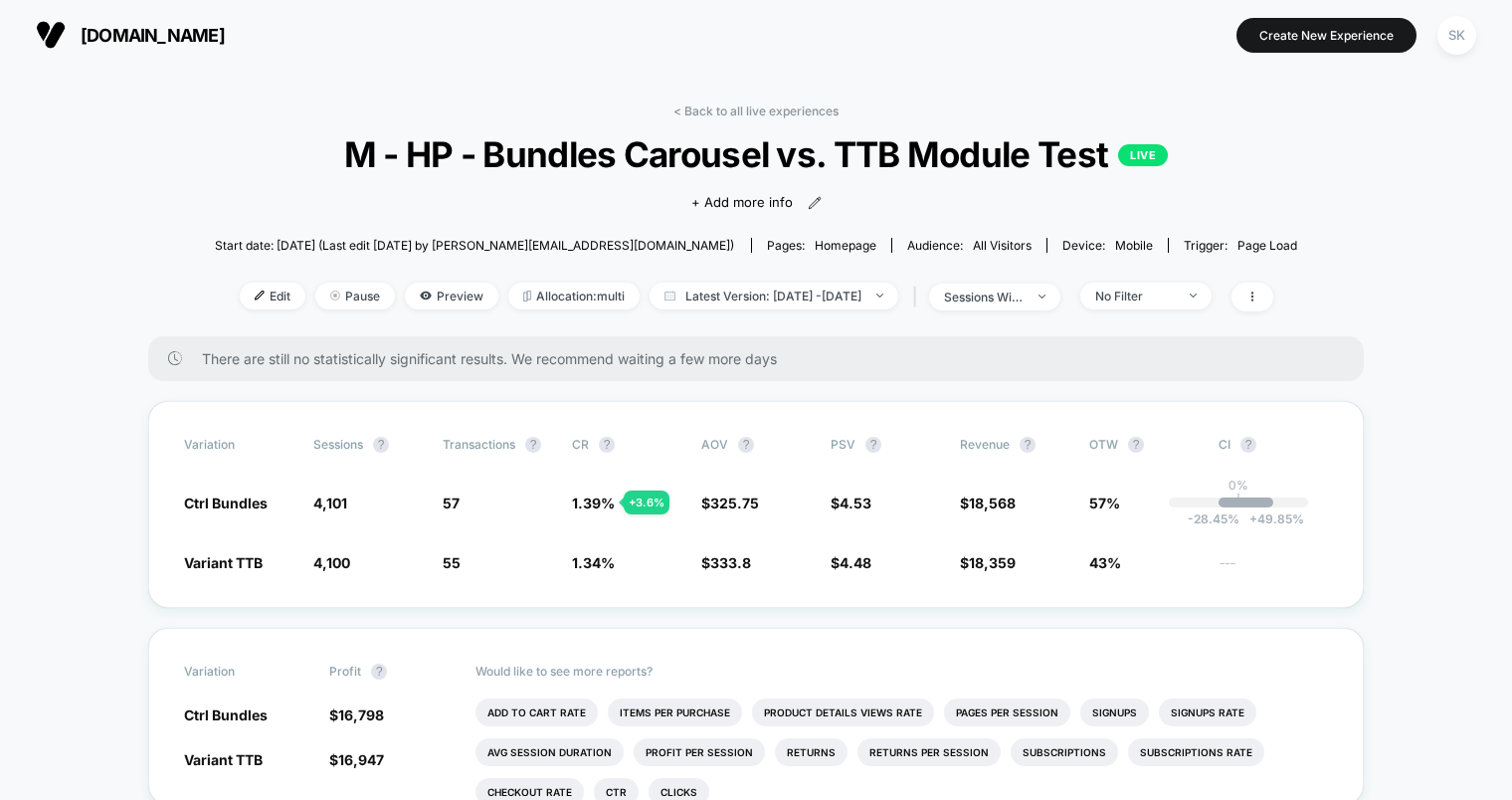click on "< Back to all live experiences  M - HP - Bundles Carousel vs. TTB Module Test LIVE Click to view images Click to edit experience details + Add more info Start date: [DATE] (Last edit [DATE] by [EMAIL_ADDRESS][DOMAIN_NAME]) Pages: homepage Audience: All Visitors Device: mobile Trigger: Page Load Edit Pause  Preview Allocation:  multi Latest Version:     [DATE]    -    [DATE] |   sessions with impression   No Filter There are still no statistically significant results. We recommend waiting a few more days Variation Sessions ? Transactions ? CR ? AOV ? PSV ? Revenue ? OTW ? CI ? Ctrl Bundles 4,101 + 0.02 % 57 + 3.6 % 1.39 % + 3.6 % $ 325.75 - 2.4 % $ 4.53 + 1.1 % $ 18,568 + 1.1 % 57% 0% | -28.45 % + 49.85 % Variant TTB 4,100 55 1.34 % $ 333.8 $ 4.48 $ 18,359 43% --- Variation Profit ? Ctrl Bundles $ 16,798 - 0.90 % Variant TTB $ 16,947 Would like to see more reports? Add To Cart Rate Items Per Purchase Product Details Views Rate Pages Per Session Signups Signups Rate Avg Session Duration Returns Ctr ? ?" at bounding box center (756, 2525) 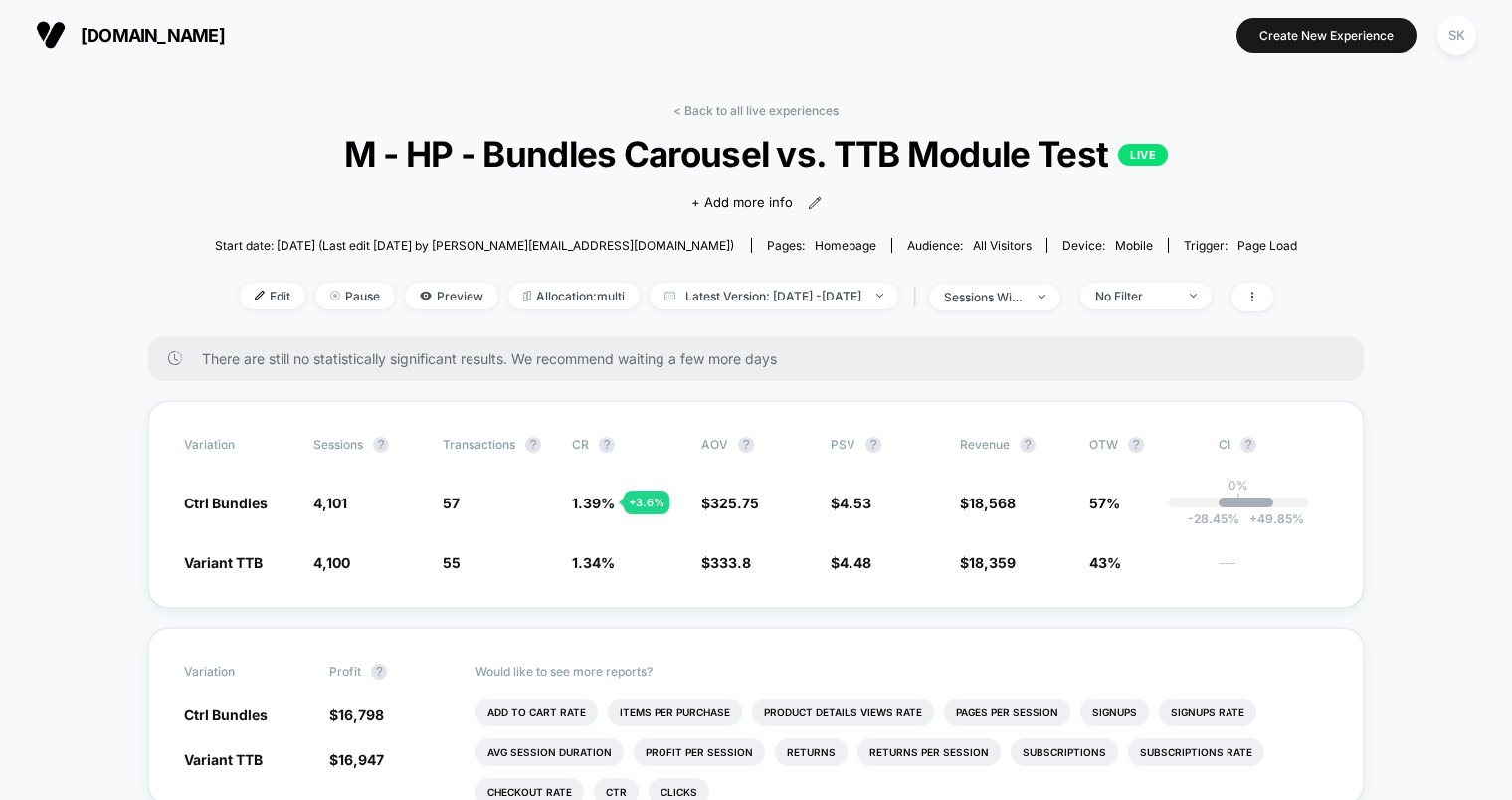 click on "< Back to all live experiences  M - HP - Bundles Carousel vs. TTB Module Test LIVE Click to view images Click to edit experience details + Add more info Start date: [DATE] (Last edit [DATE] by [EMAIL_ADDRESS][DOMAIN_NAME]) Pages: homepage Audience: All Visitors Device: mobile Trigger: Page Load Edit Pause  Preview Allocation:  multi Latest Version:     [DATE]    -    [DATE] |   sessions with impression   No Filter There are still no statistically significant results. We recommend waiting a few more days Variation Sessions ? Transactions ? CR ? AOV ? PSV ? Revenue ? OTW ? CI ? Ctrl Bundles 4,101 + 0.02 % 57 + 3.6 % 1.39 % + 3.6 % $ 325.75 - 2.4 % $ 4.53 + 1.1 % $ 18,568 + 1.1 % 57% 0% | -28.45 % + 49.85 % Variant TTB 4,100 55 1.34 % $ 333.8 $ 4.48 $ 18,359 43% --- Variation Profit ? Ctrl Bundles $ 16,798 - 0.90 % Variant TTB $ 16,947 Would like to see more reports? Add To Cart Rate Items Per Purchase Product Details Views Rate Pages Per Session Signups Signups Rate Avg Session Duration Returns Ctr ? ?" at bounding box center (756, 2525) 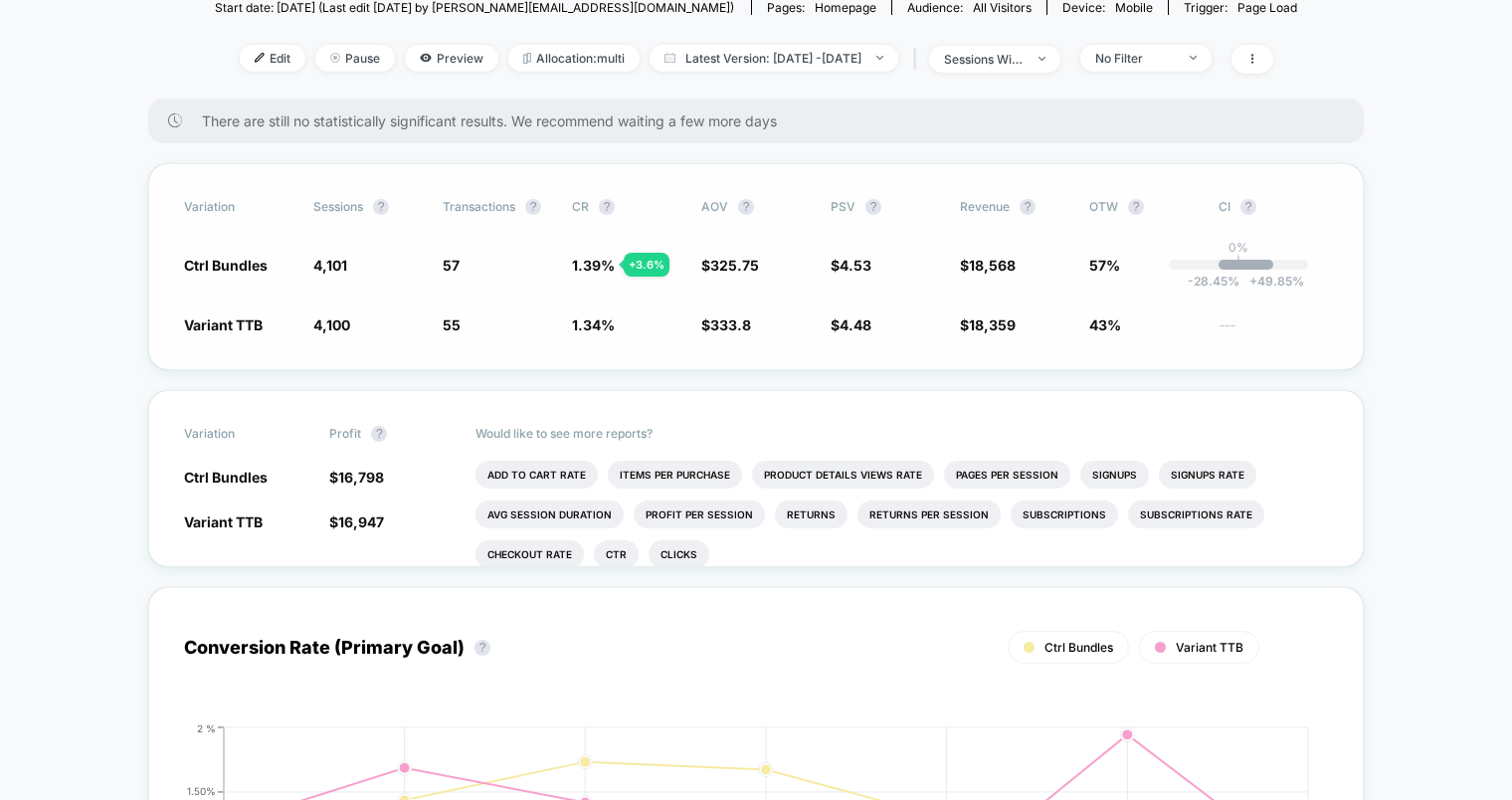 scroll, scrollTop: 288, scrollLeft: 0, axis: vertical 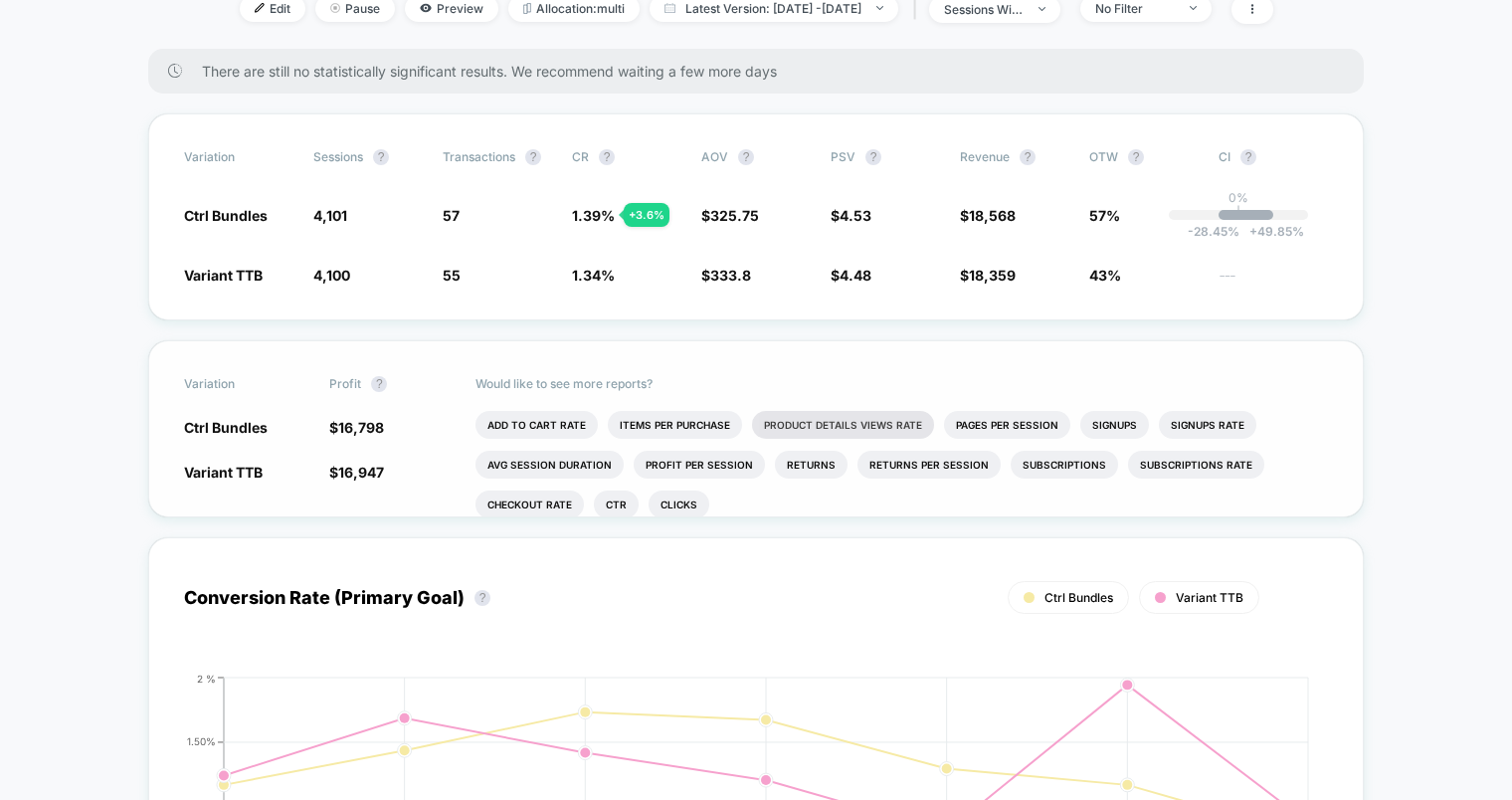 click on "Product Details Views Rate" at bounding box center (843, 425) 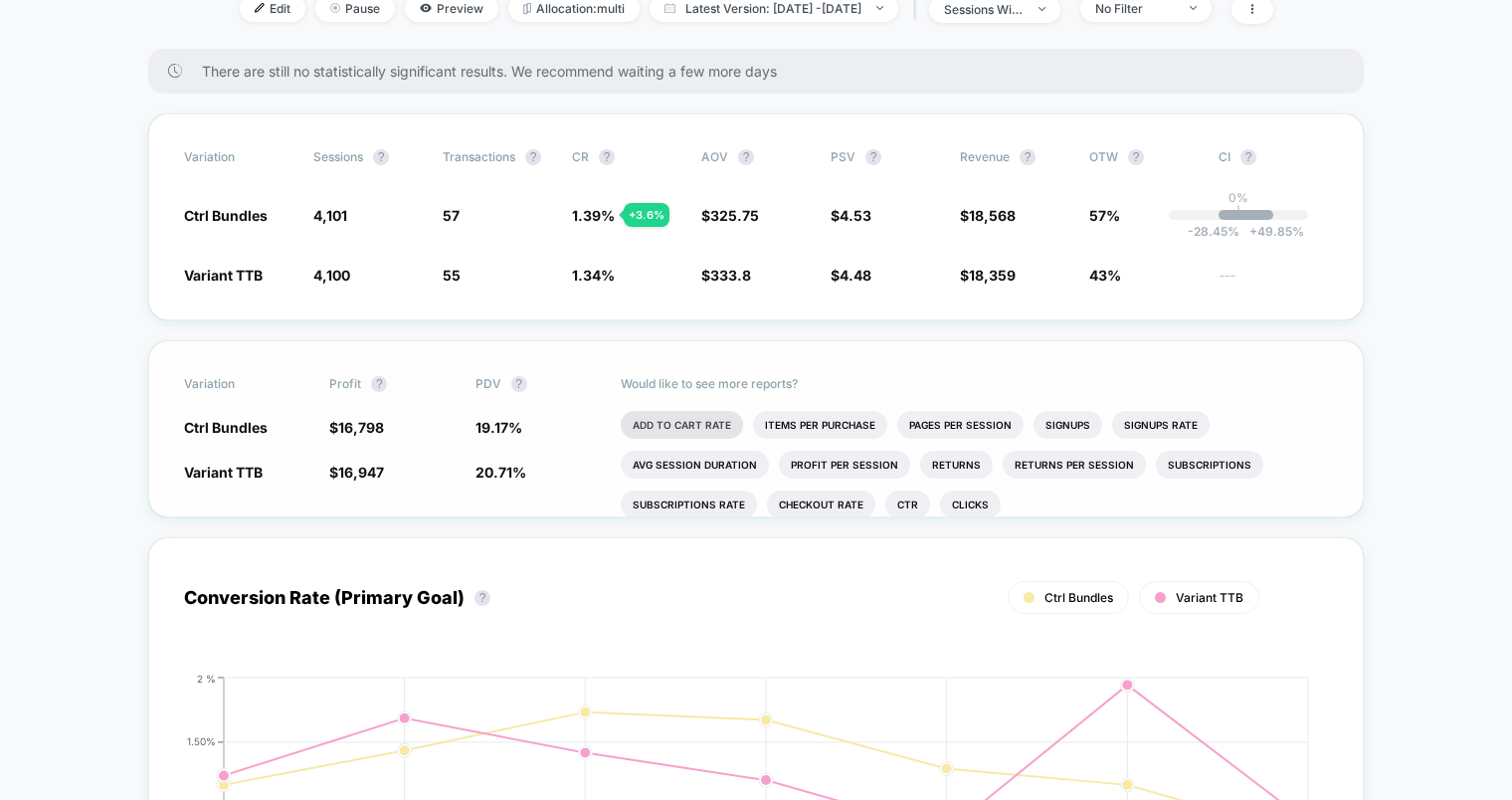 click on "Add To Cart Rate" at bounding box center (681, 425) 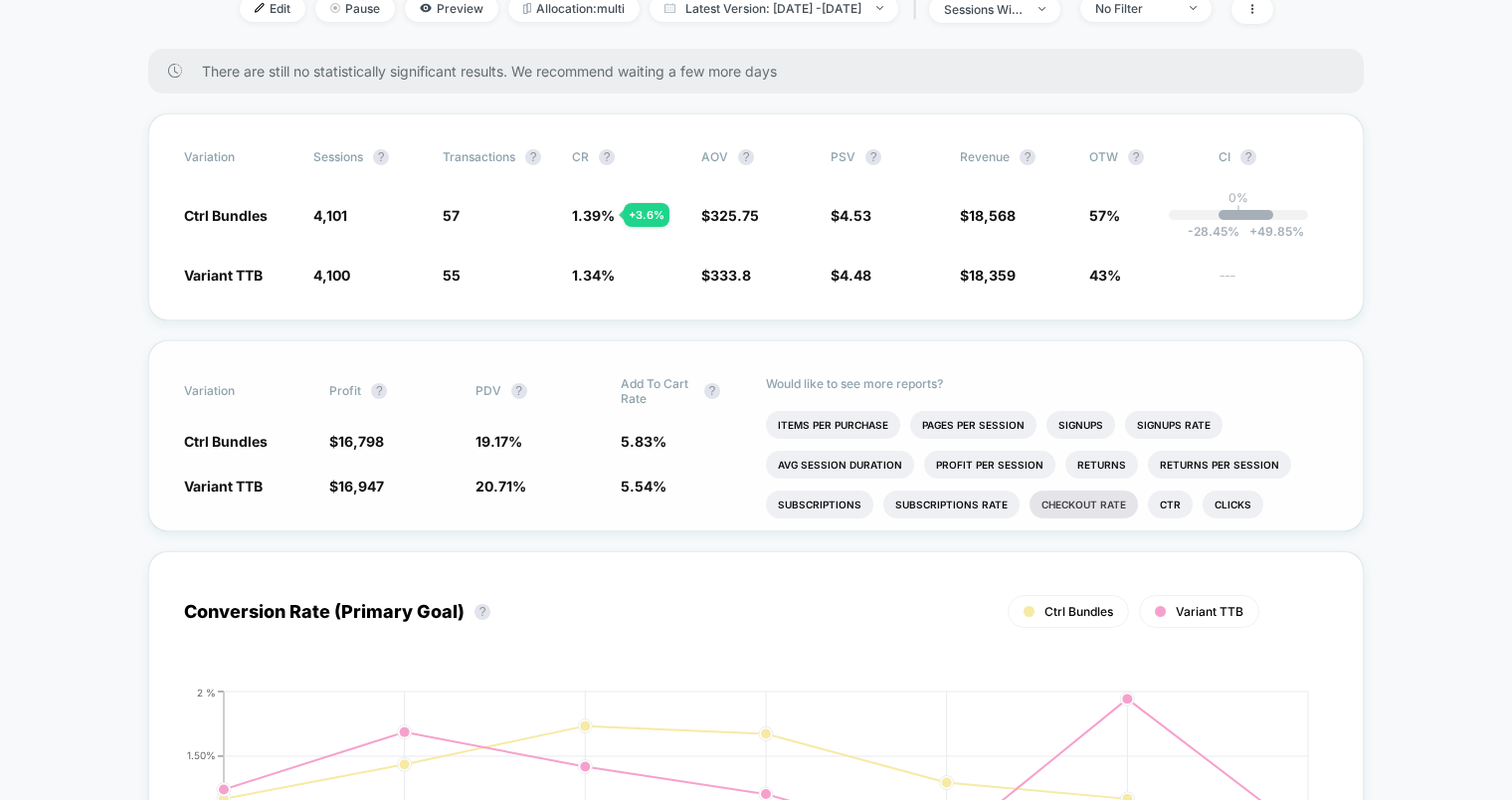 click on "Checkout Rate" at bounding box center (1083, 504) 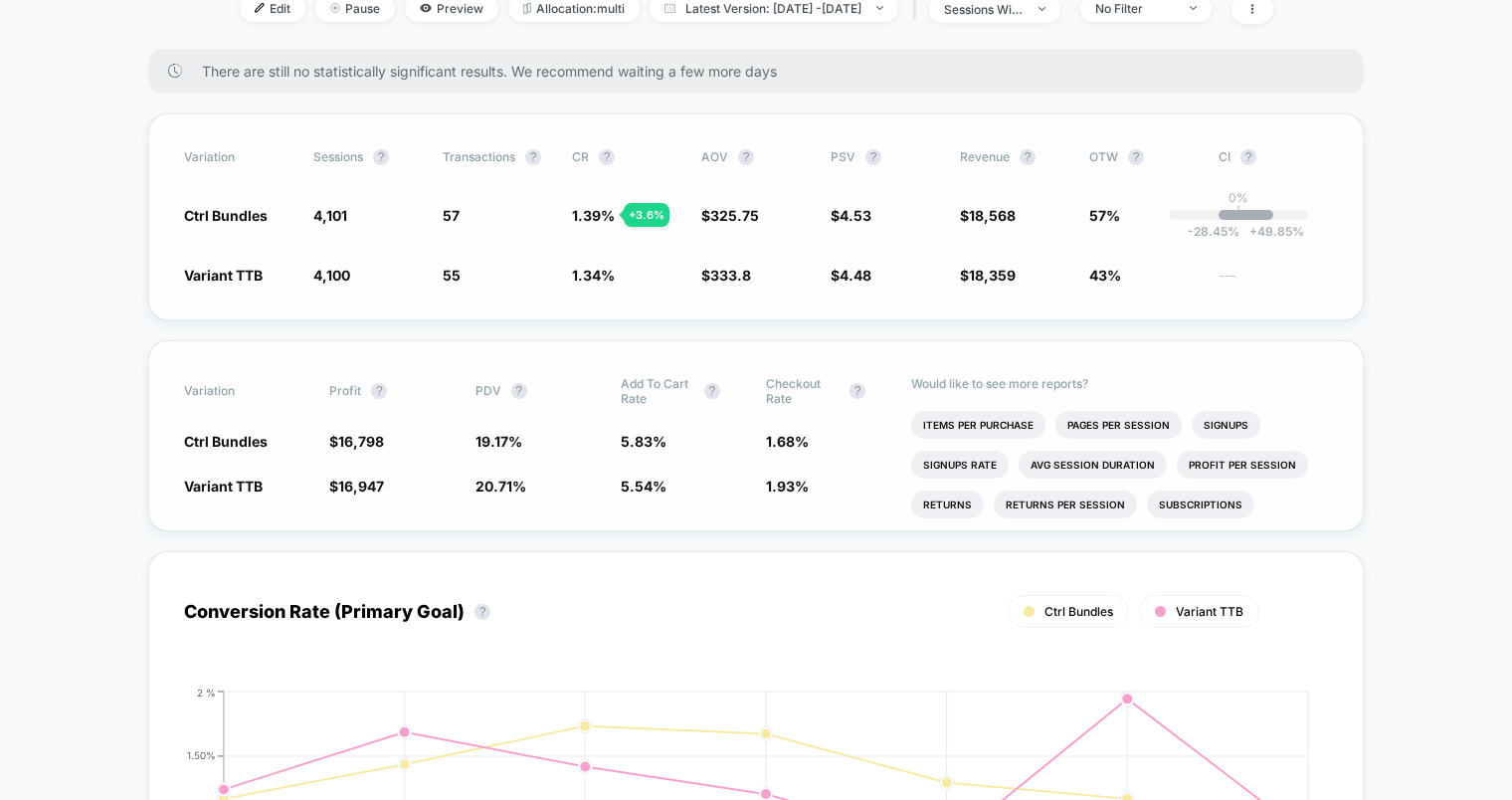 scroll, scrollTop: 0, scrollLeft: 0, axis: both 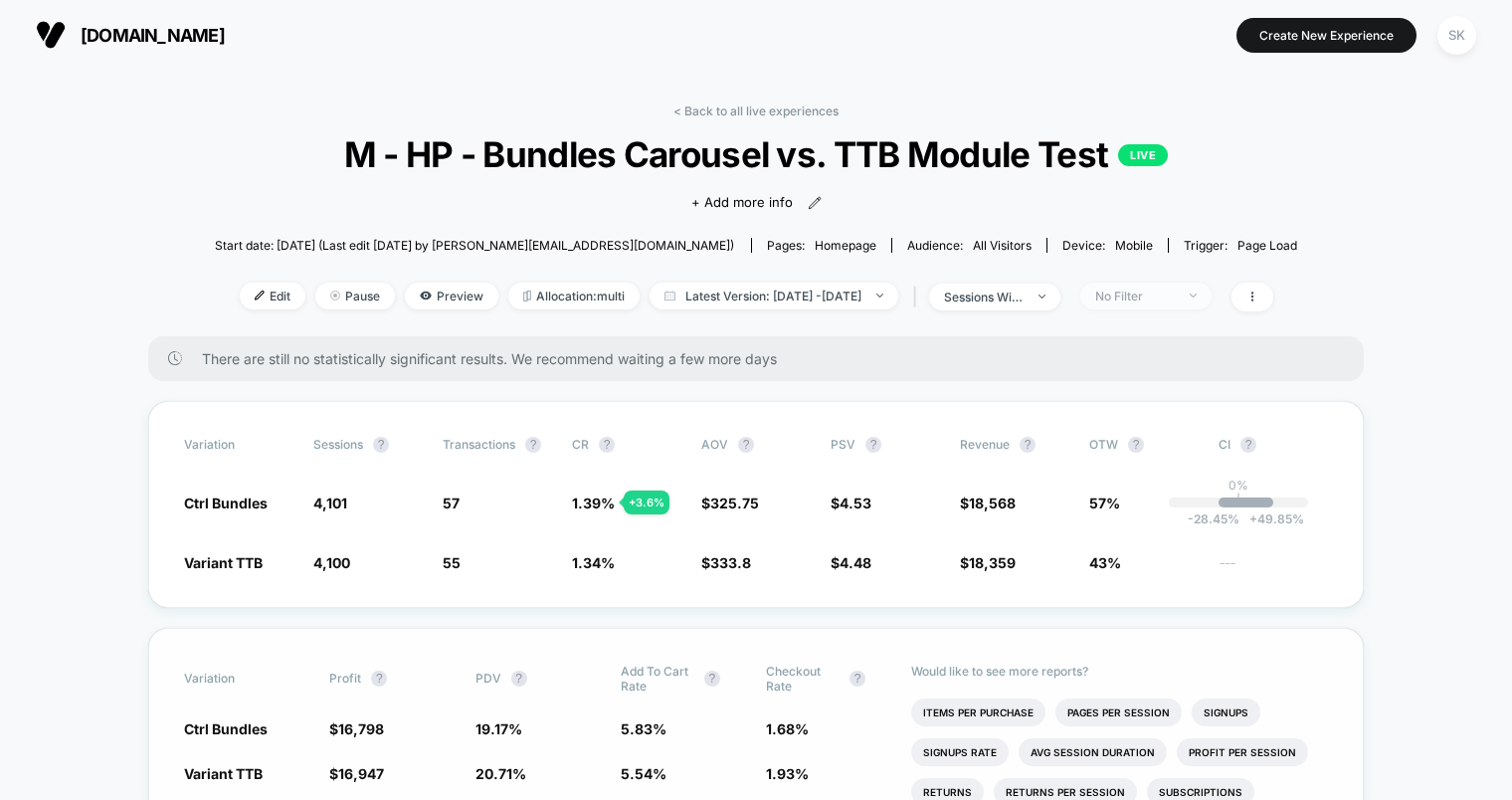 click on "No Filter" at bounding box center [1135, 296] 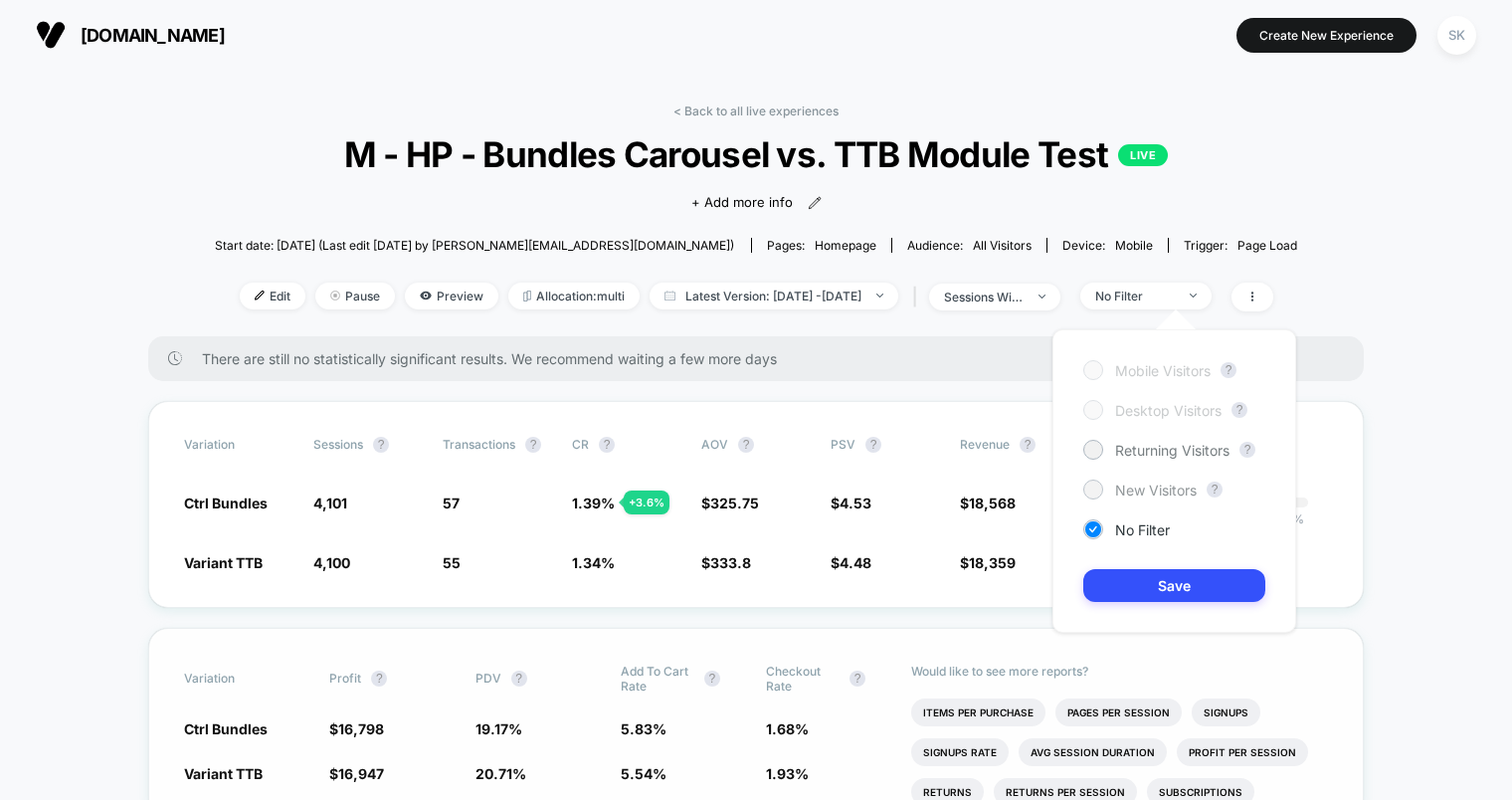 click on "New Visitors" at bounding box center [1156, 490] 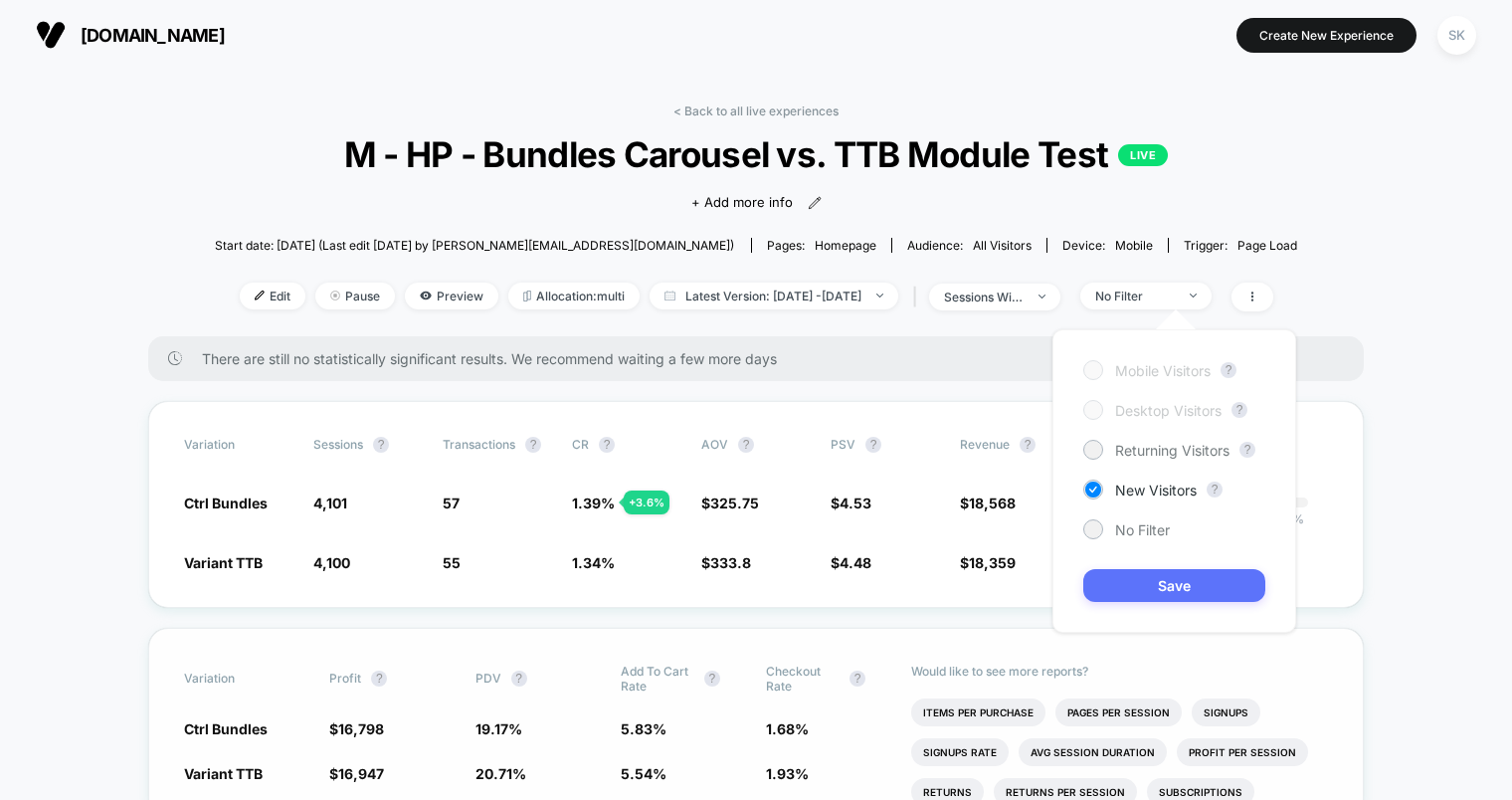 click on "Save" at bounding box center [1174, 585] 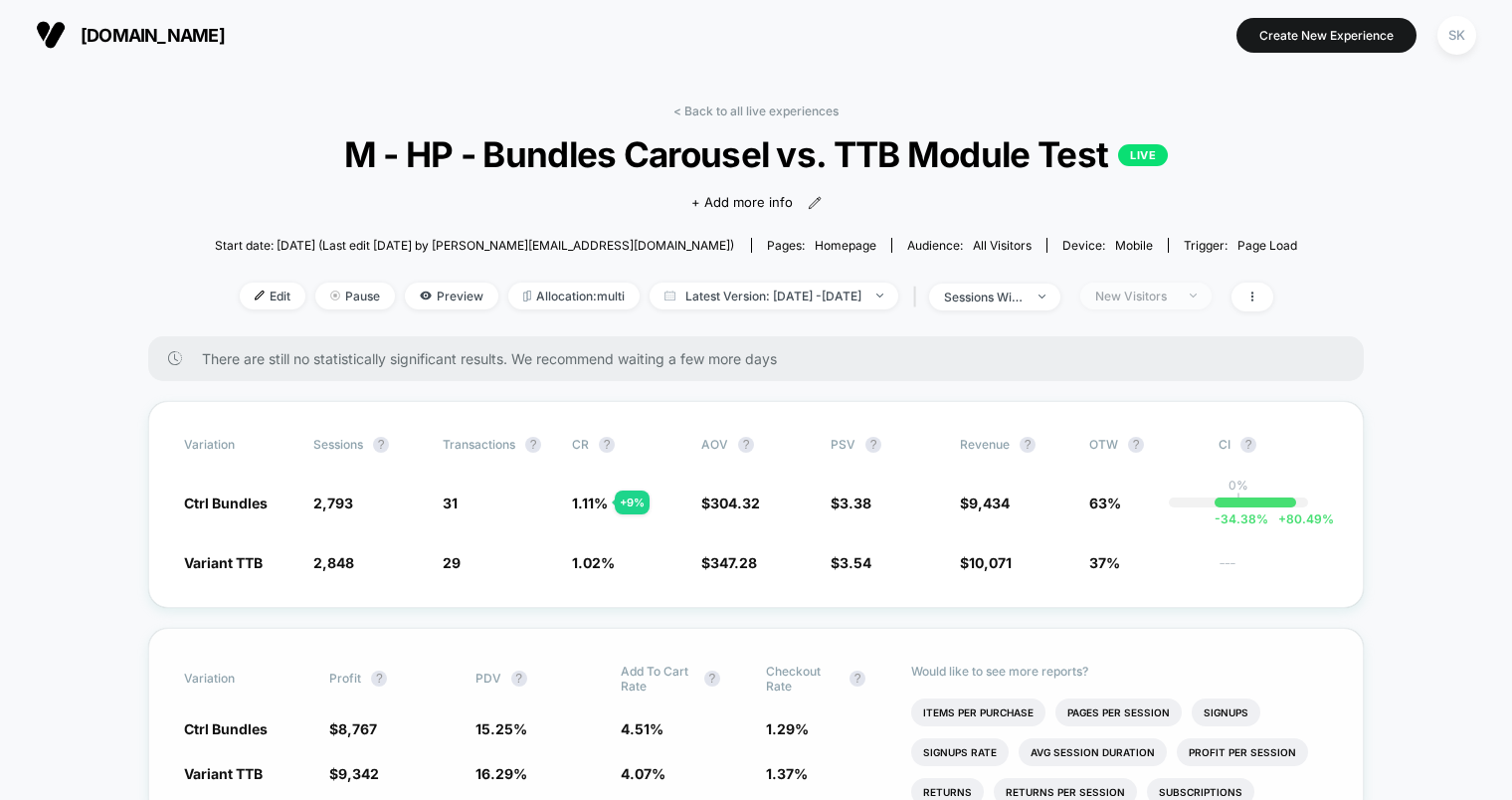 click on "New Visitors" at bounding box center [1135, 296] 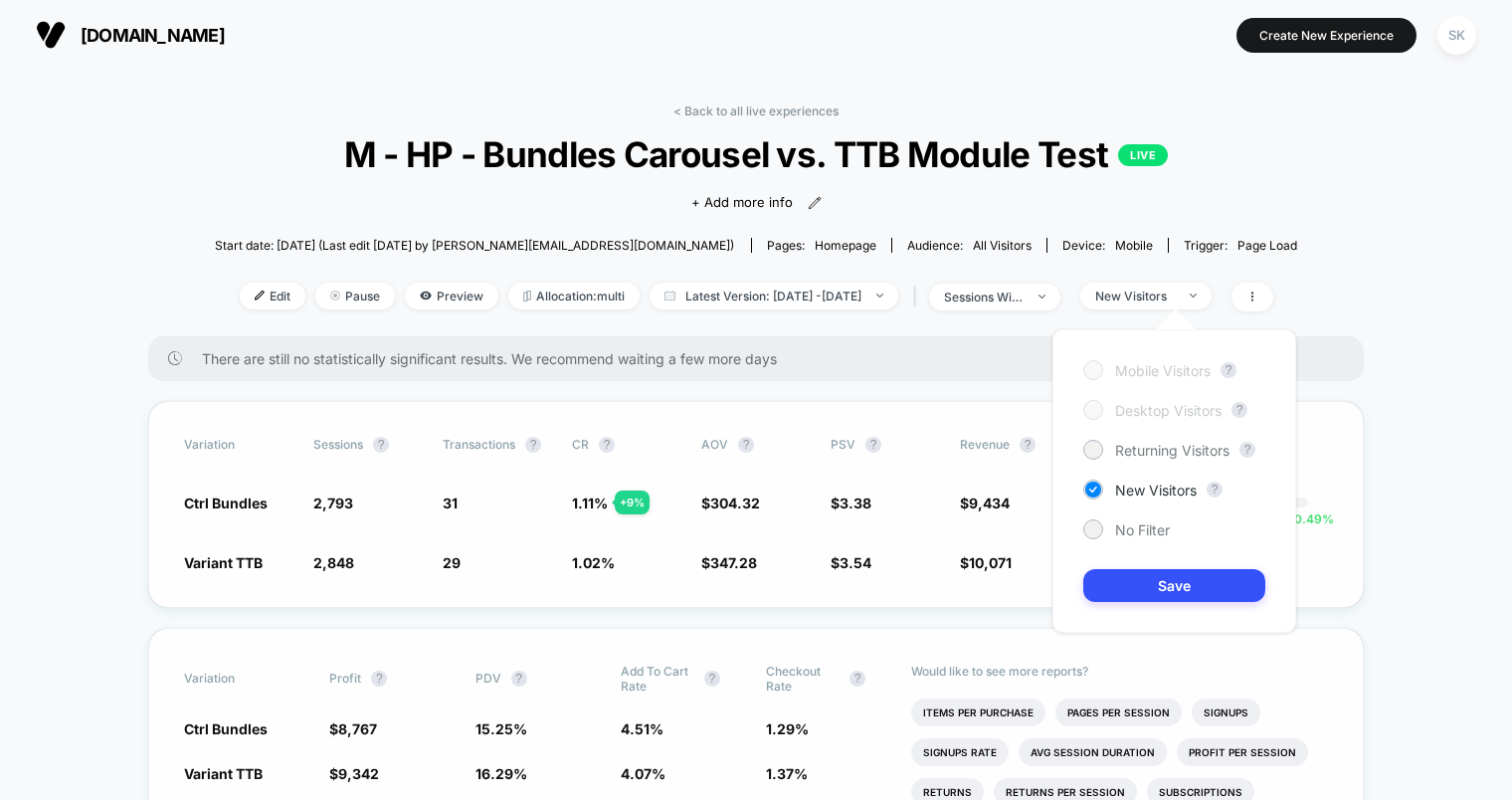 click on "Variation Sessions ? Transactions ? CR ? AOV ? PSV ? Revenue ? OTW ? CI ? Ctrl Bundles 2,793 - 1.9 % 31 + 9 % 1.11 % + 9 % $ 304.32 - 12.4 % $ 3.38 - 4.5 % $ 9,434 - 4.5 % 63% 0% | -34.38 % + 80.49 % Variant TTB 2,848 29 1.02 % $ 347.28 $ 3.54 $ 10,071 37% ---" at bounding box center (756, 504) 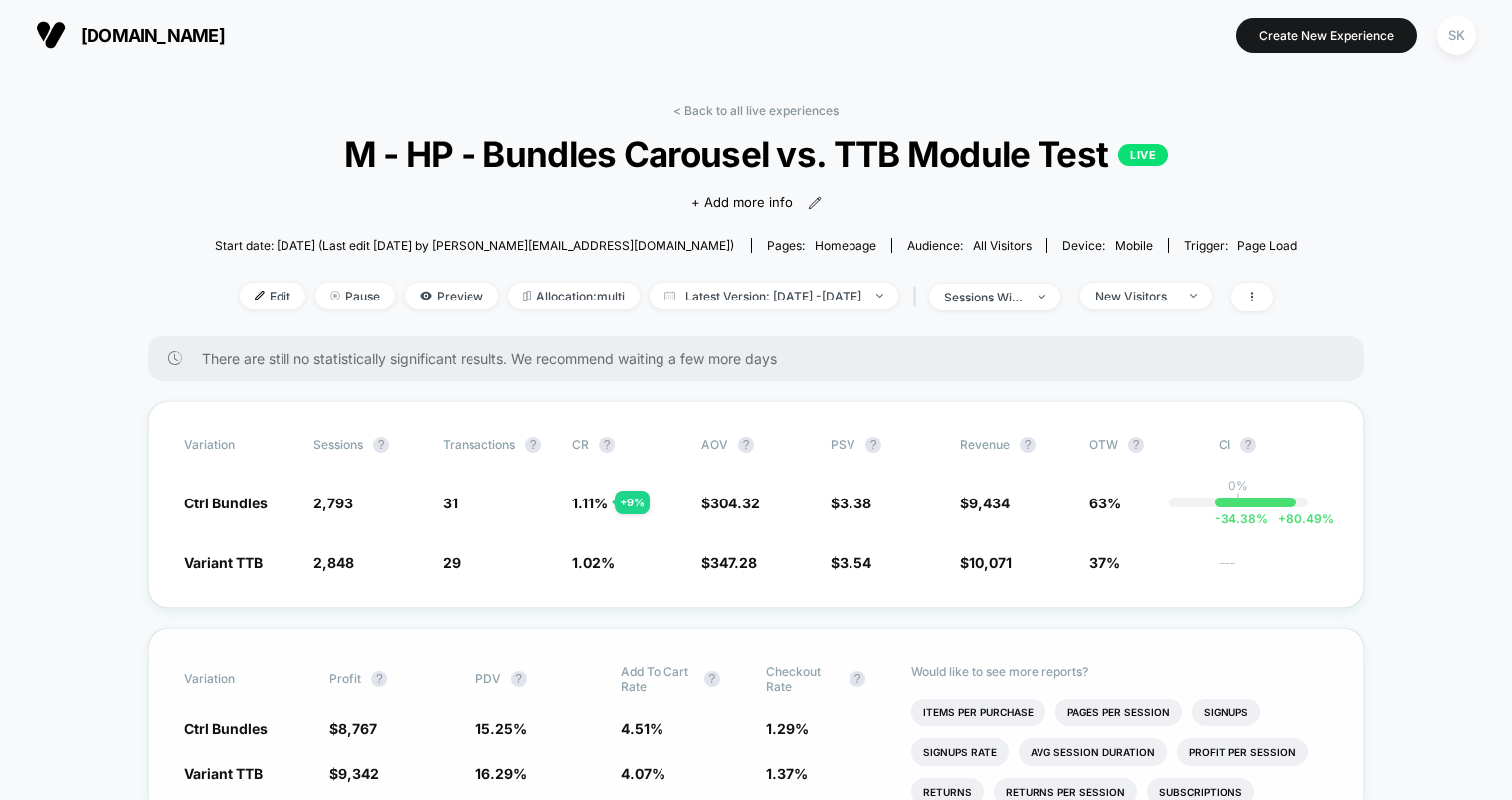 click on "< Back to all live experiences  M - HP - Bundles Carousel vs. TTB Module Test LIVE Click to view images Click to edit experience details + Add more info Start date: [DATE] (Last edit [DATE] by [EMAIL_ADDRESS][DOMAIN_NAME]) Pages: homepage Audience: All Visitors Device: mobile Trigger: Page Load Edit Pause  Preview Allocation:  multi Latest Version:     [DATE]    -    [DATE] |   sessions with impression   New Visitors There are still no statistically significant results. We recommend waiting a few more days Variation Sessions ? Transactions ? CR ? AOV ? PSV ? Revenue ? OTW ? CI ? Ctrl Bundles 2,793 - 1.9 % 31 + 9 % 1.11 % + 9 % $ 304.32 - 12.4 % $ 3.38 - 4.5 % $ 9,434 - 4.5 % 63% 0% | -34.38 % + 80.49 % Variant TTB 2,848 29 1.02 % $ 347.28 $ 3.54 $ 10,071 37% --- Variation Profit ? PDV ? Add To Cart Rate ? Checkout Rate ? Ctrl Bundles $ 8,767 - 4.3 % 15.25 % - 6.4 % 4.51 % + 10.8 % 1.29 % - 5.9 % Variant TTB $ 9,342 16.29 % 4.07 % 1.37 % Would like to see more reports? Items Per Purchase Signups Ctr ?" at bounding box center [756, 3134] 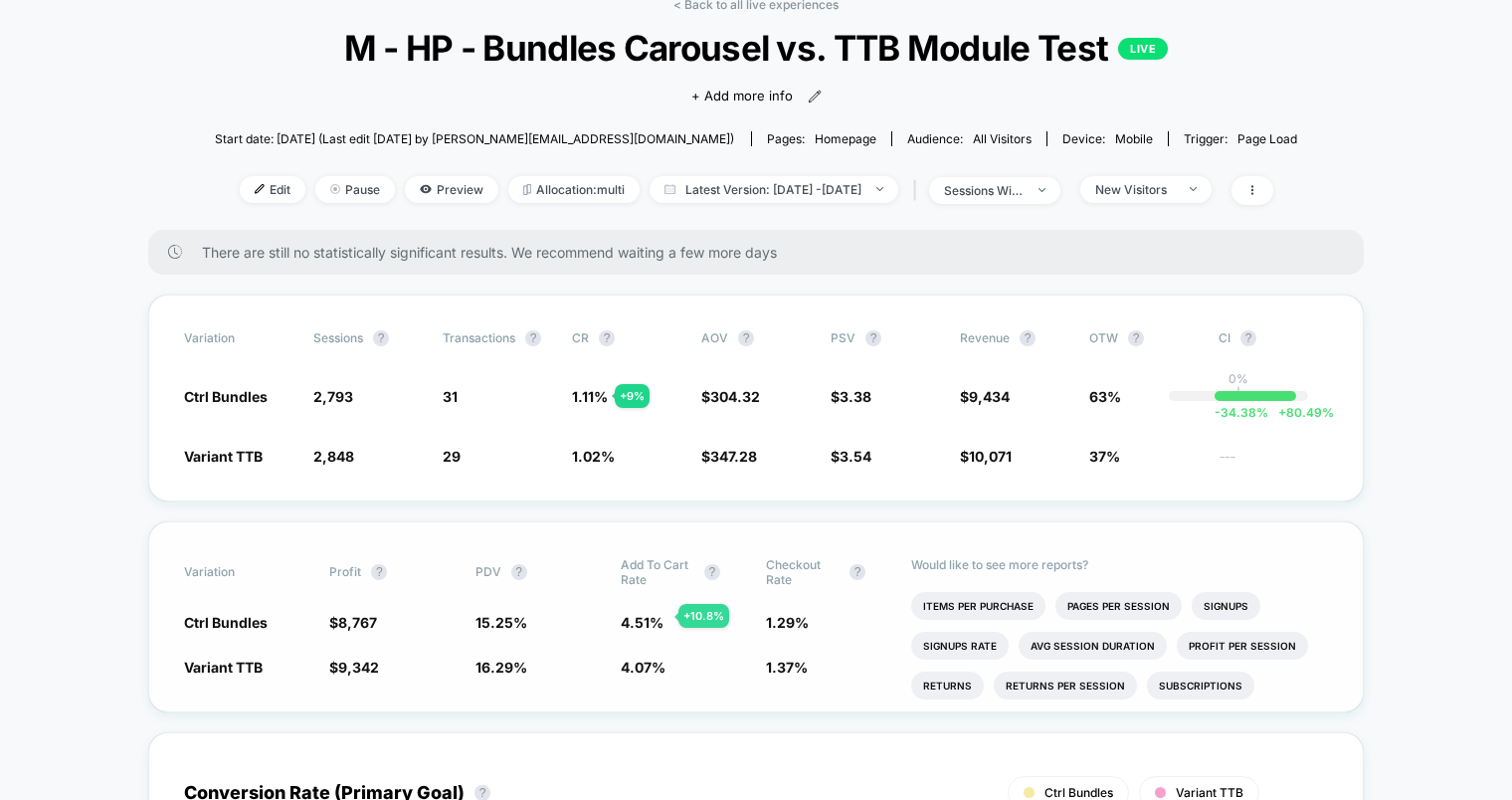 scroll, scrollTop: 116, scrollLeft: 0, axis: vertical 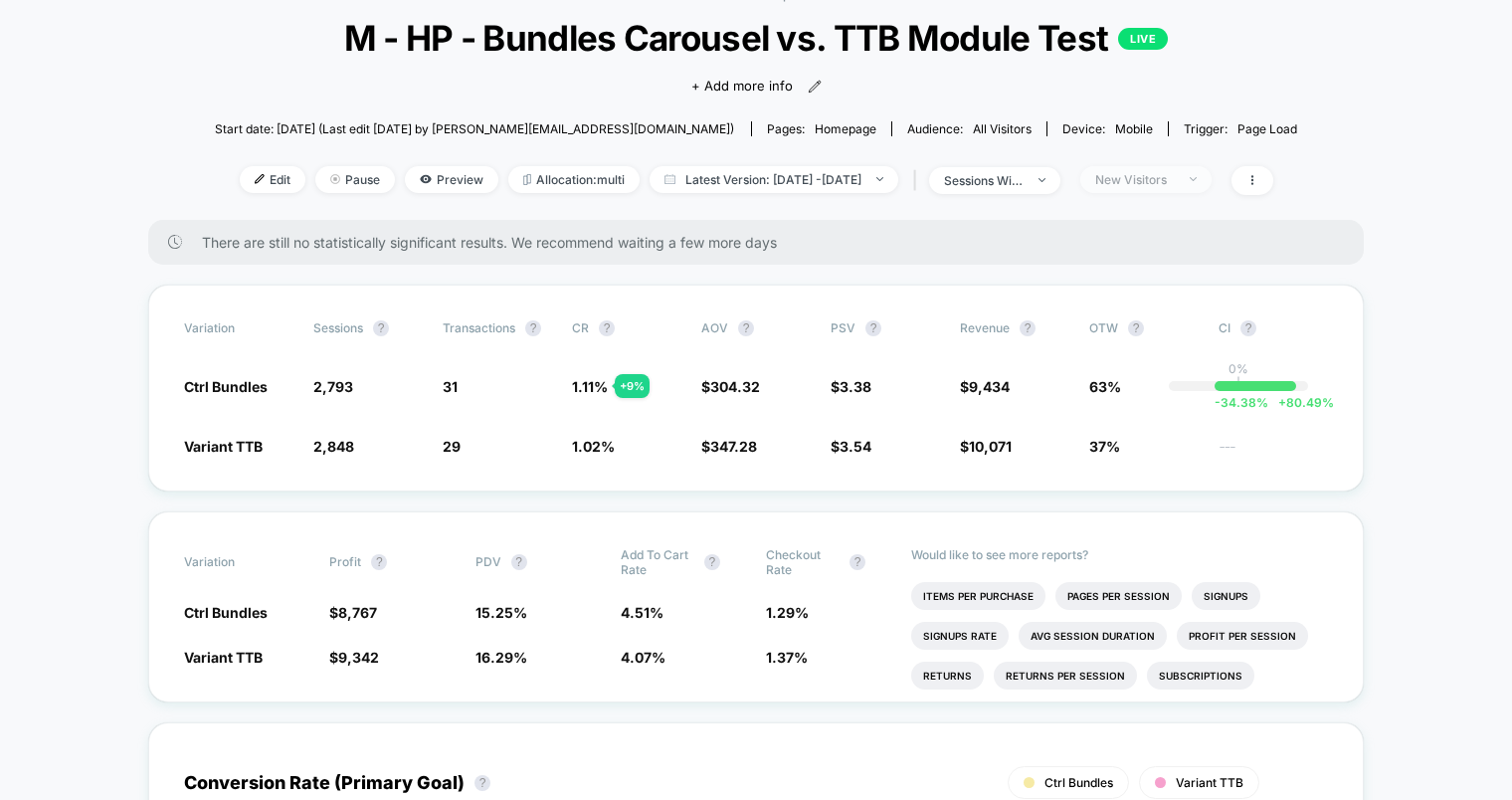 click on "New Visitors" at bounding box center [1135, 179] 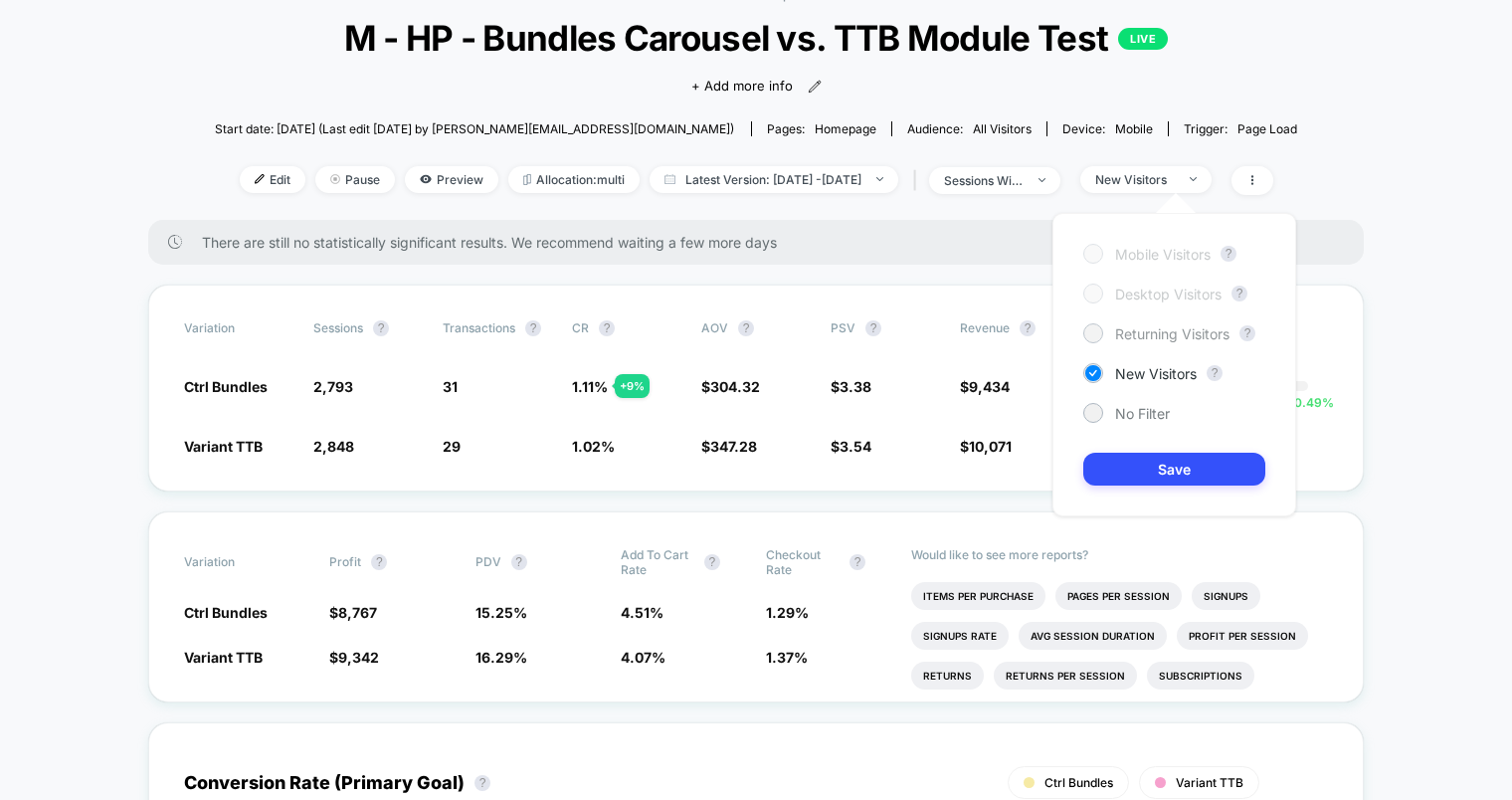 click on "Returning Visitors" at bounding box center [1156, 333] 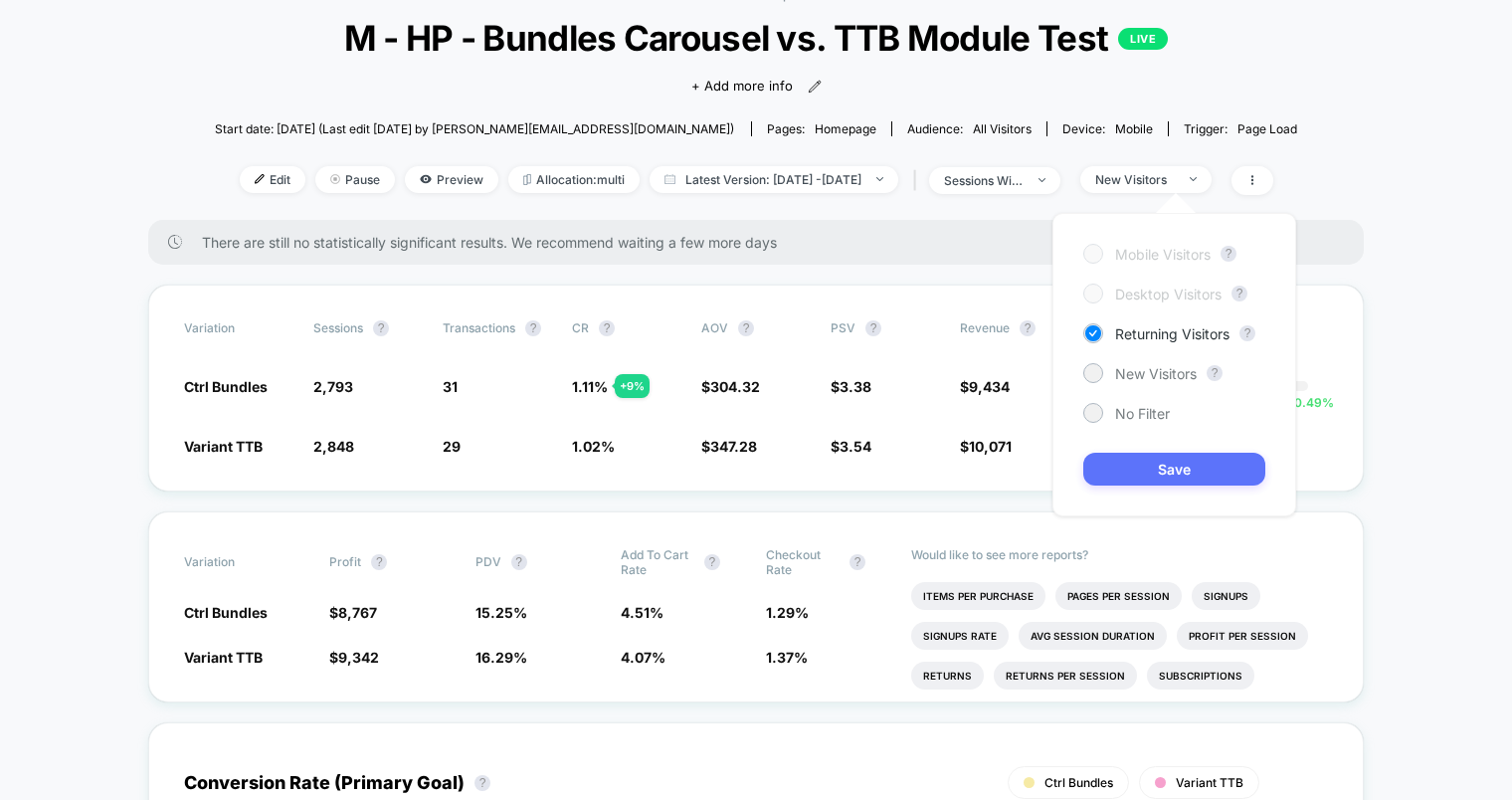 click on "Save" at bounding box center [1174, 469] 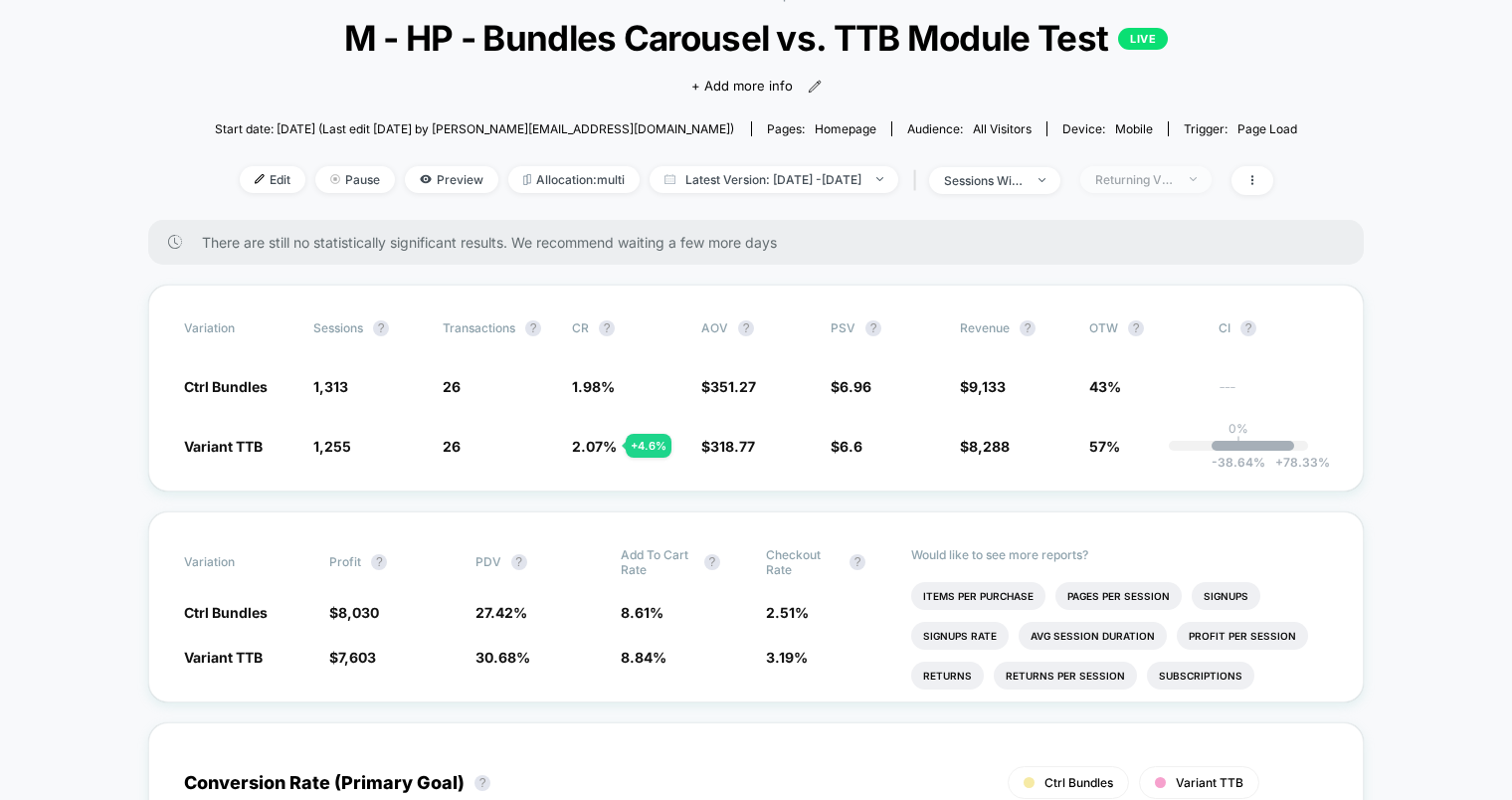 click on "Returning Visitors" at bounding box center (1146, 179) 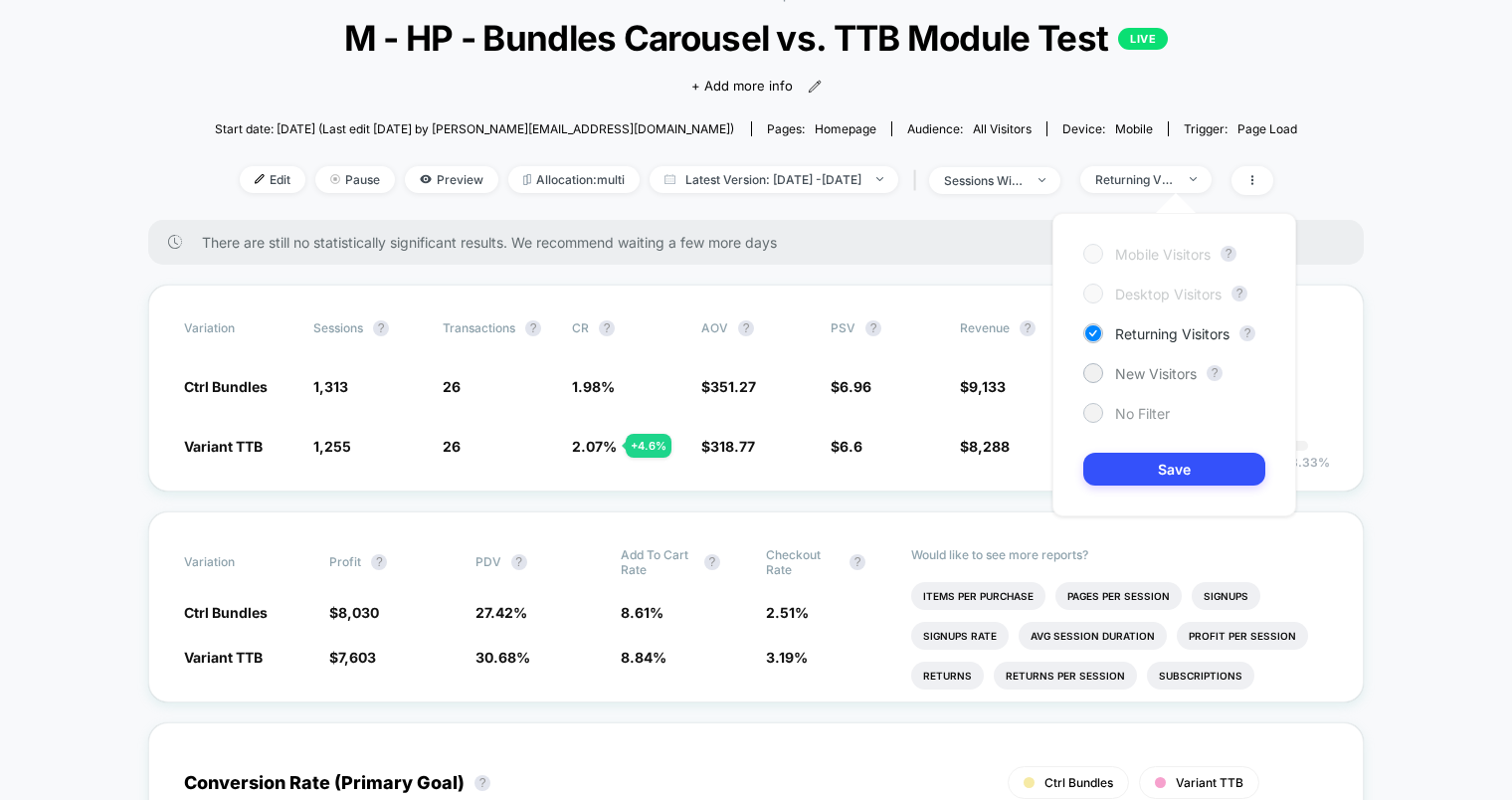 click at bounding box center [1093, 413] 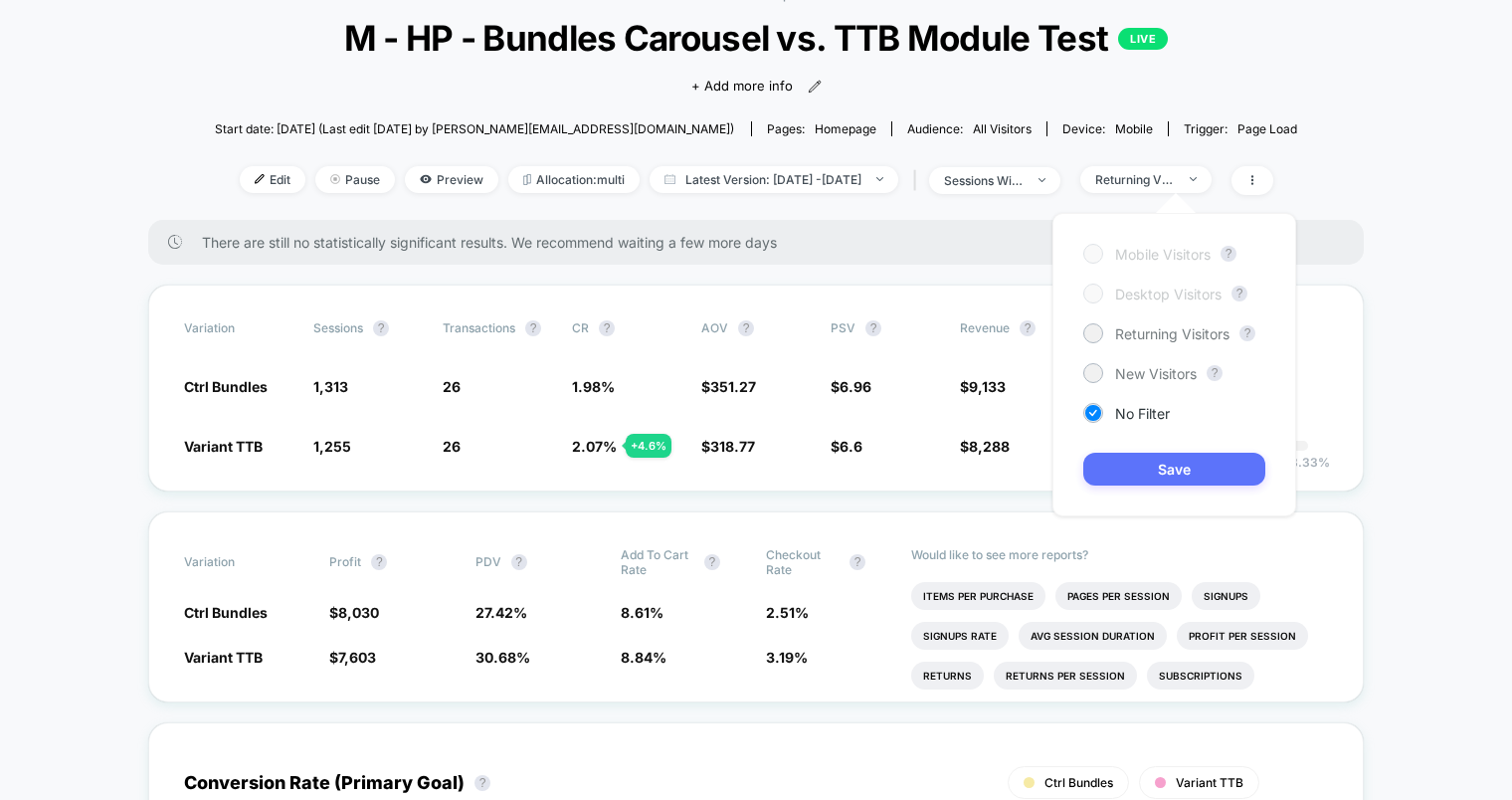 click on "Save" at bounding box center [1174, 469] 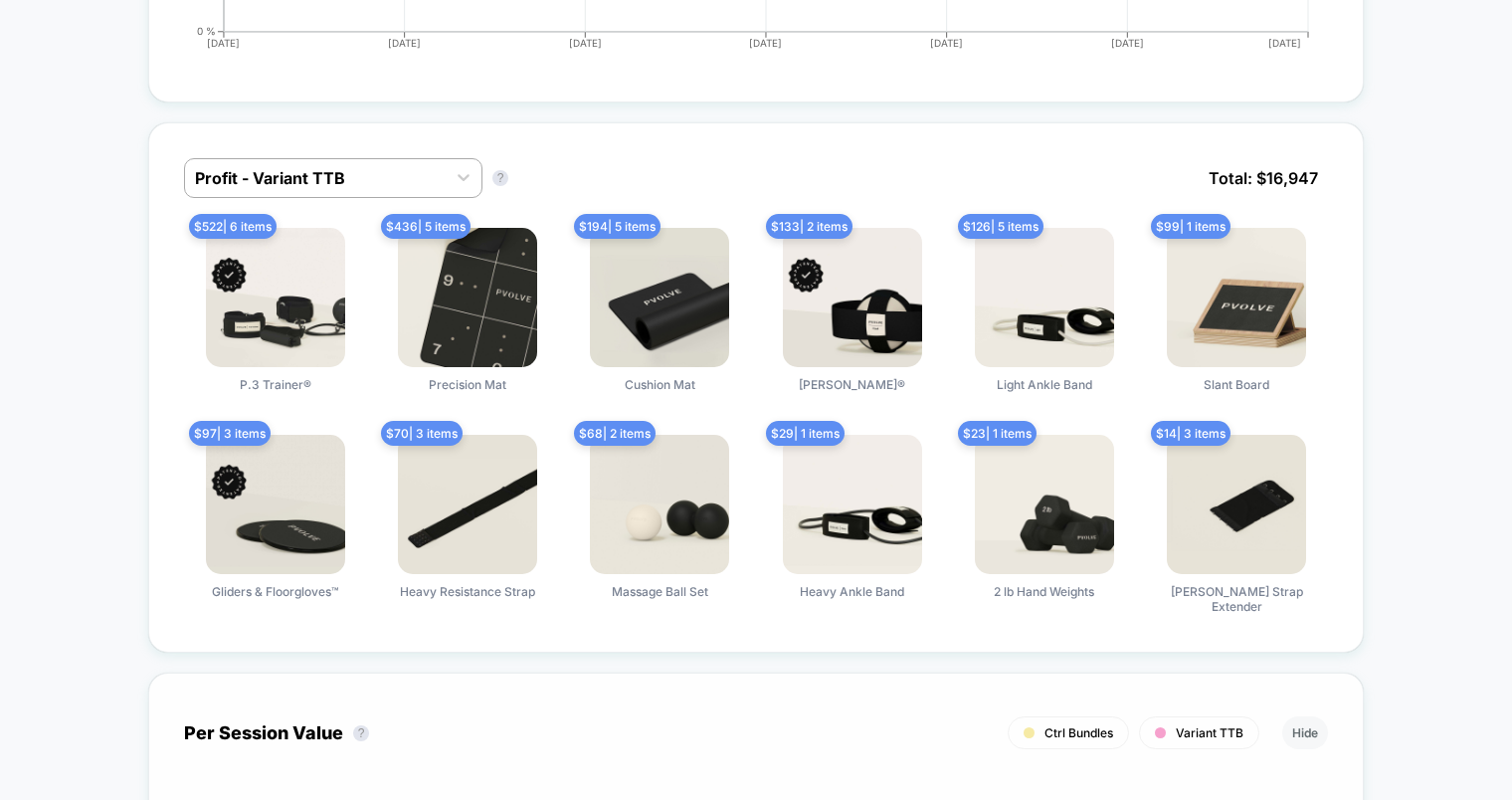 scroll, scrollTop: 1195, scrollLeft: 0, axis: vertical 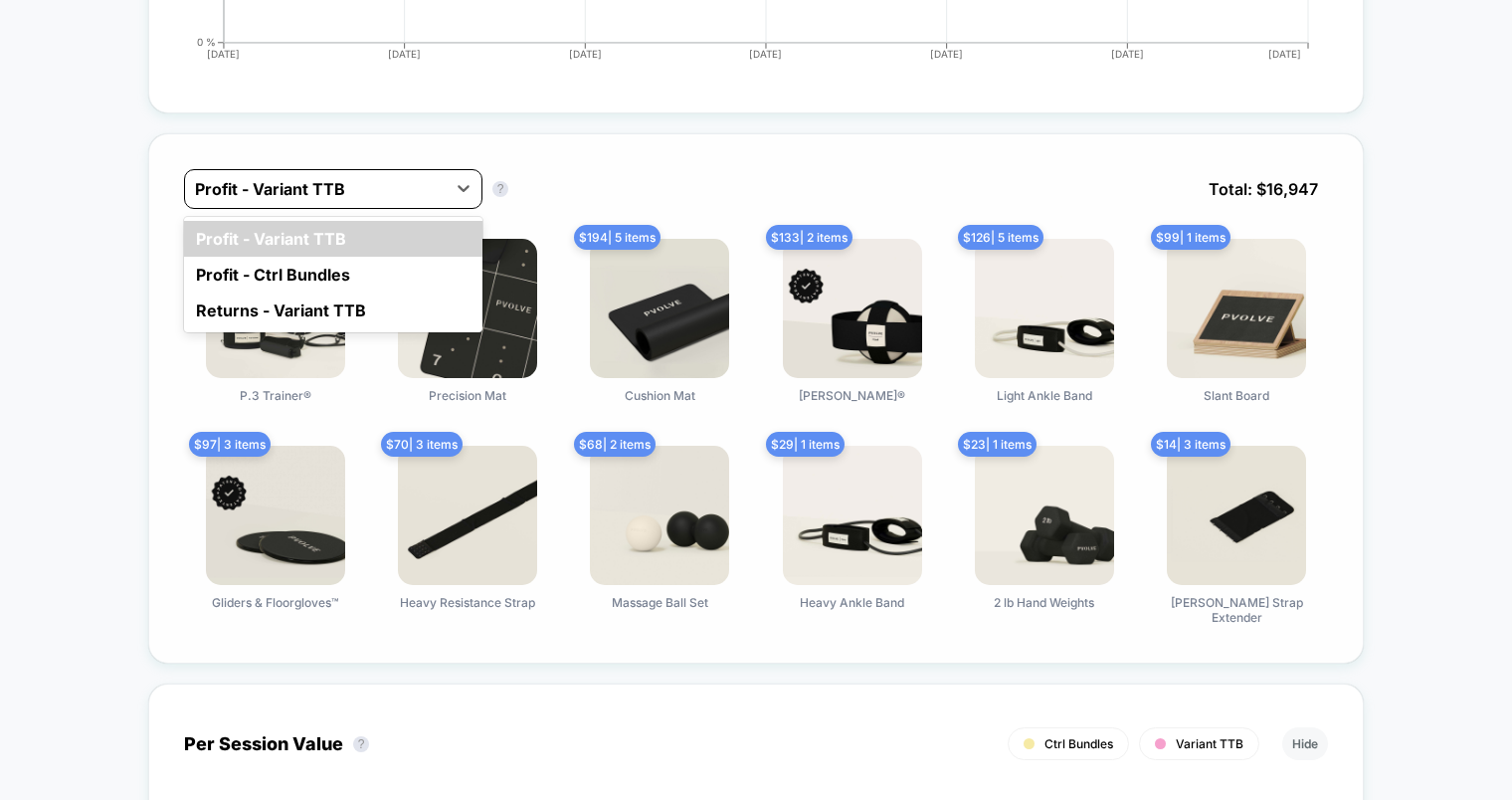 click at bounding box center [315, 189] 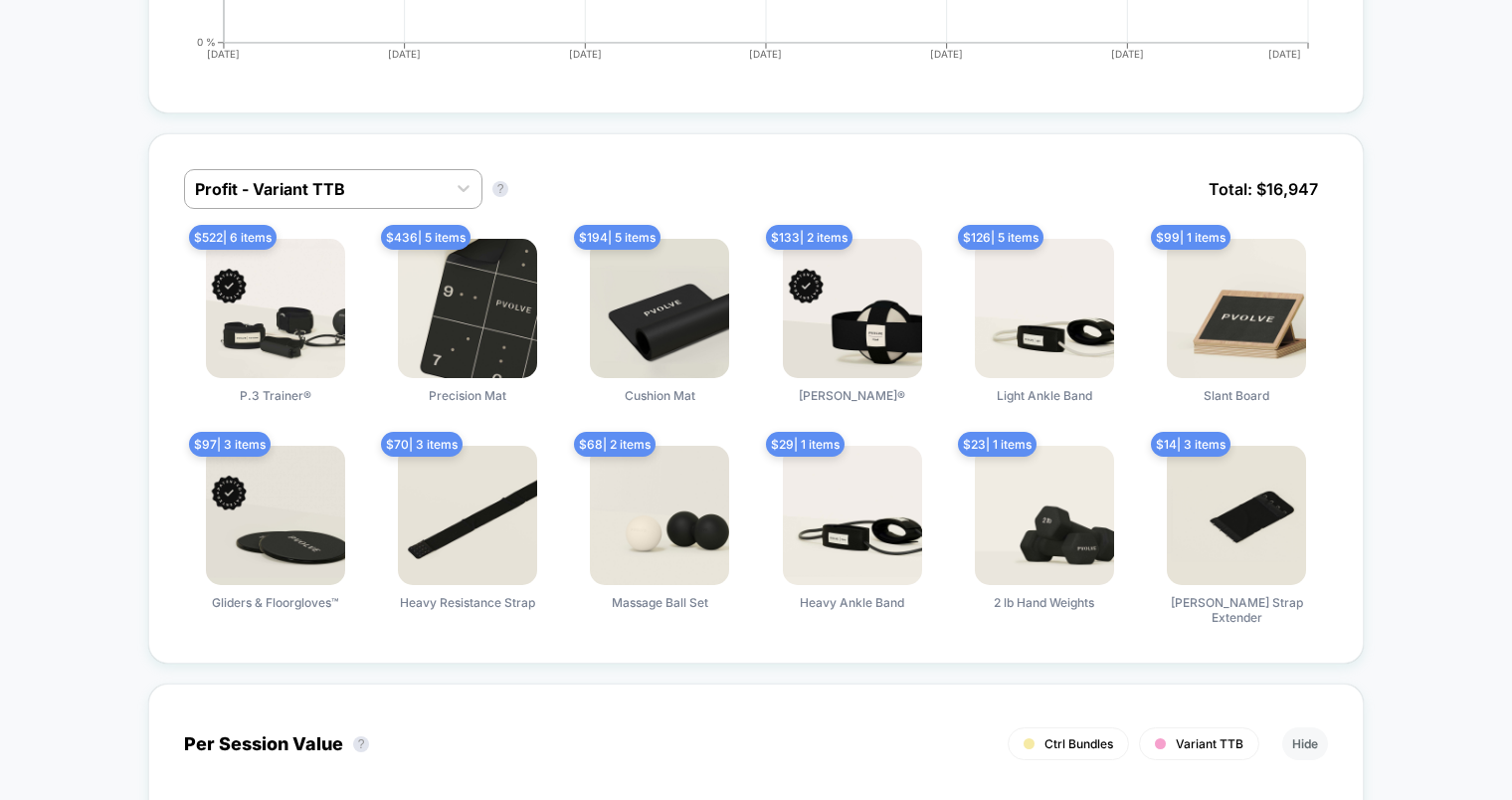 click on "Profit   - Variant TTB Profit   - Variant TTB ? Total:   $ 16,947 $ 522  | 6 items P.3 Trainer® $ 436  | 5 items Precision Mat $ 194  | 5 items Cushion Mat $ 133  | 2 items [PERSON_NAME]® $ 126  | 5 items Light Ankle Band $ 99  | 1 items Slant Board $ 97  | 3 items Gliders & Floorgloves™ $ 70  | 3 items Heavy Resistance Strap $ 68  | 2 items Massage Ball Set $ 29  | 1 items Heavy Ankle Band $ 23  | 1 items 2 lb Hand Weights $ 14  | 3 items [PERSON_NAME] Strap Extender Per Session Value ? Ctrl Bundles Variant TTB Hide [DATE] [DATE] [DATE] [DATE] [DATE] [DATE] [DATE] $0  $3  $6  $9  $12  [DATE]" at bounding box center (756, 633) 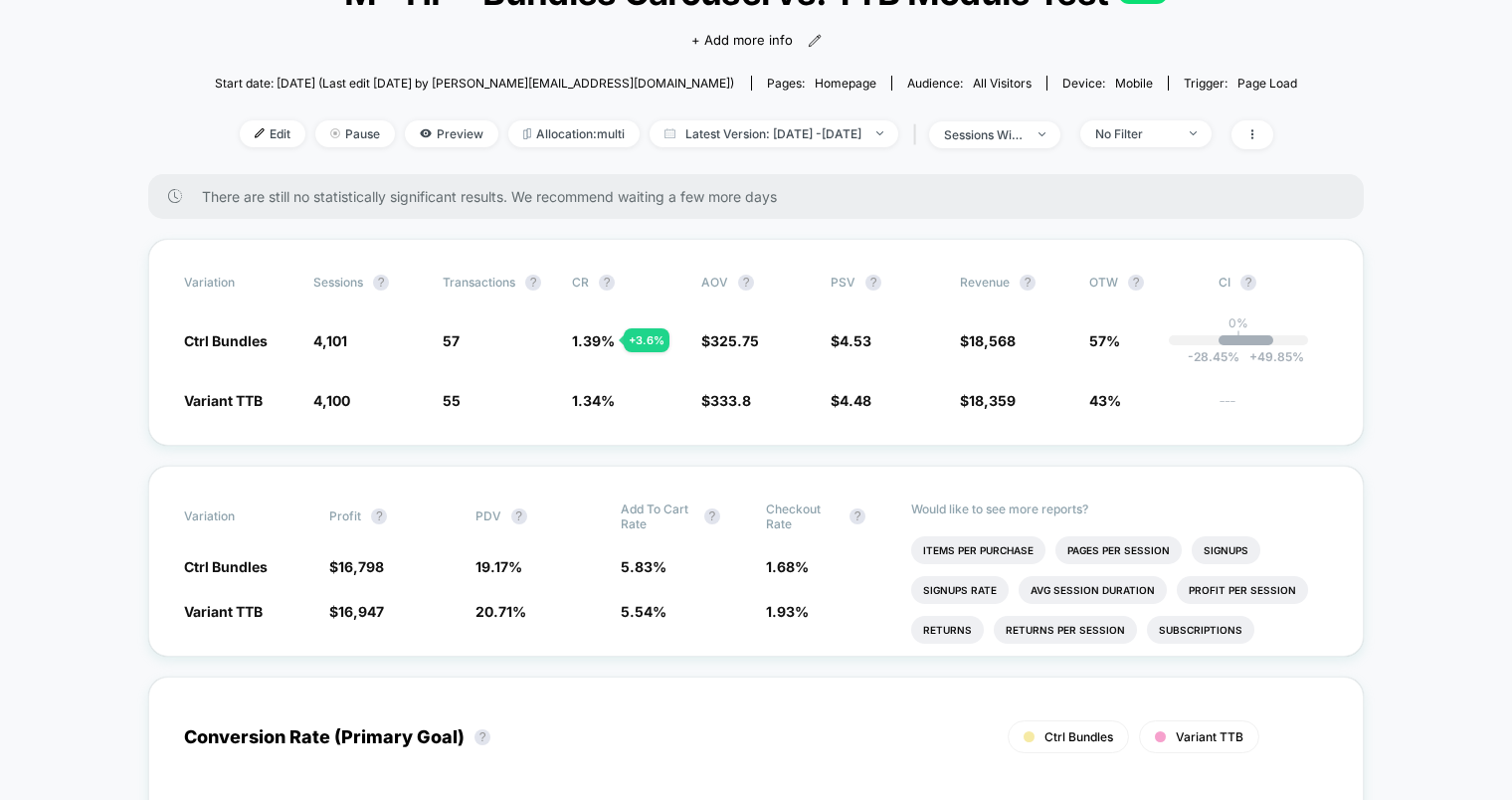 scroll, scrollTop: 0, scrollLeft: 0, axis: both 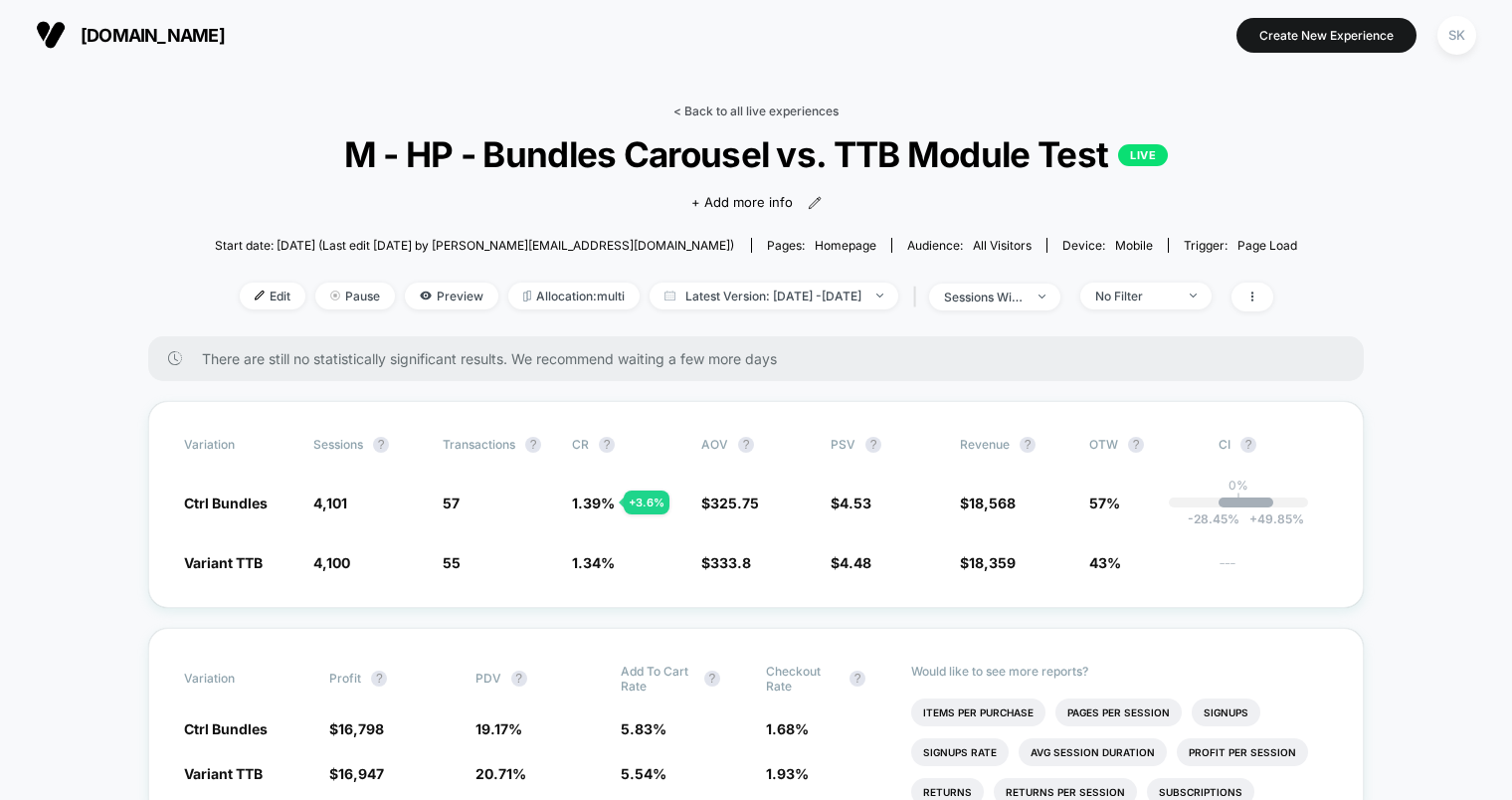 click on "< Back to all live experiences" at bounding box center [756, 110] 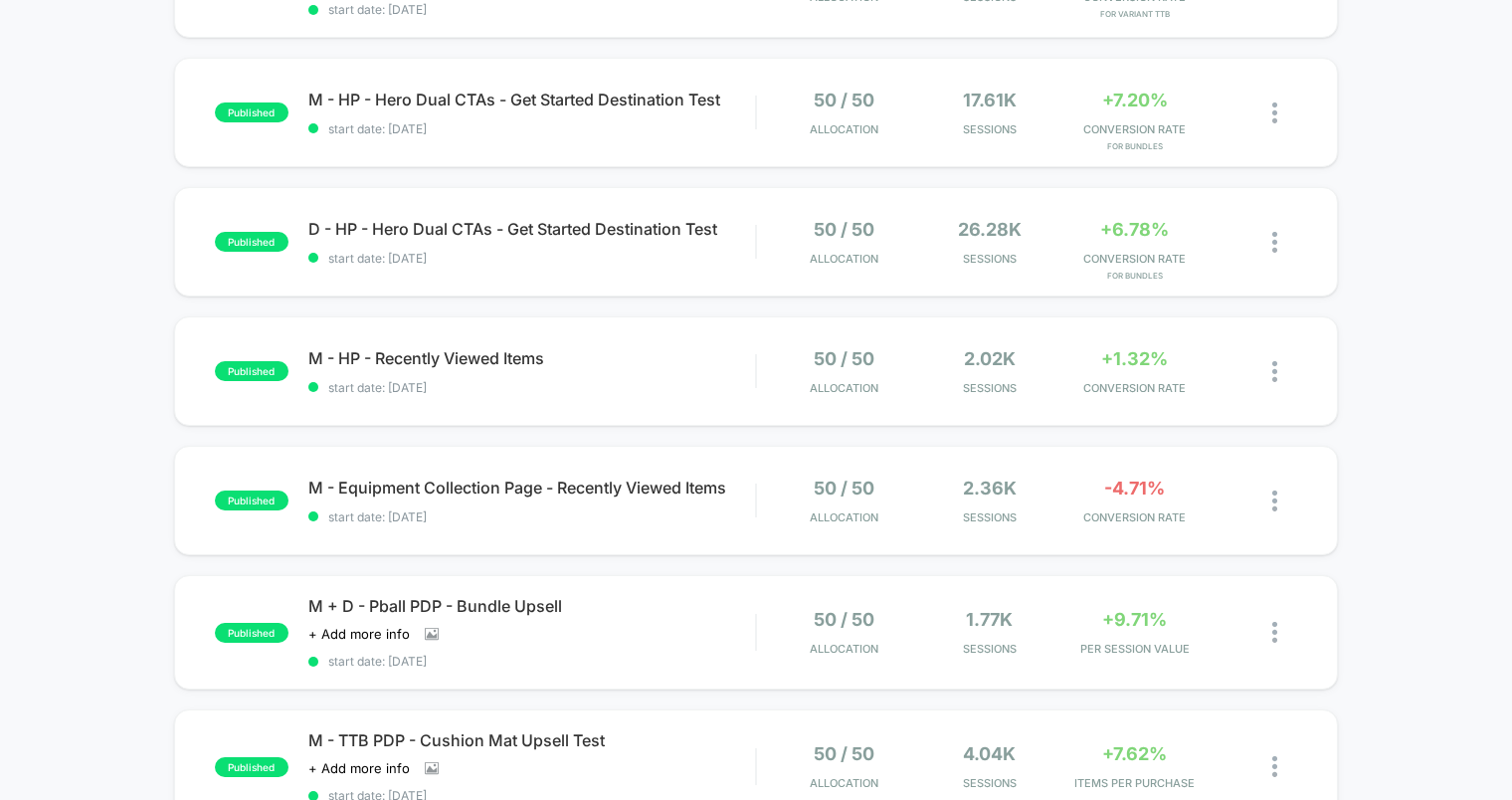 scroll, scrollTop: 430, scrollLeft: 0, axis: vertical 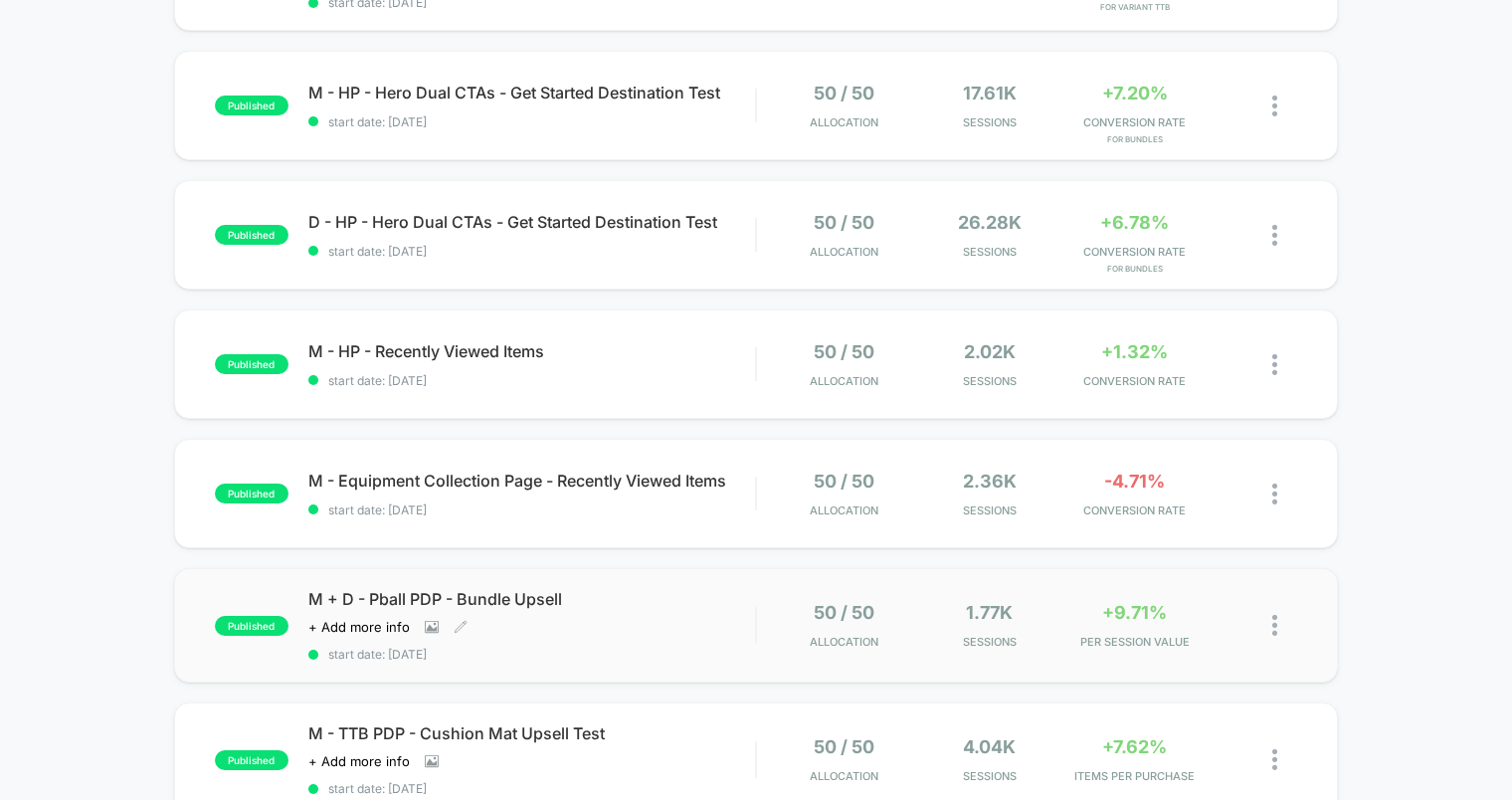 click on "M + D - Pball PDP - Bundle Upsell Click to view images Click to edit experience details + Add more info start date: [DATE]" at bounding box center (531, 625) 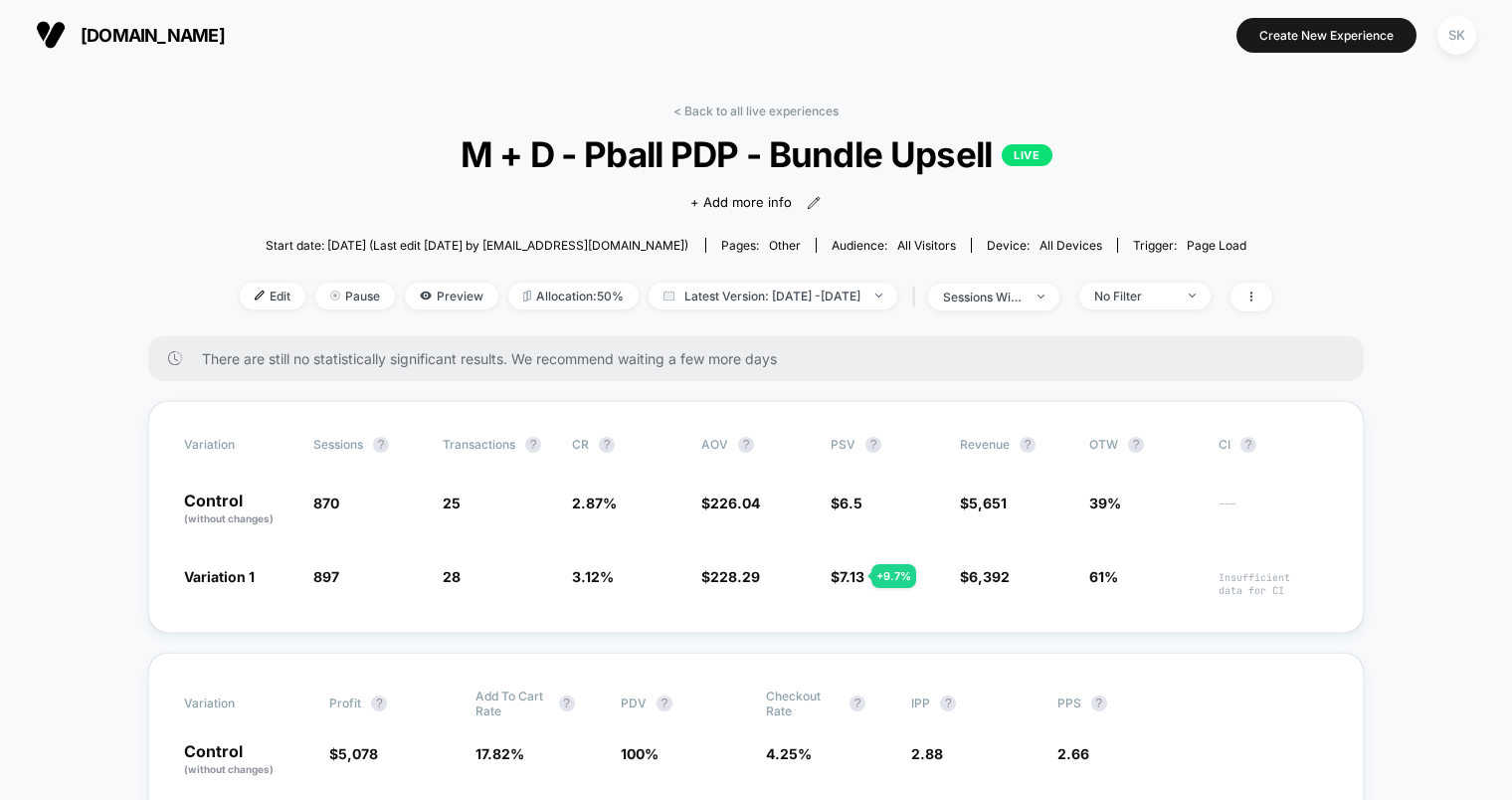 click on "< Back to all live experiences  M + D - Pball PDP - Bundle Upsell LIVE Click to view images Click to edit experience details + Add more info Start date: [DATE] (Last edit [DATE] by [EMAIL_ADDRESS][DOMAIN_NAME]) Pages: other Audience: All Visitors Device: all devices Trigger: Page Load Edit Pause  Preview Allocation:  50% Latest Version:     [DATE]    -    [DATE] |   sessions with impression   No Filter There are still no statistically significant results. We recommend waiting a few more days Variation Sessions ? Transactions ? CR ? AOV ? PSV ? Revenue ? OTW ? CI ? Control (without changes) 870 25 2.87 % $ 226.04 $ 6.5 $ 5,651 39% --- Variation 1 897 + 3.1 % 28 + 8.6 % 3.12 % + 8.6 % $ 228.29 + 0.99 % $ 7.13 + 9.7 % $ 6,392 + 9.7 % 61% Insufficient  data for CI Variation Profit ? Add To Cart Rate ? PDV ? Checkout Rate ? IPP ? PPS ? Control (without changes) $ 5,078 17.82 % 100 % 4.25 % 2.88 2.66 Variation 1 $ 5,800 + 10.8 % 15.61 % - 12.4 % 100 % 3.57 % - 16.1 % 2.93 + 1.7 % 3.05 + 14.8 % ? Variation 1 ?" at bounding box center (756, 4175) 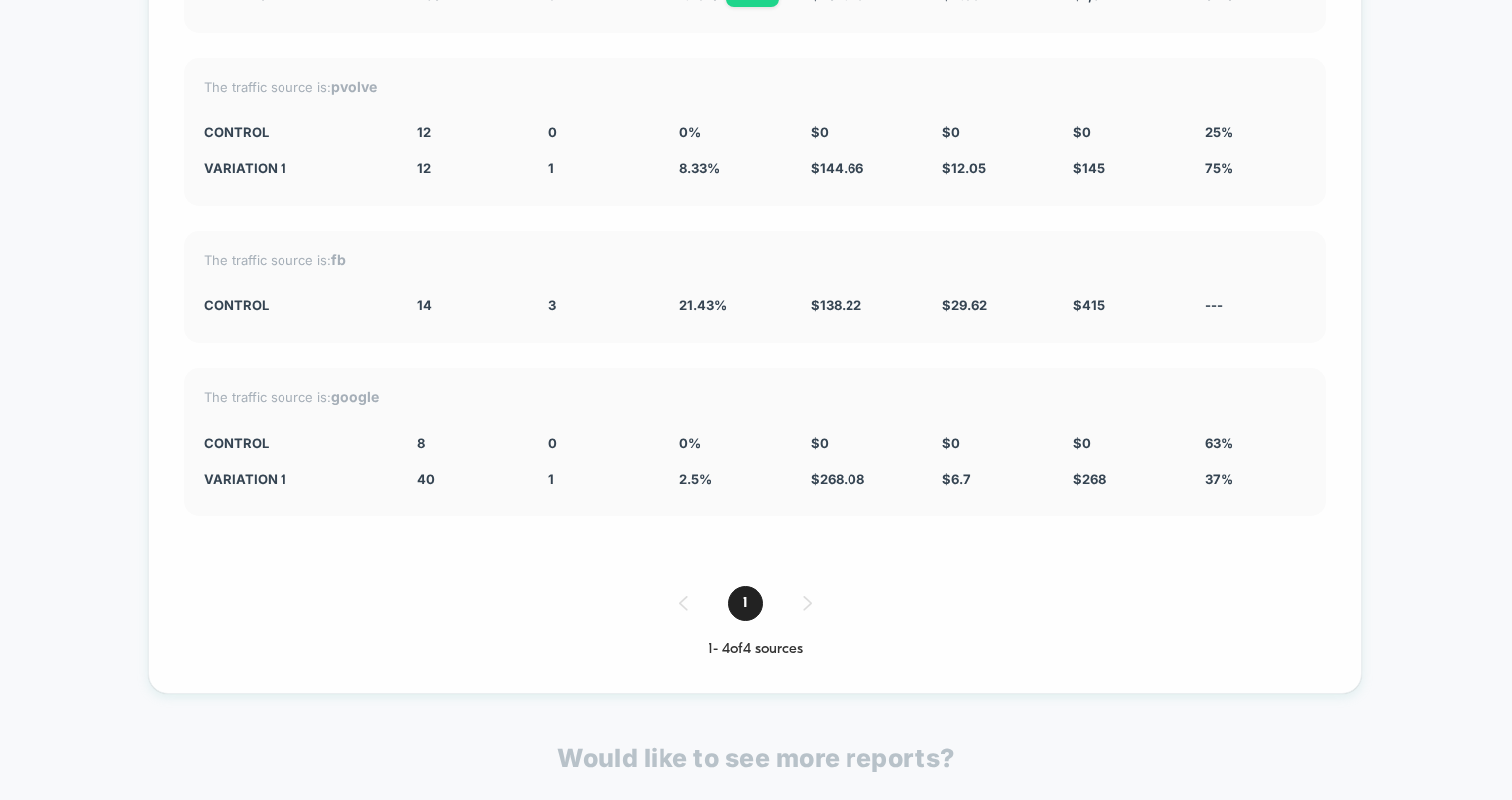 scroll, scrollTop: 7521, scrollLeft: 0, axis: vertical 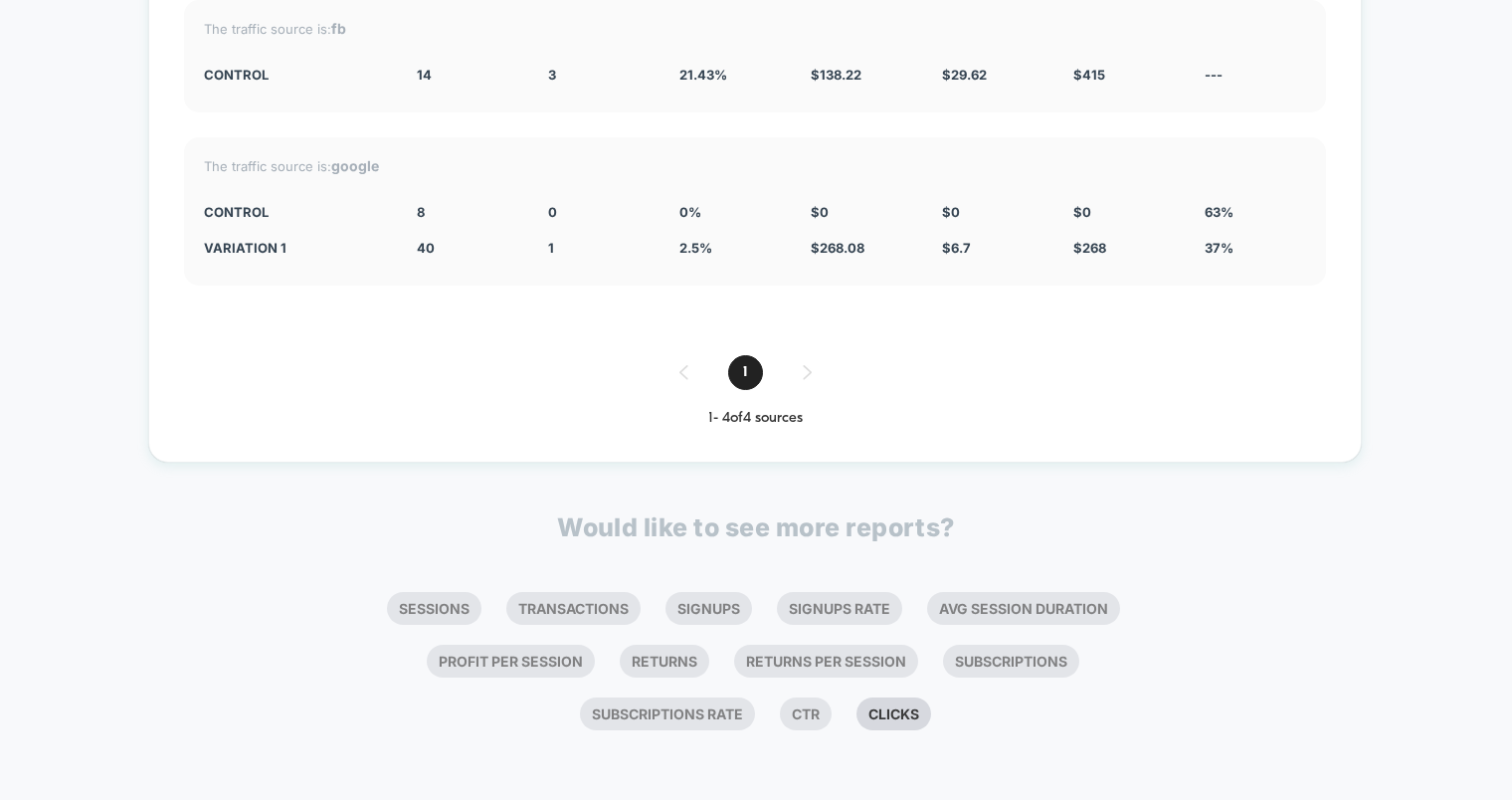 click on "Clicks" at bounding box center (893, 713) 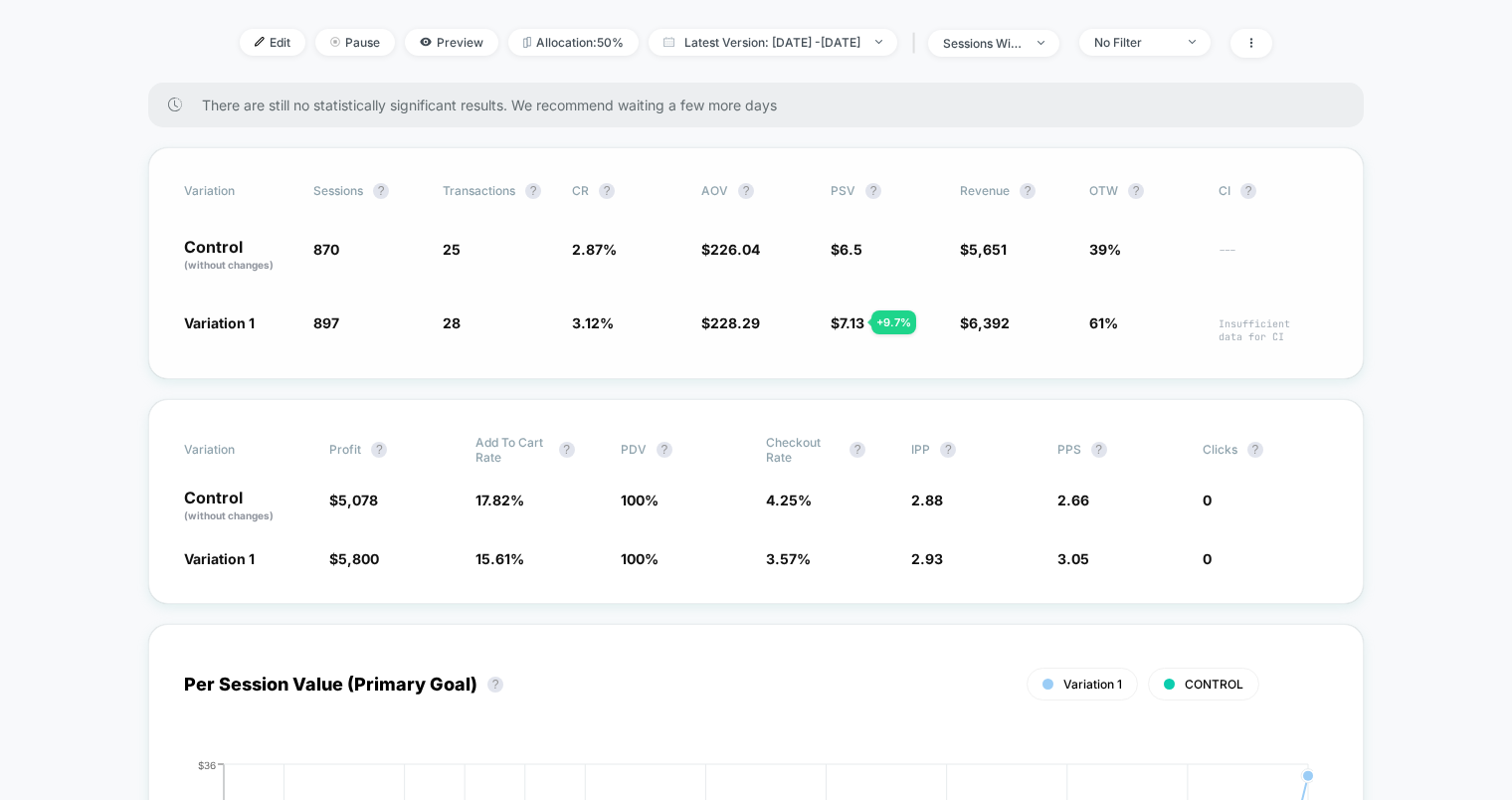 scroll, scrollTop: 253, scrollLeft: 0, axis: vertical 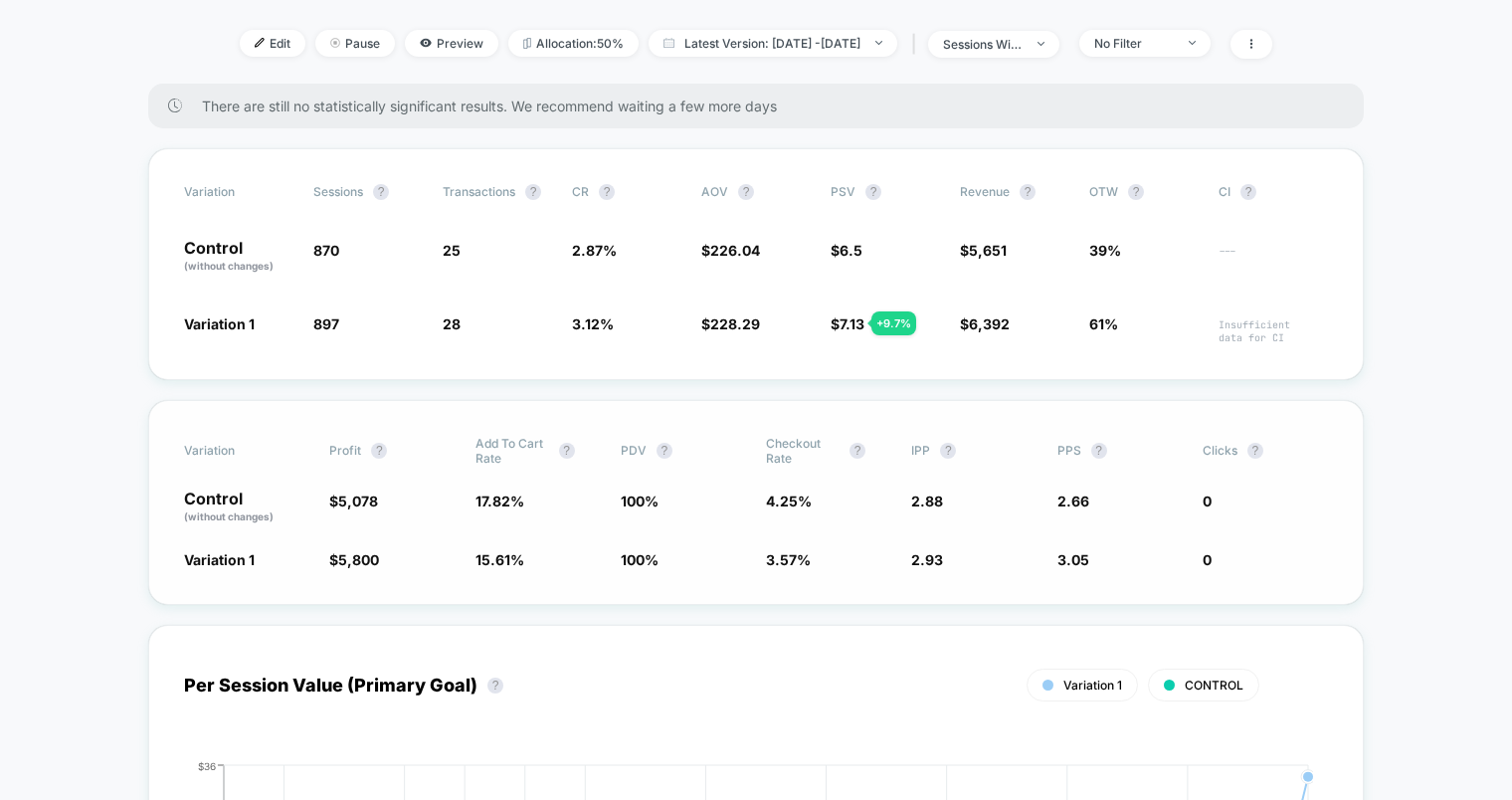click on "0" at bounding box center [1265, 507] 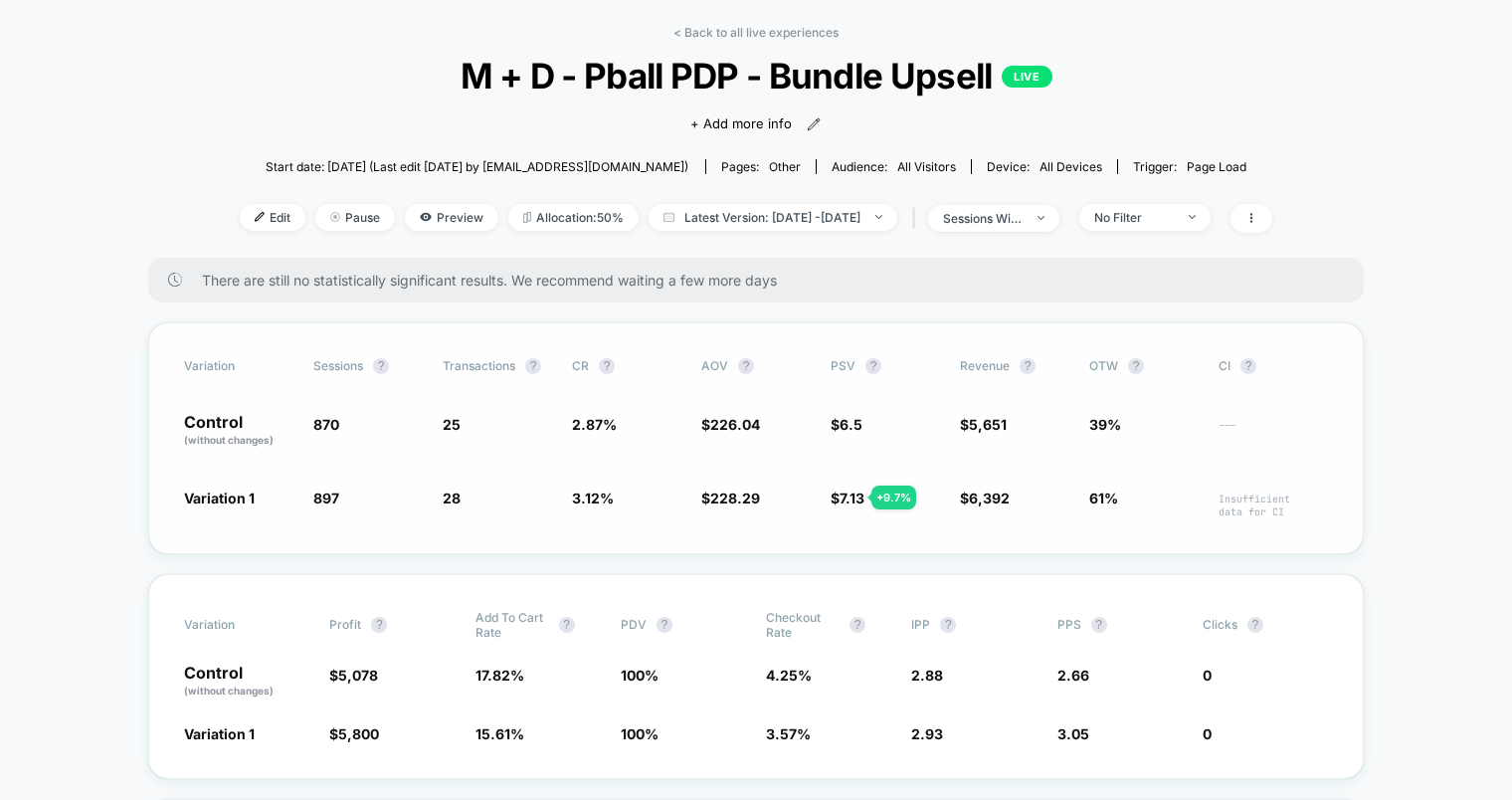 scroll, scrollTop: 82, scrollLeft: 0, axis: vertical 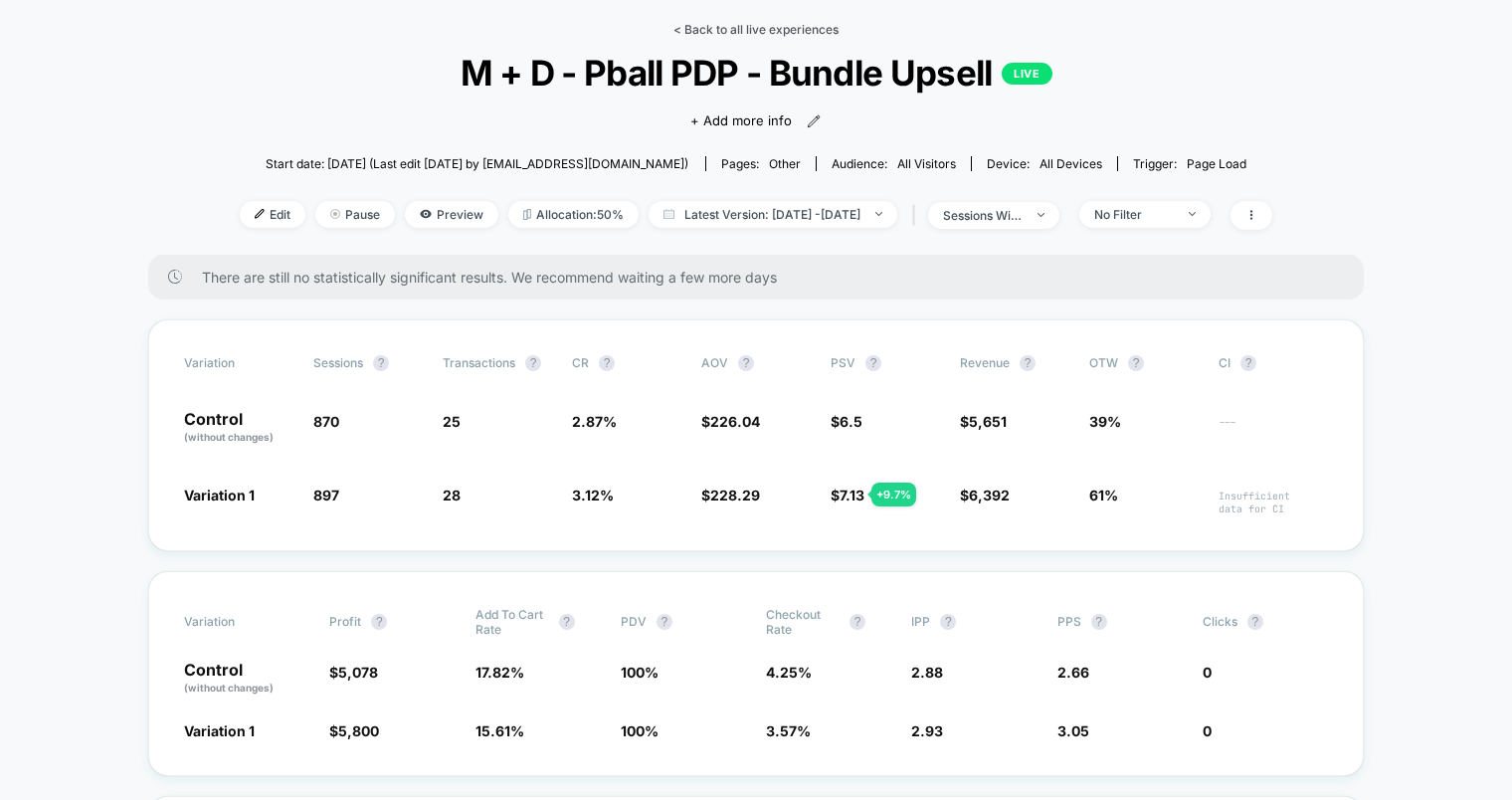 click on "< Back to all live experiences" at bounding box center [756, 29] 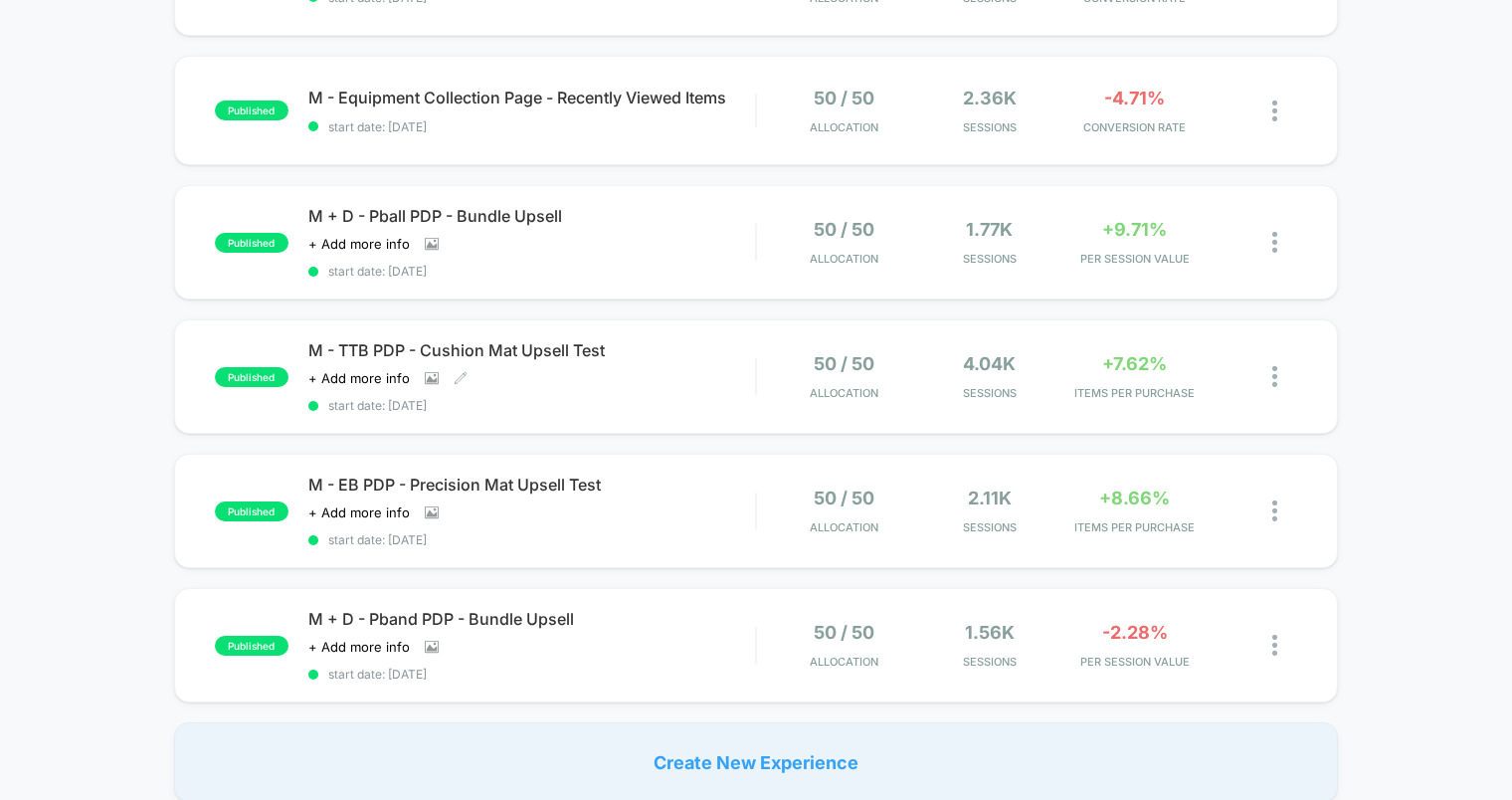 scroll, scrollTop: 818, scrollLeft: 0, axis: vertical 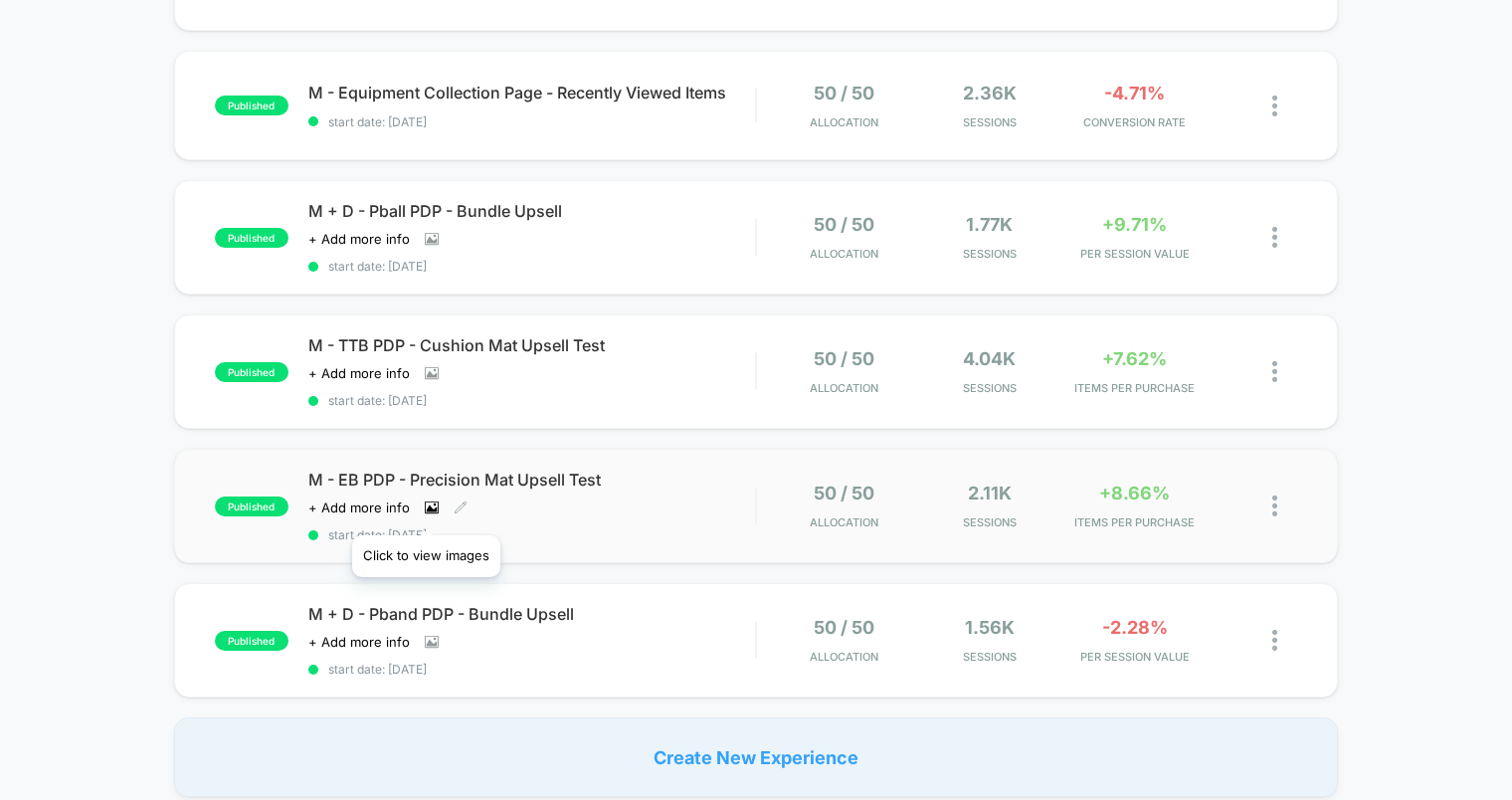click 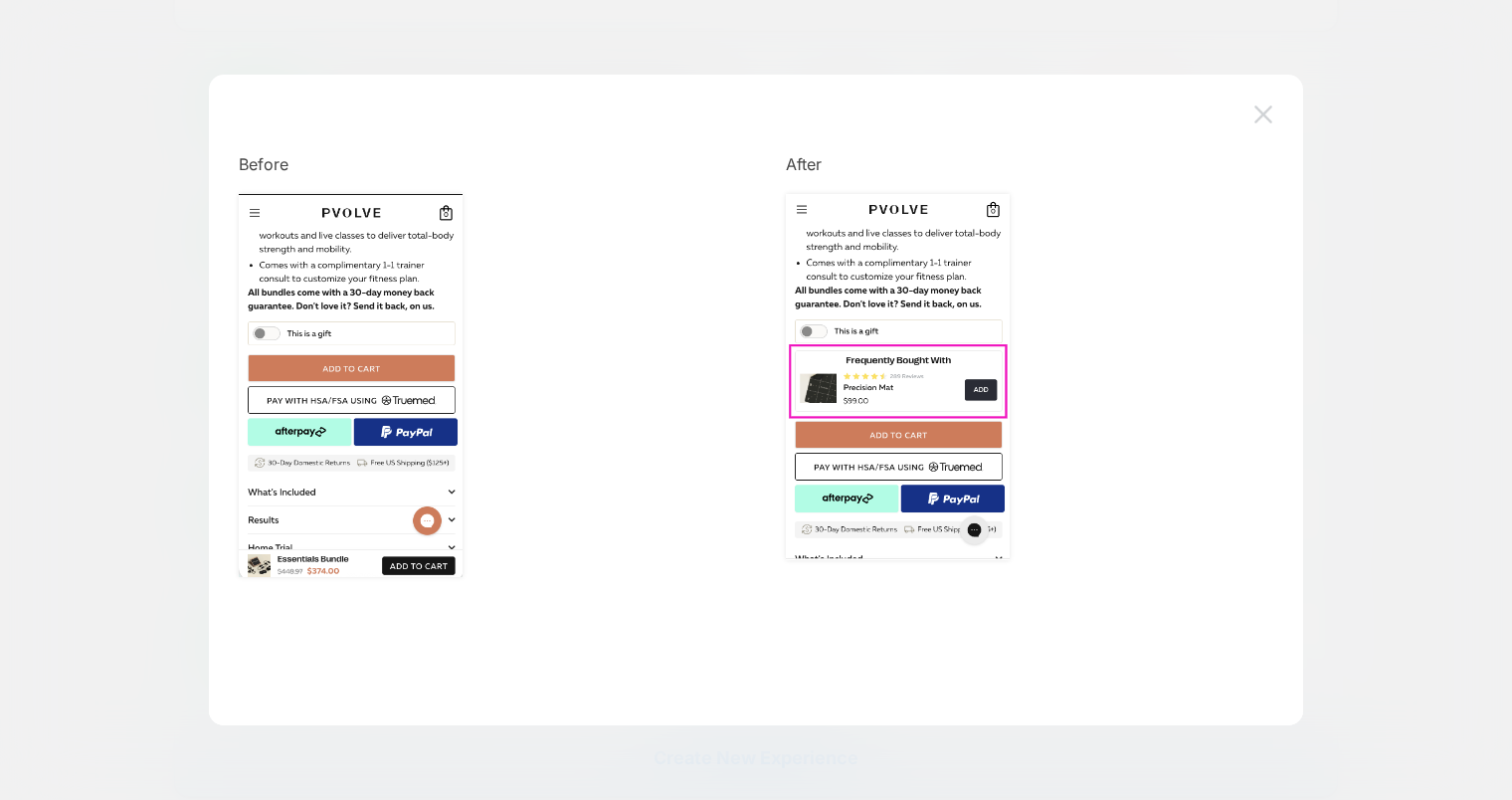 click at bounding box center [1263, 113] 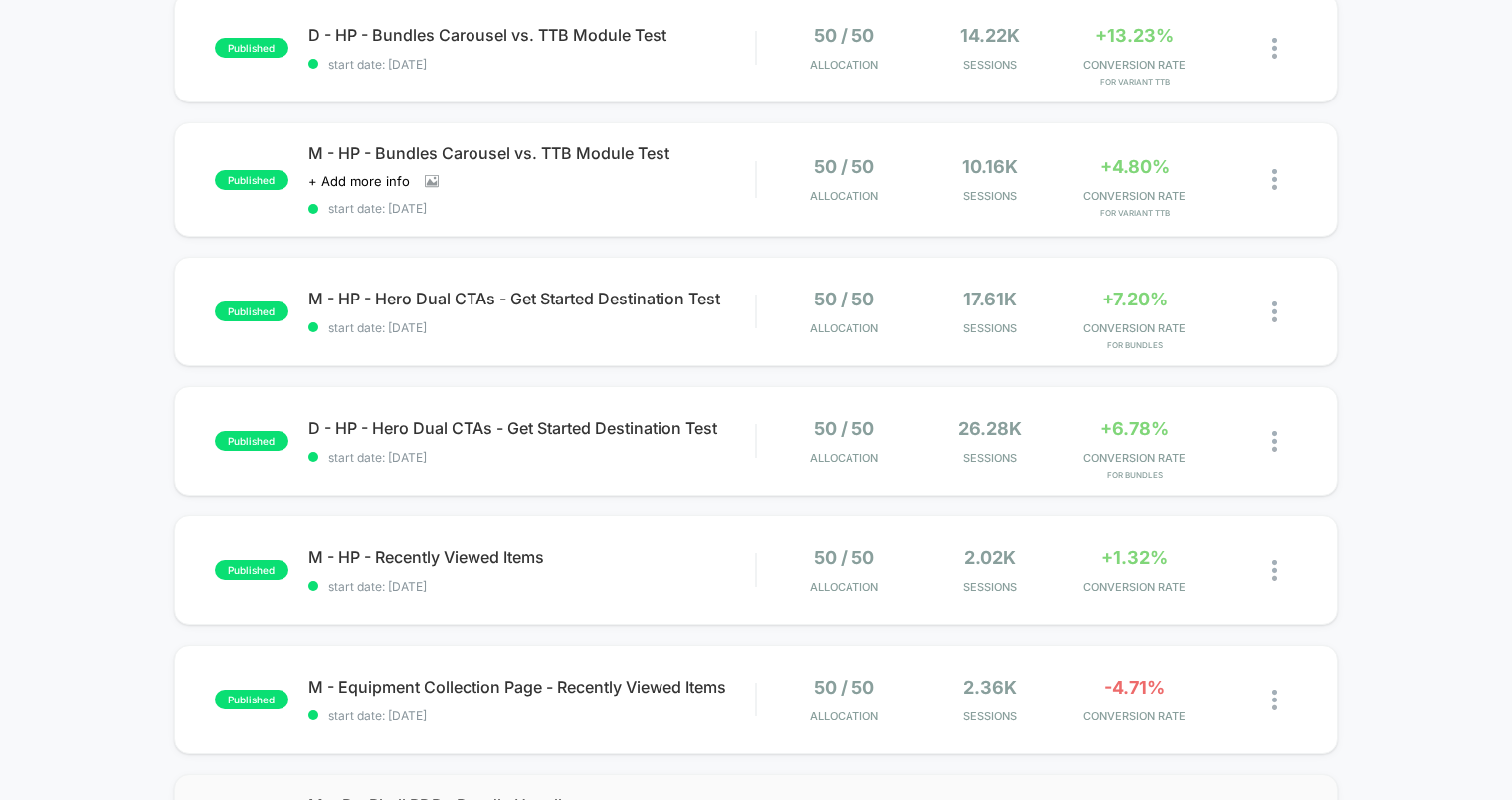 scroll, scrollTop: 0, scrollLeft: 0, axis: both 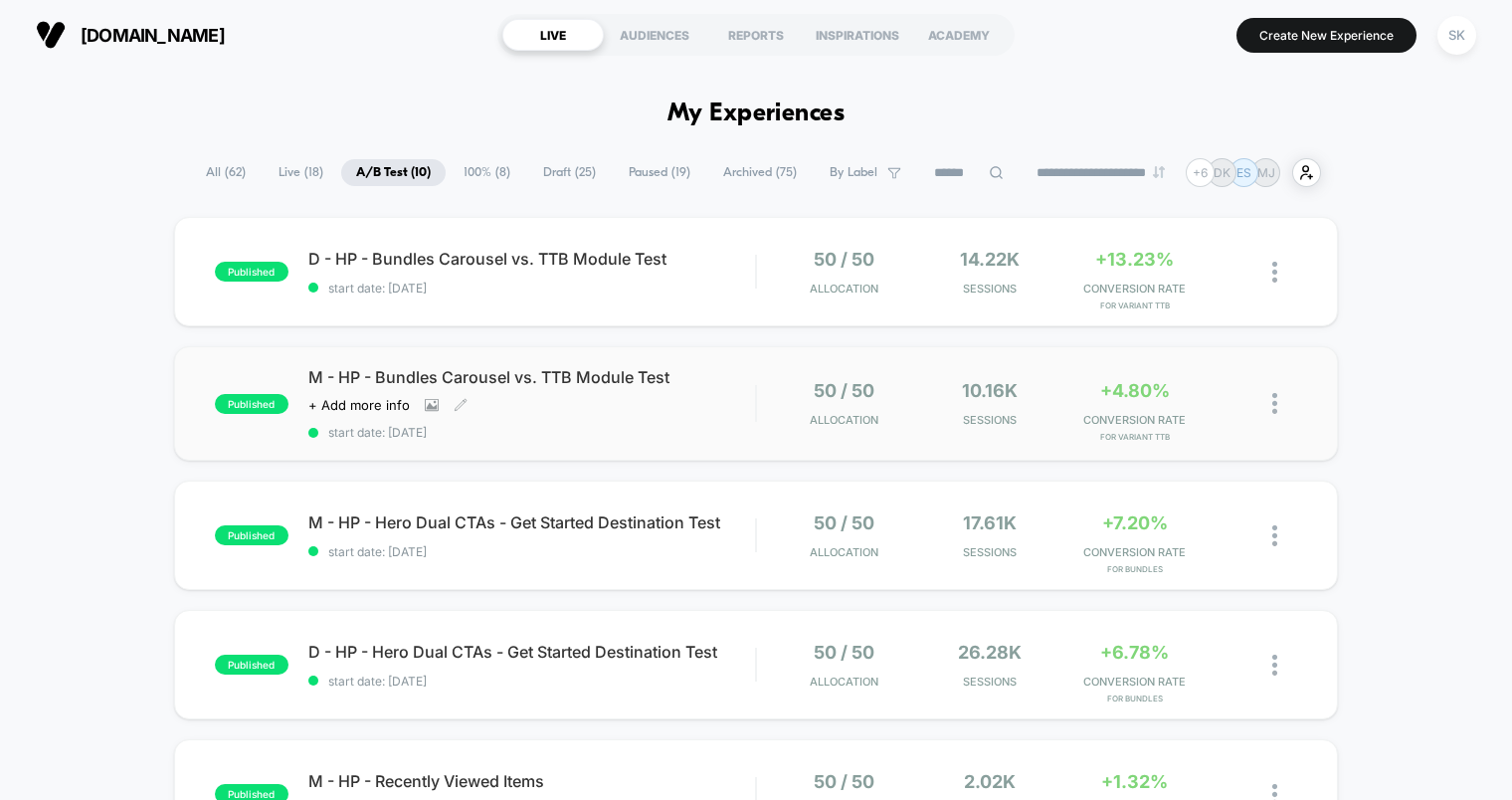 click on "M - HP - Bundles Carousel vs. TTB Module Test" at bounding box center (531, 377) 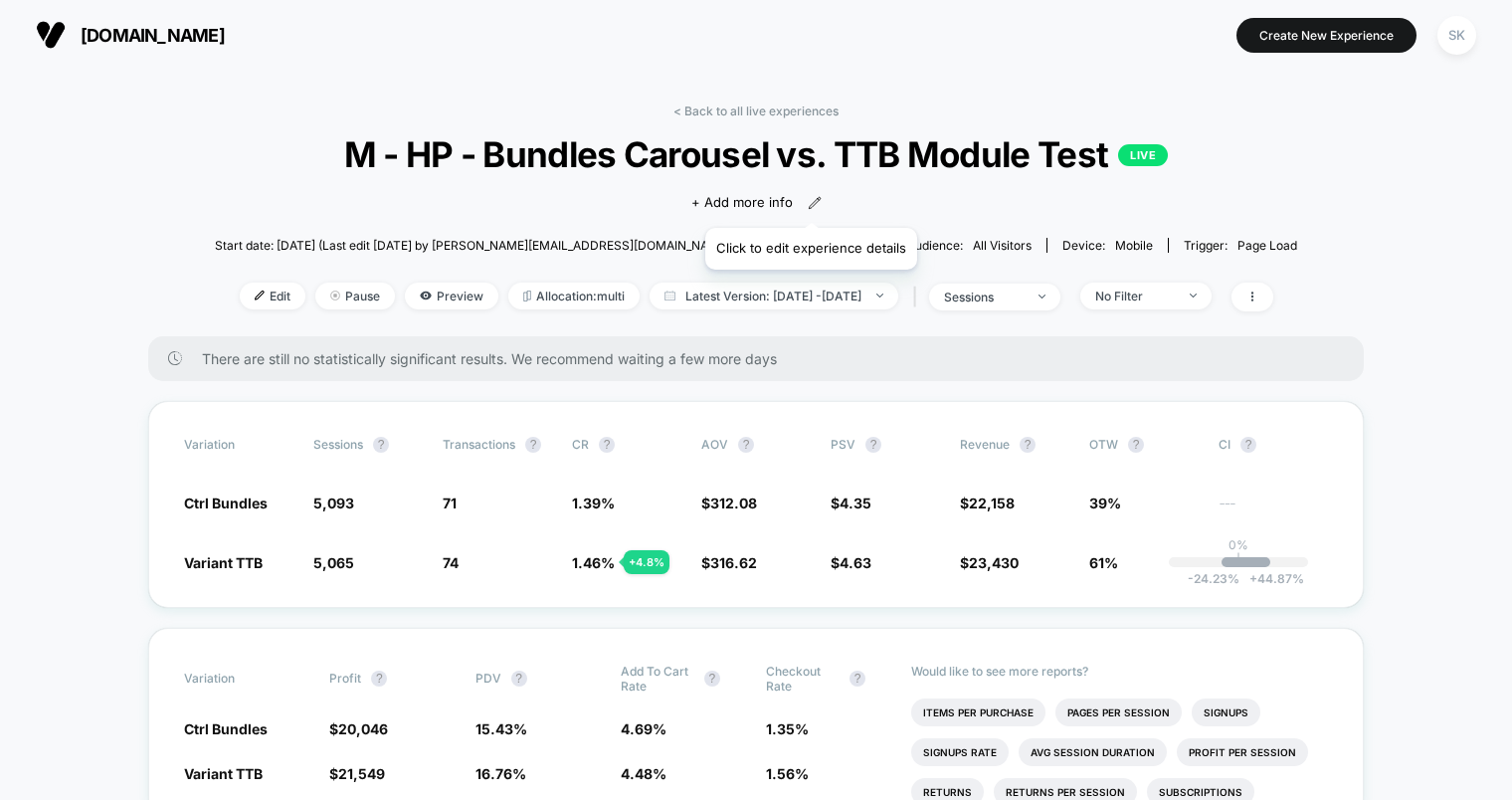 click 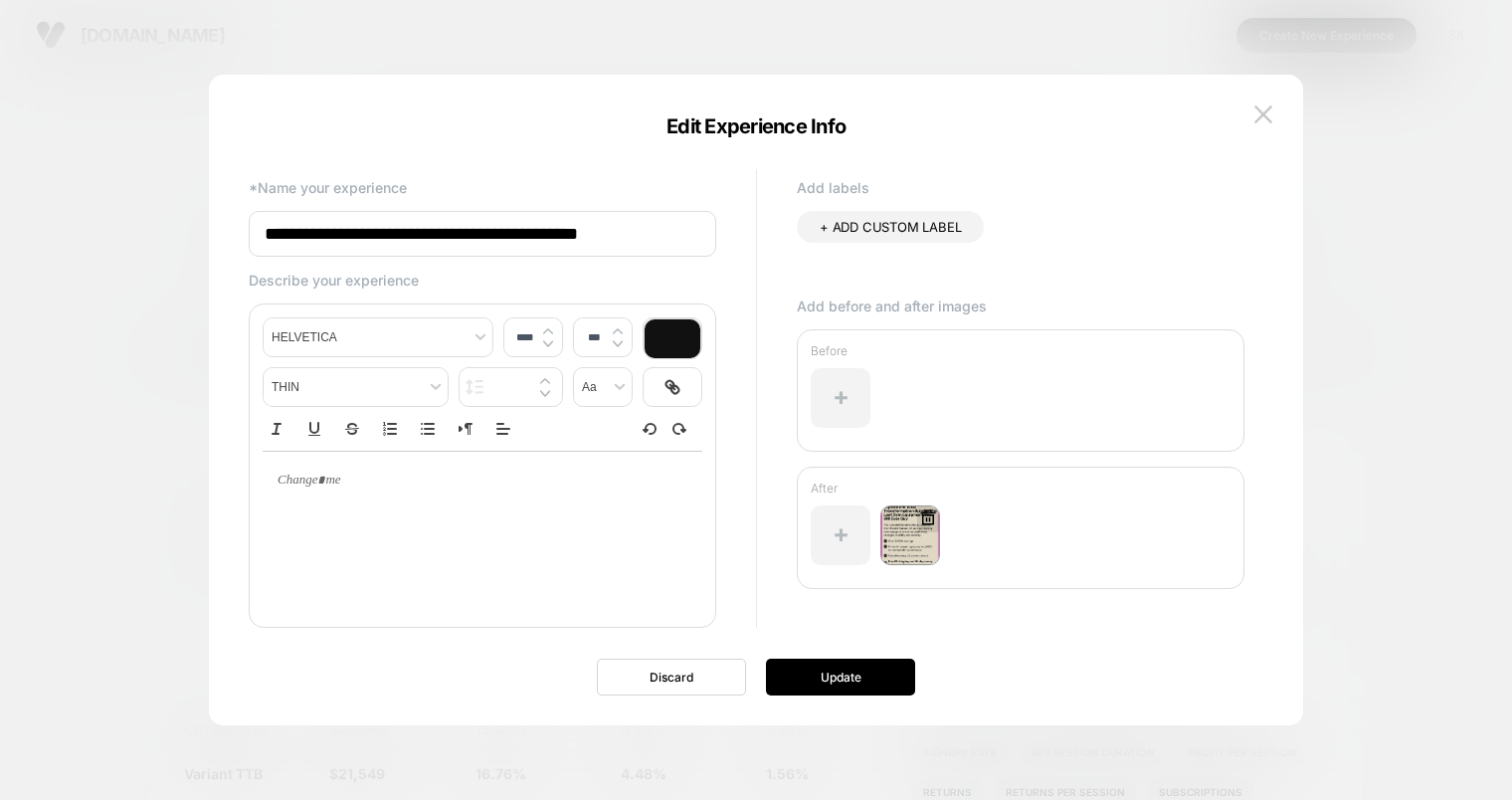 click at bounding box center (910, 535) 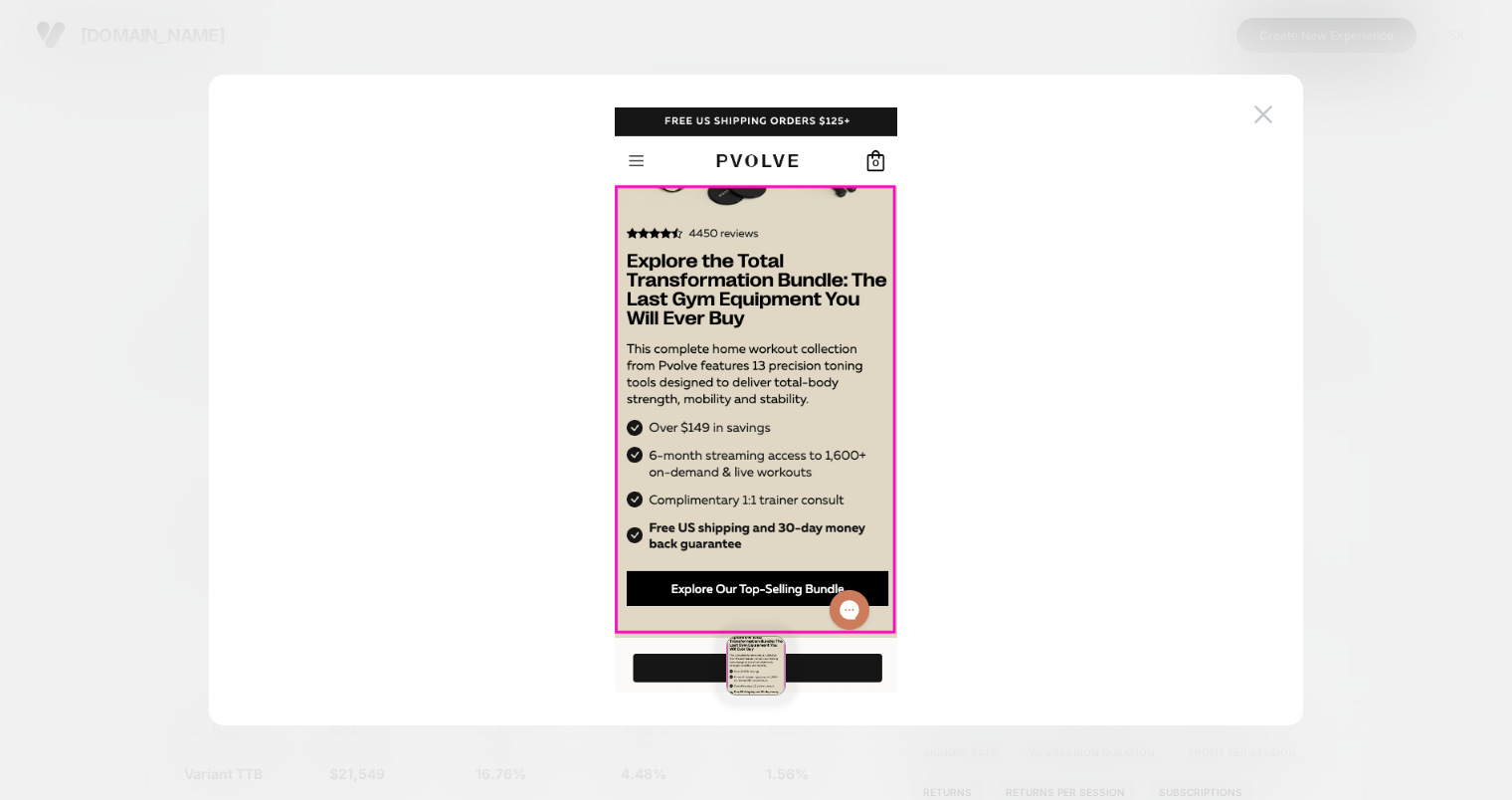 drag, startPoint x: 1266, startPoint y: 119, endPoint x: 1261, endPoint y: 132, distance: 13.928388 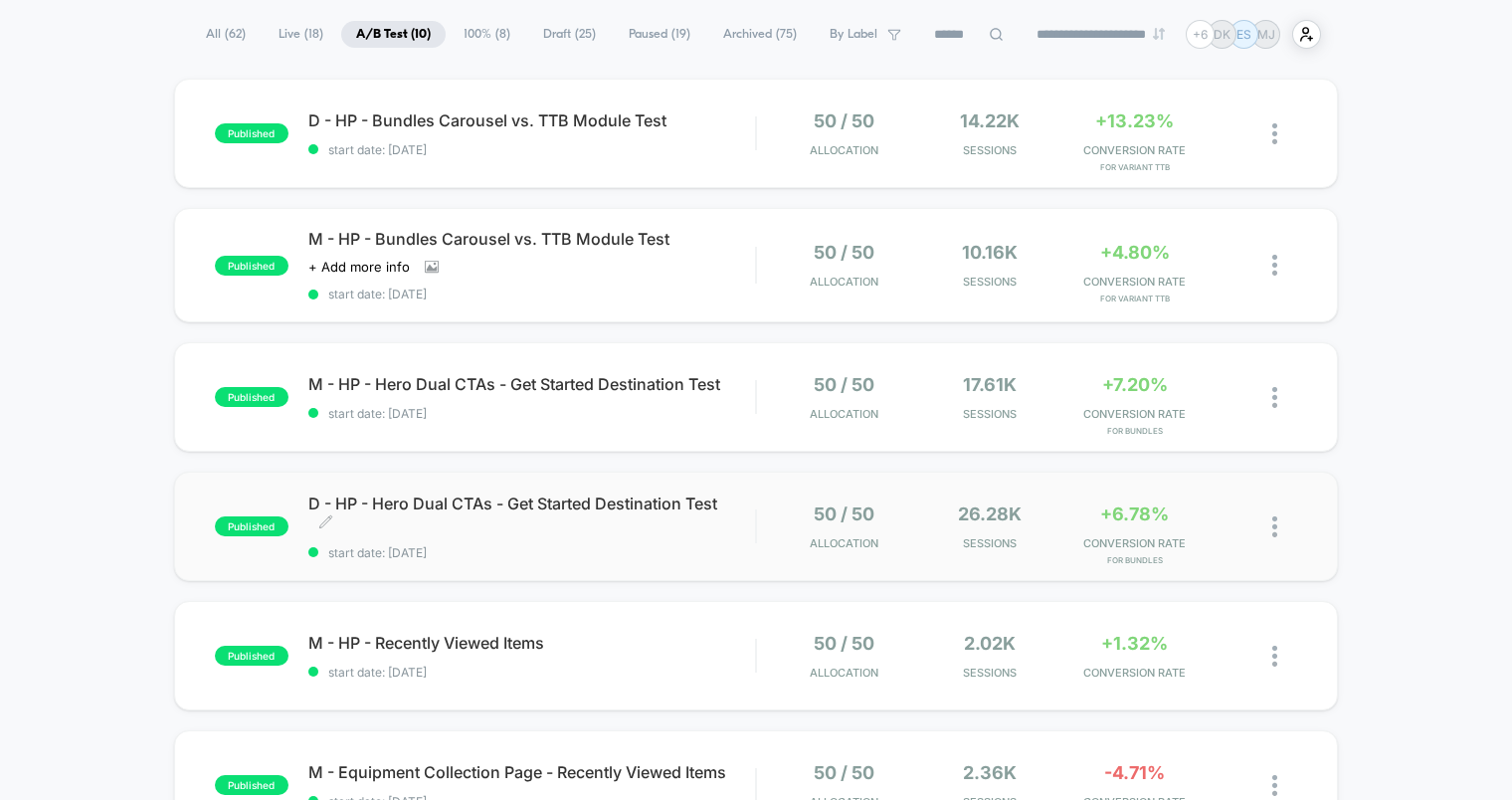 scroll, scrollTop: 189, scrollLeft: 0, axis: vertical 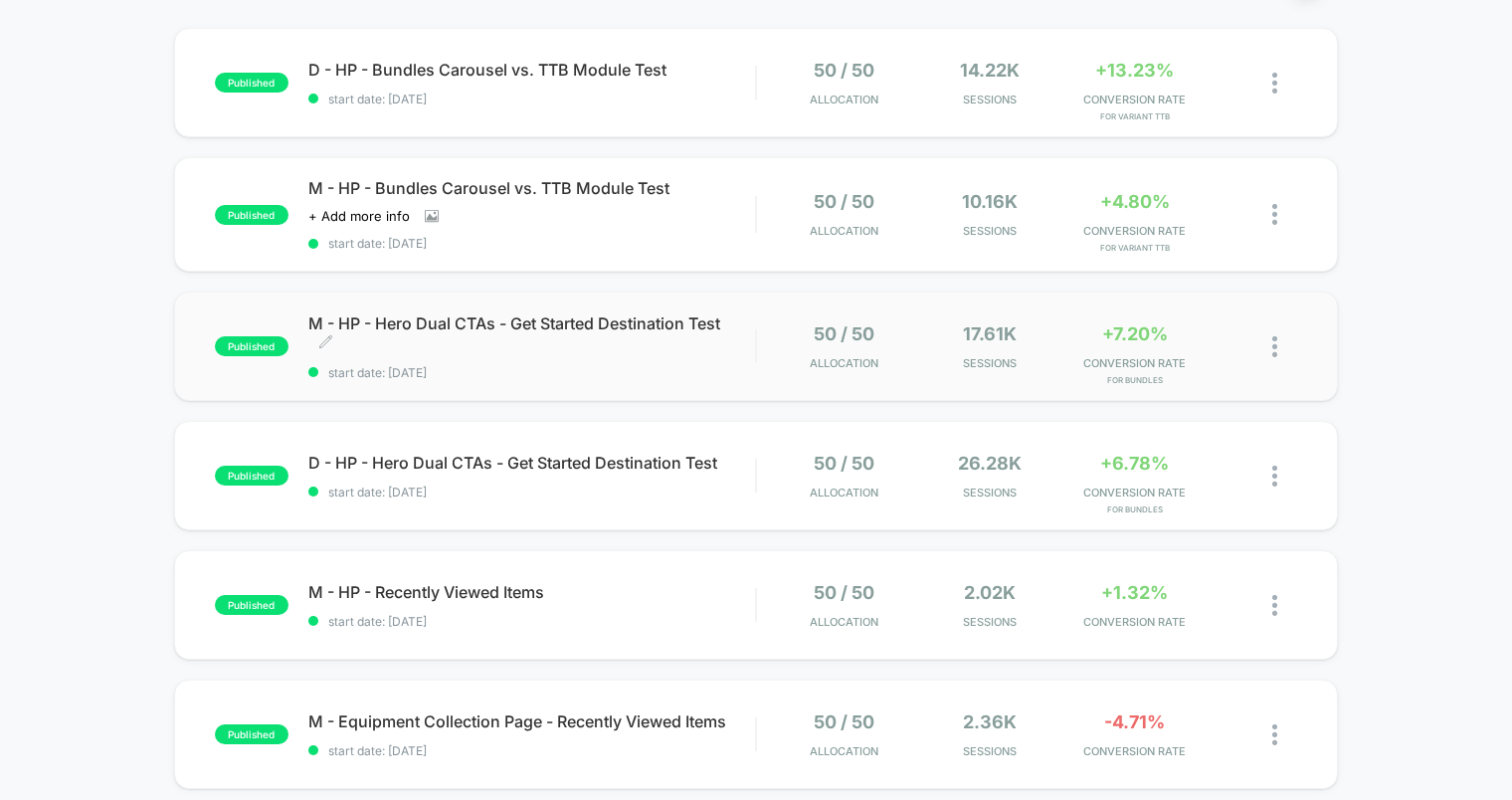 click on "M - HP - Hero Dual CTAs - Get Started Destination Test Click to edit experience details" at bounding box center (531, 333) 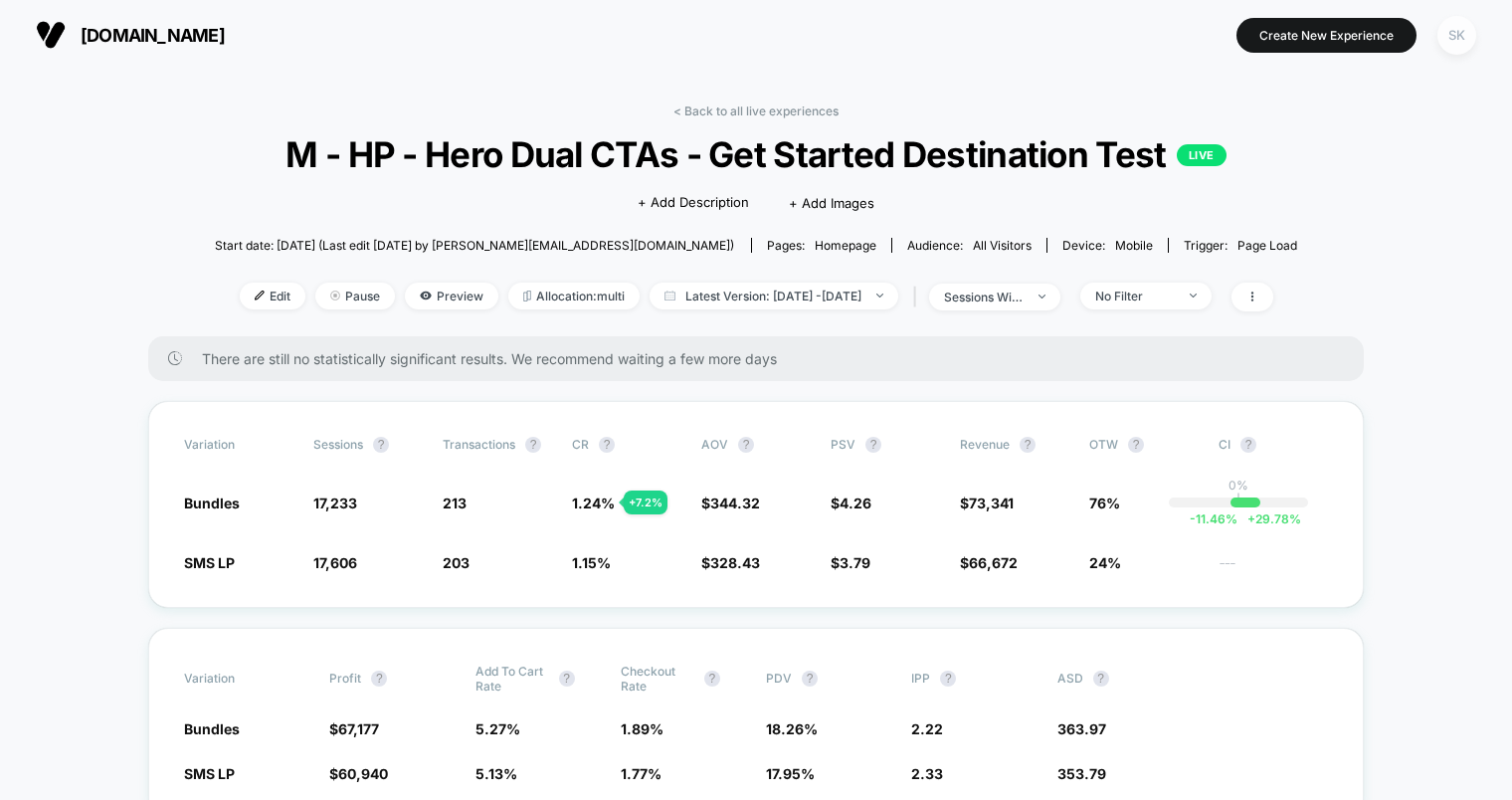 click on "SK" at bounding box center [1456, 35] 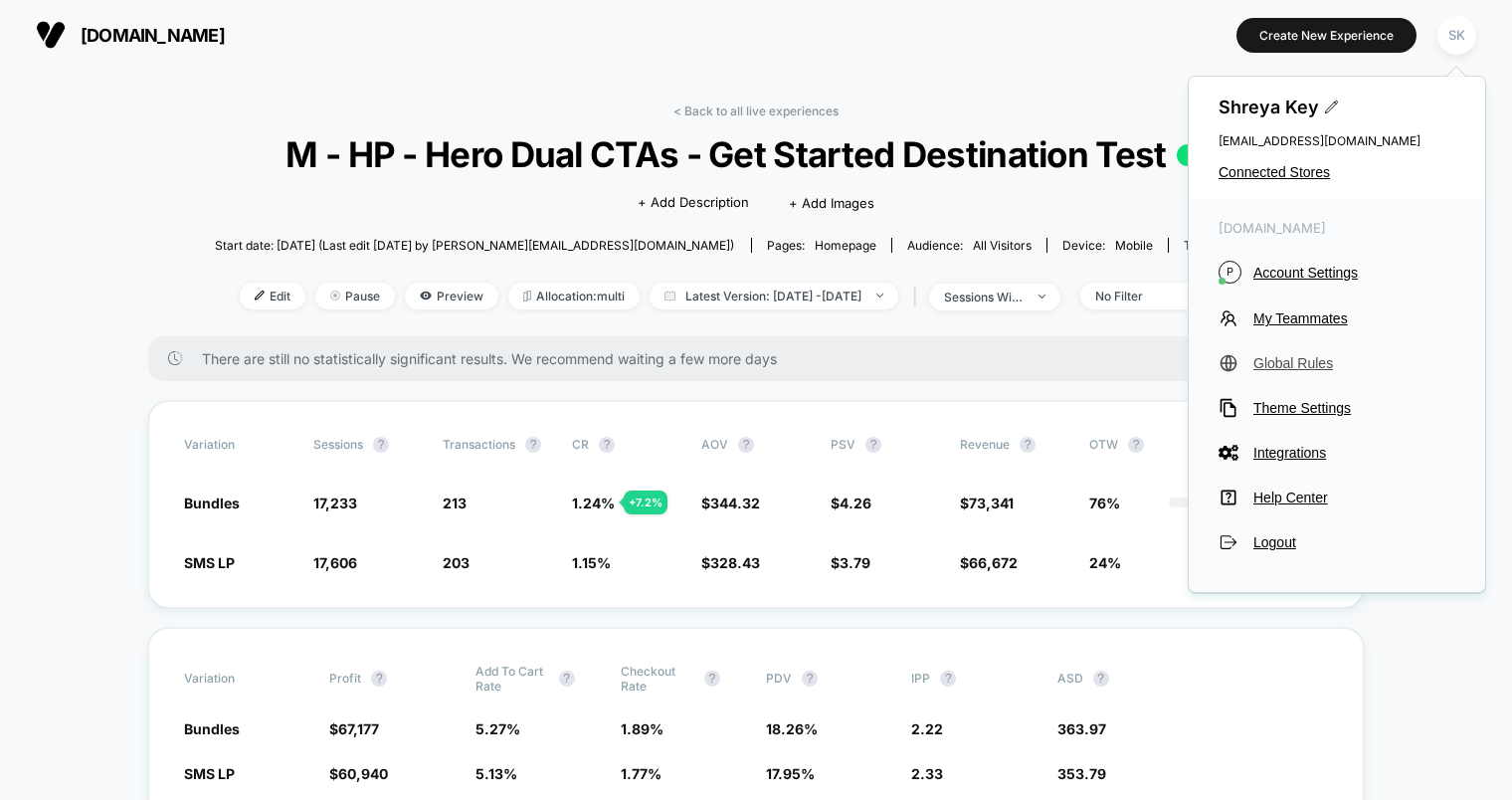 click on "Global Rules" at bounding box center (1354, 363) 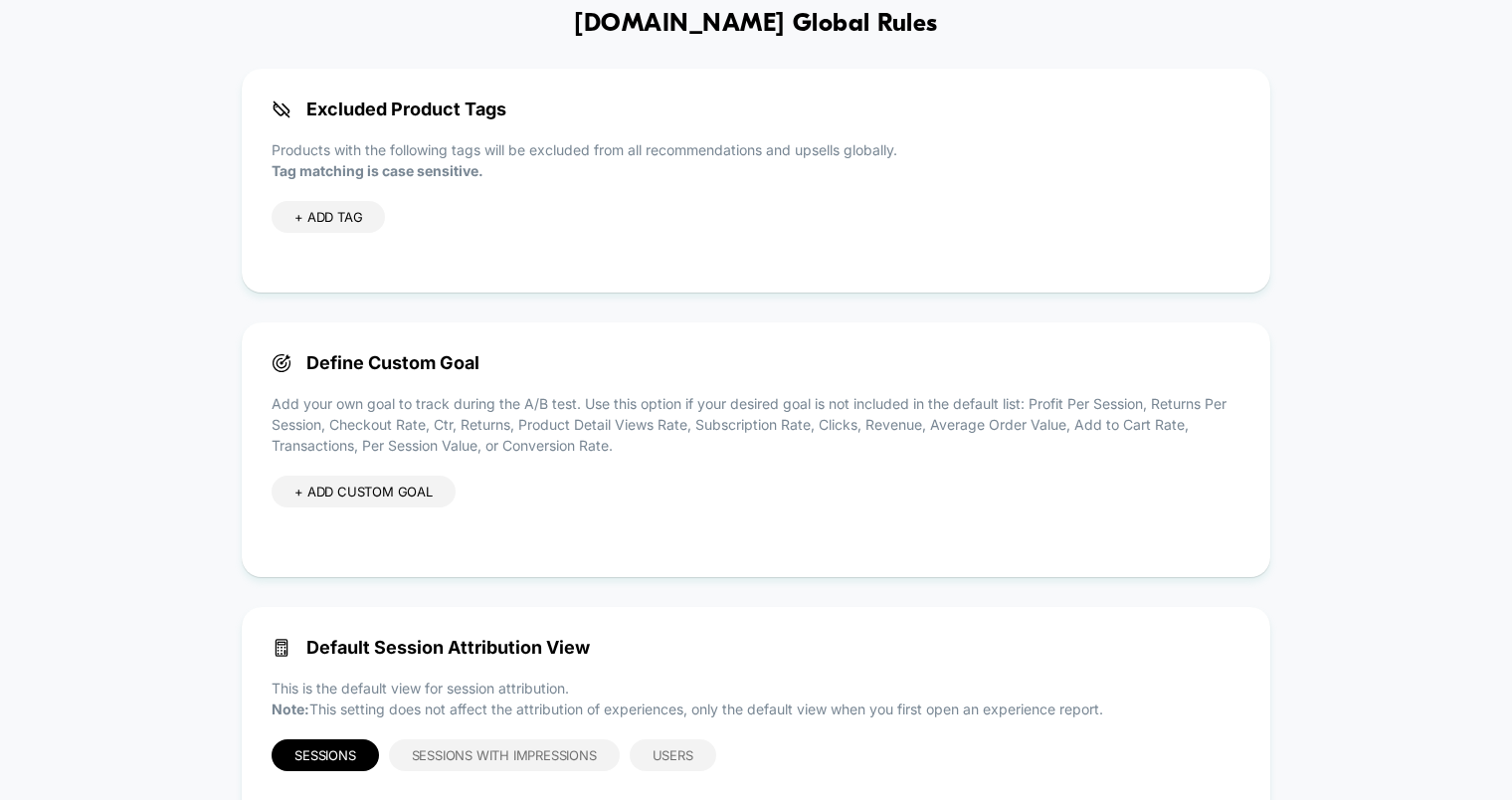 scroll, scrollTop: 159, scrollLeft: 0, axis: vertical 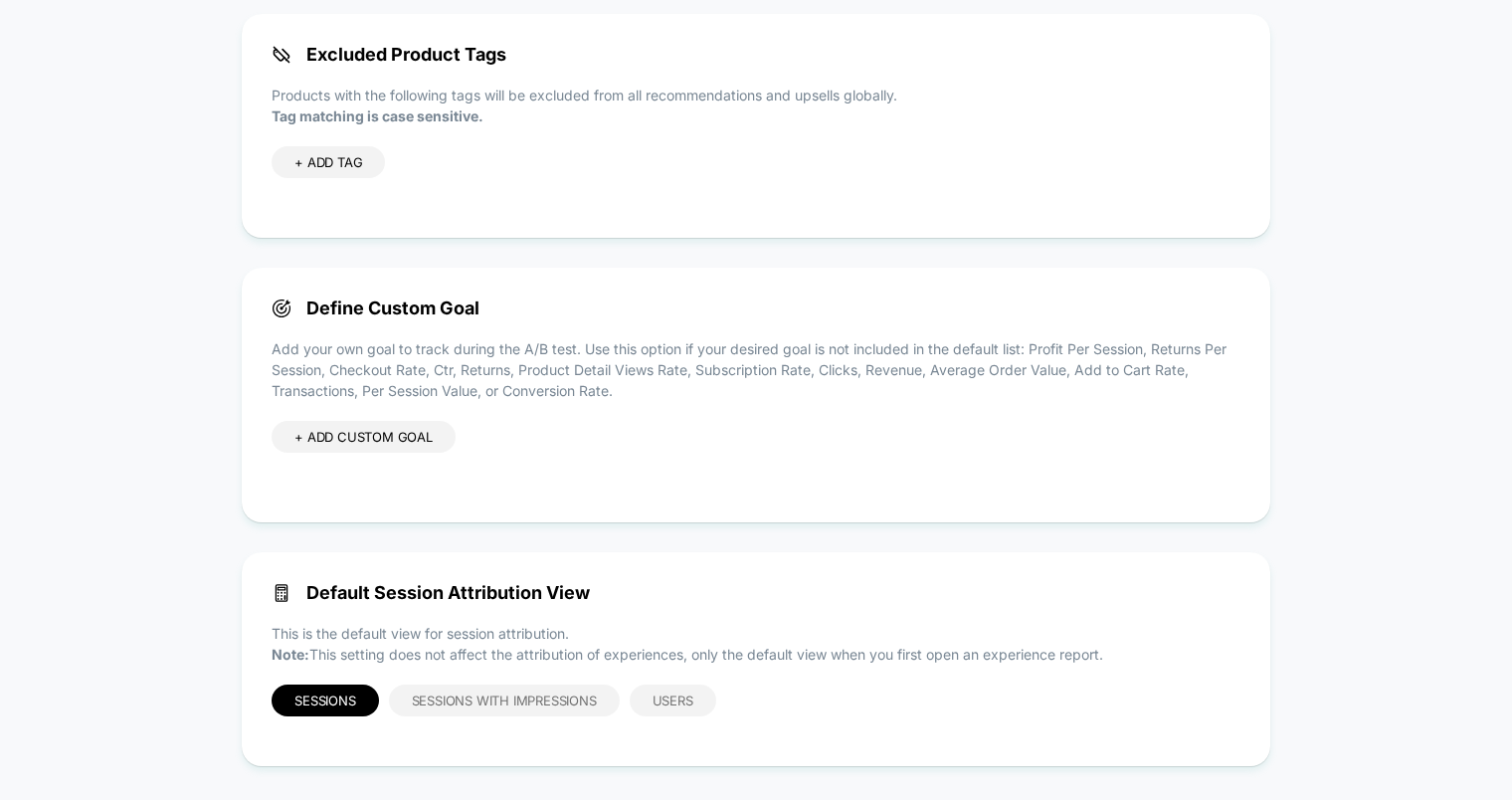 click on "+ ADD CUSTOM GOAL" at bounding box center (363, 457) 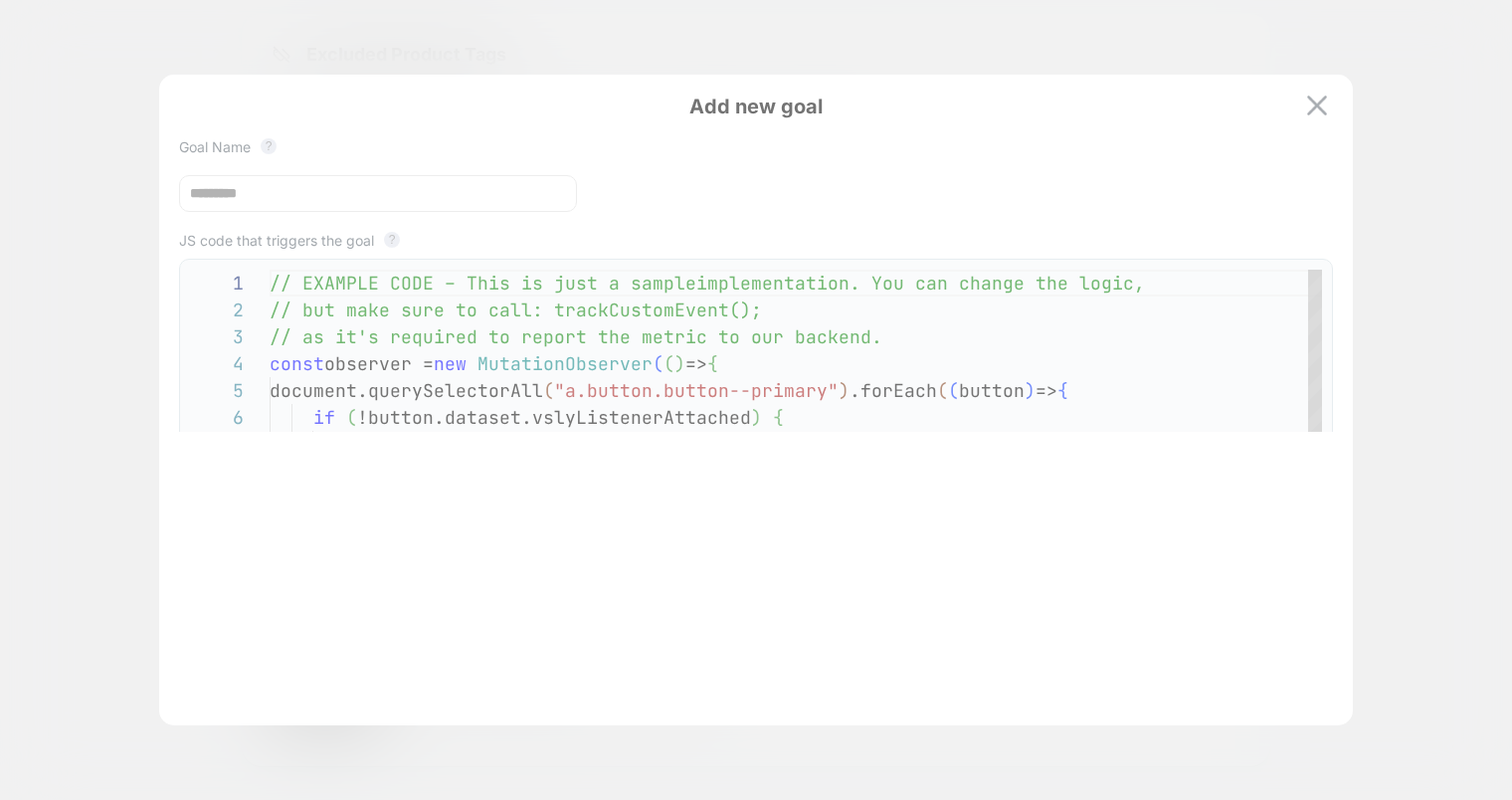 scroll, scrollTop: 269, scrollLeft: 0, axis: vertical 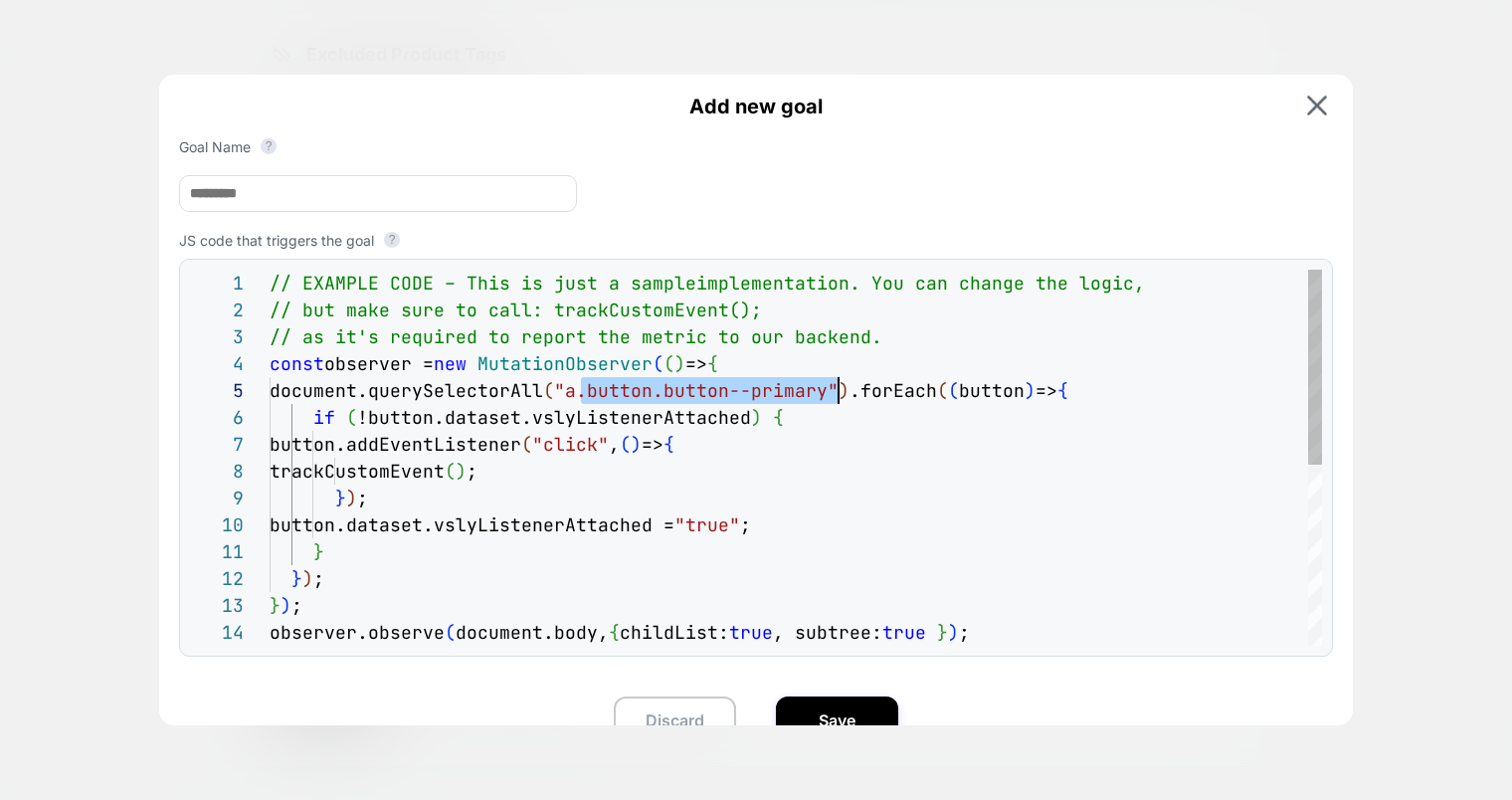 drag, startPoint x: 580, startPoint y: 395, endPoint x: 836, endPoint y: 395, distance: 256 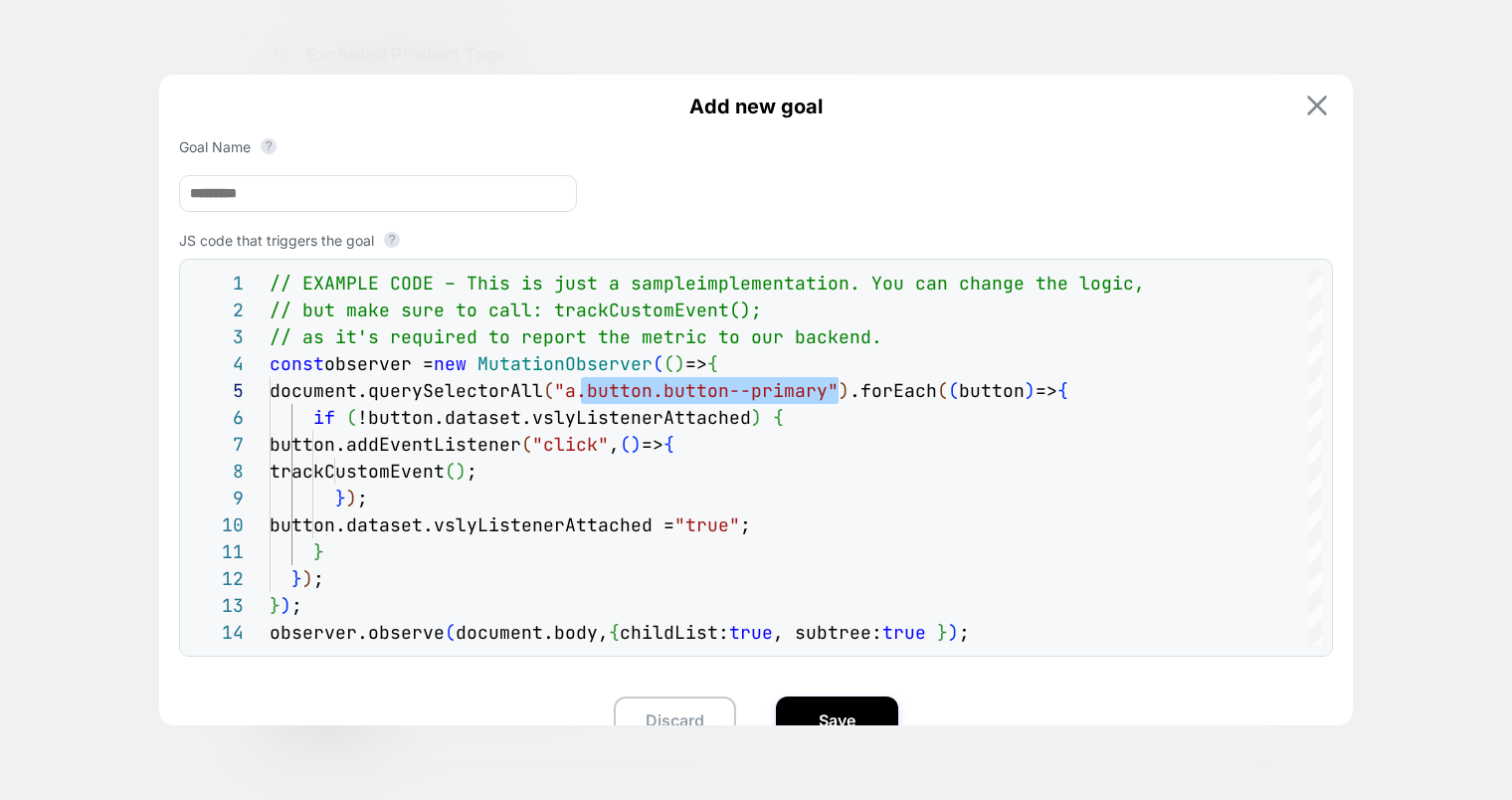 click at bounding box center [1317, 105] 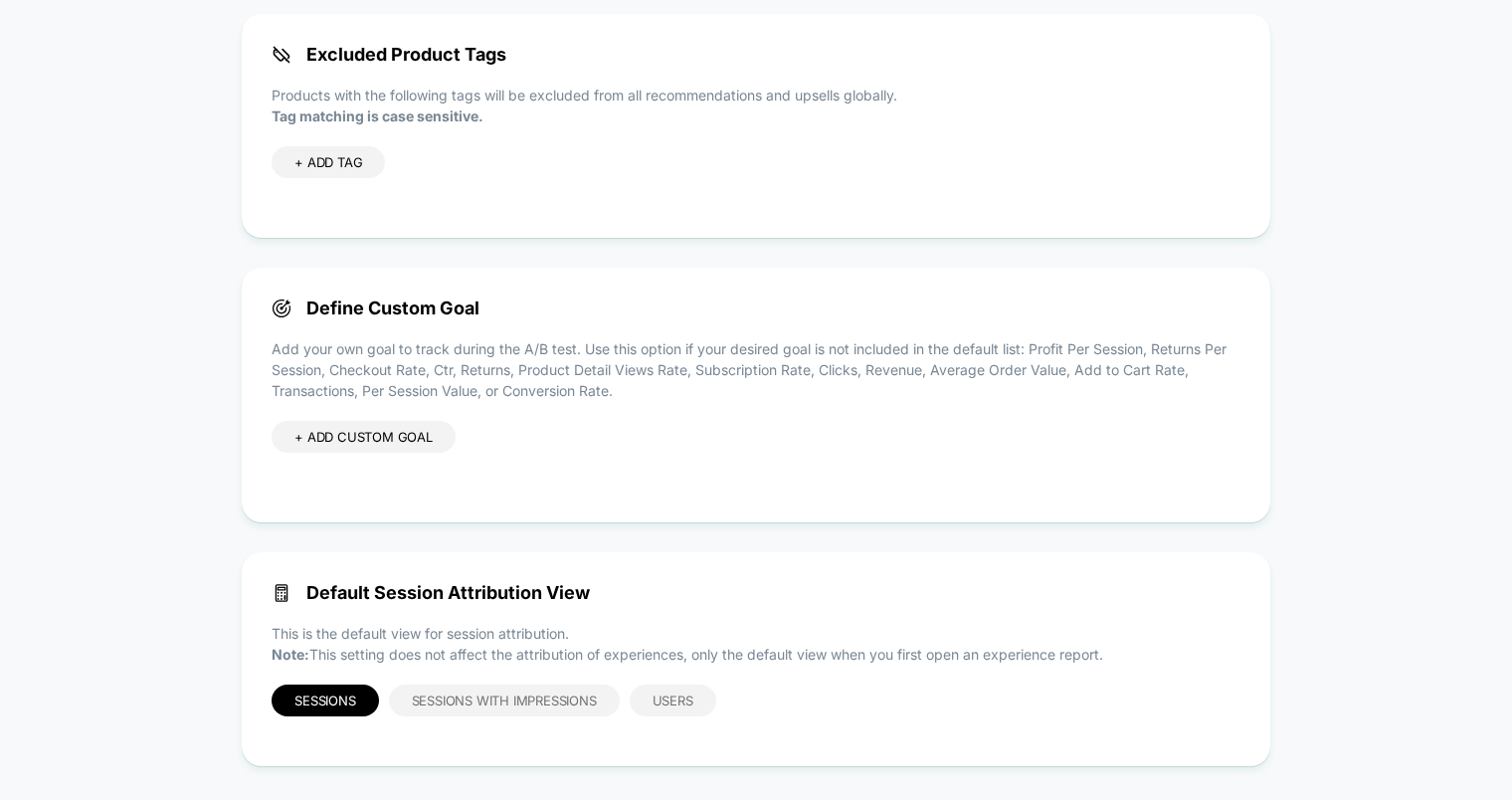 click on "+ ADD CUSTOM GOAL" at bounding box center (756, 457) 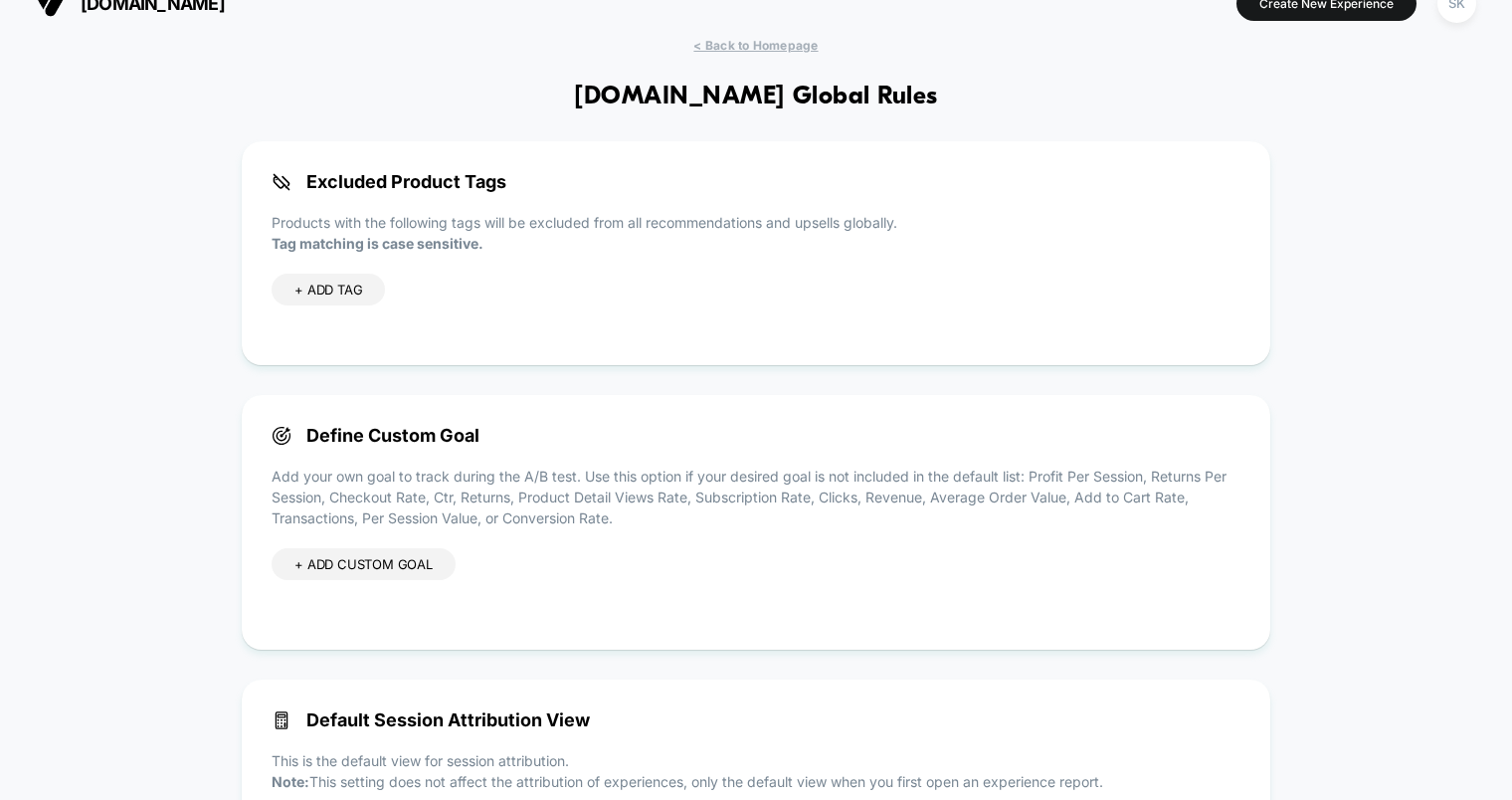 scroll, scrollTop: 176, scrollLeft: 0, axis: vertical 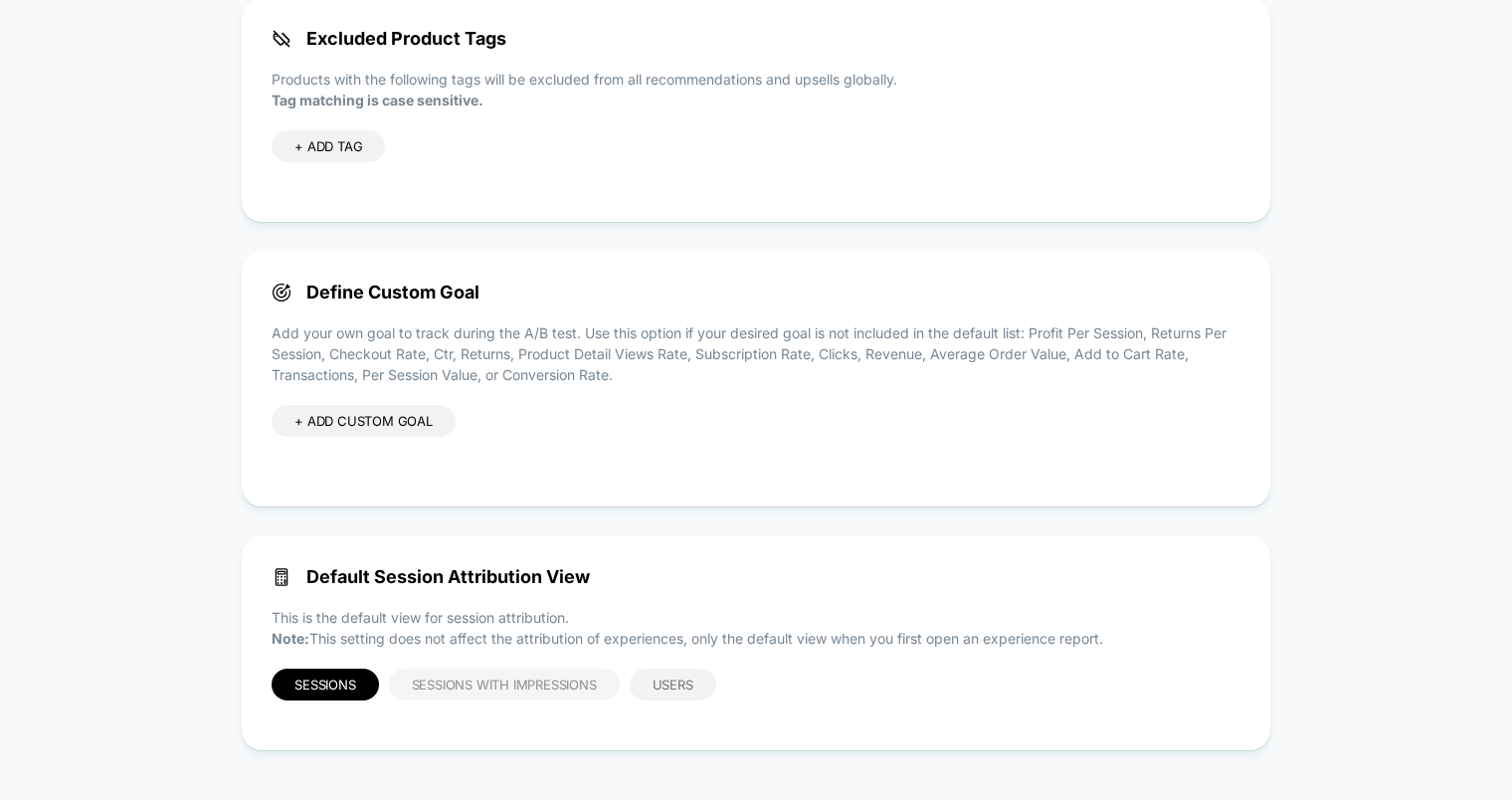 click on "Sessions with Impressions" at bounding box center (504, 685) 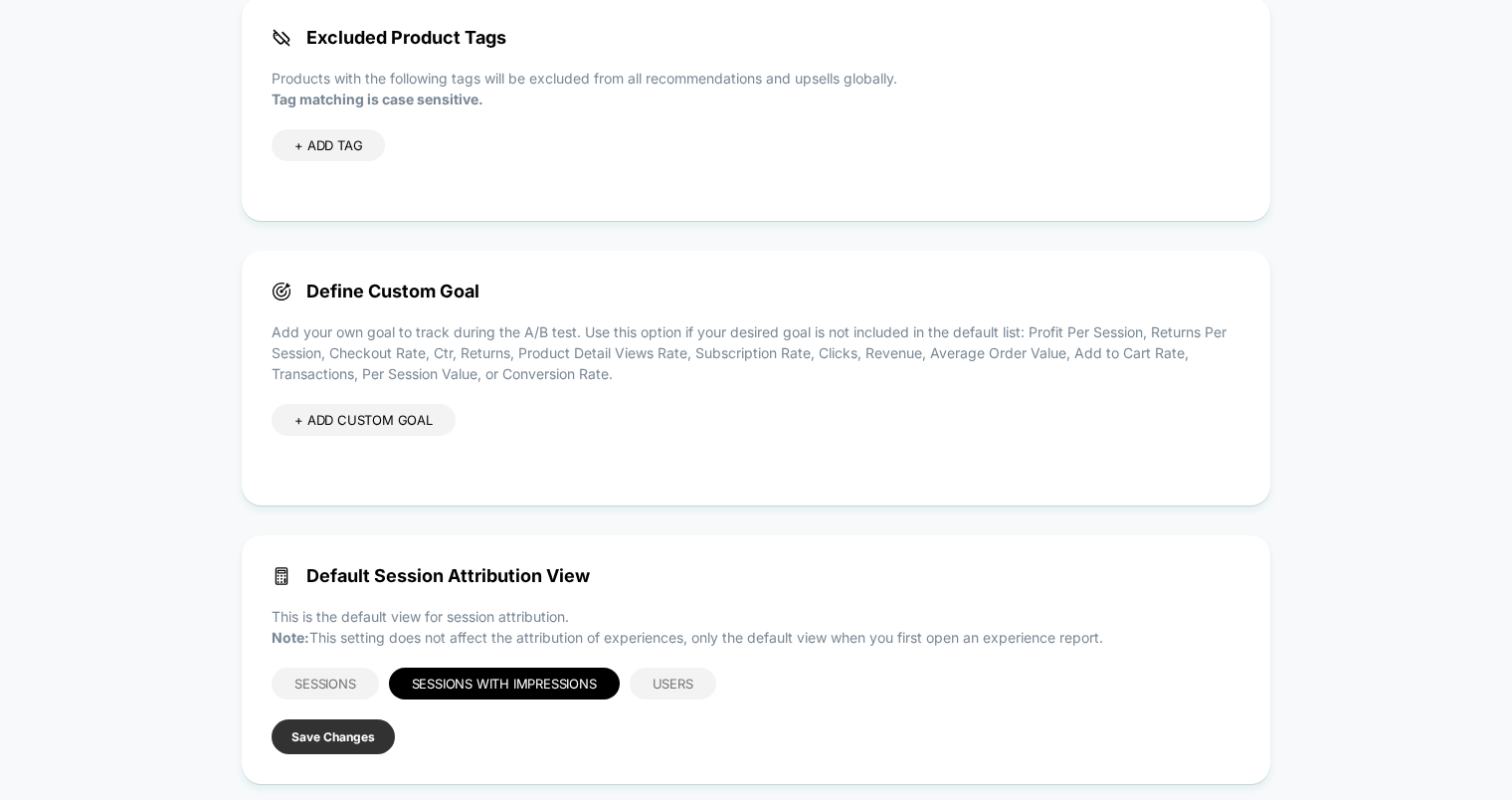 click on "Save Changes" at bounding box center (333, 736) 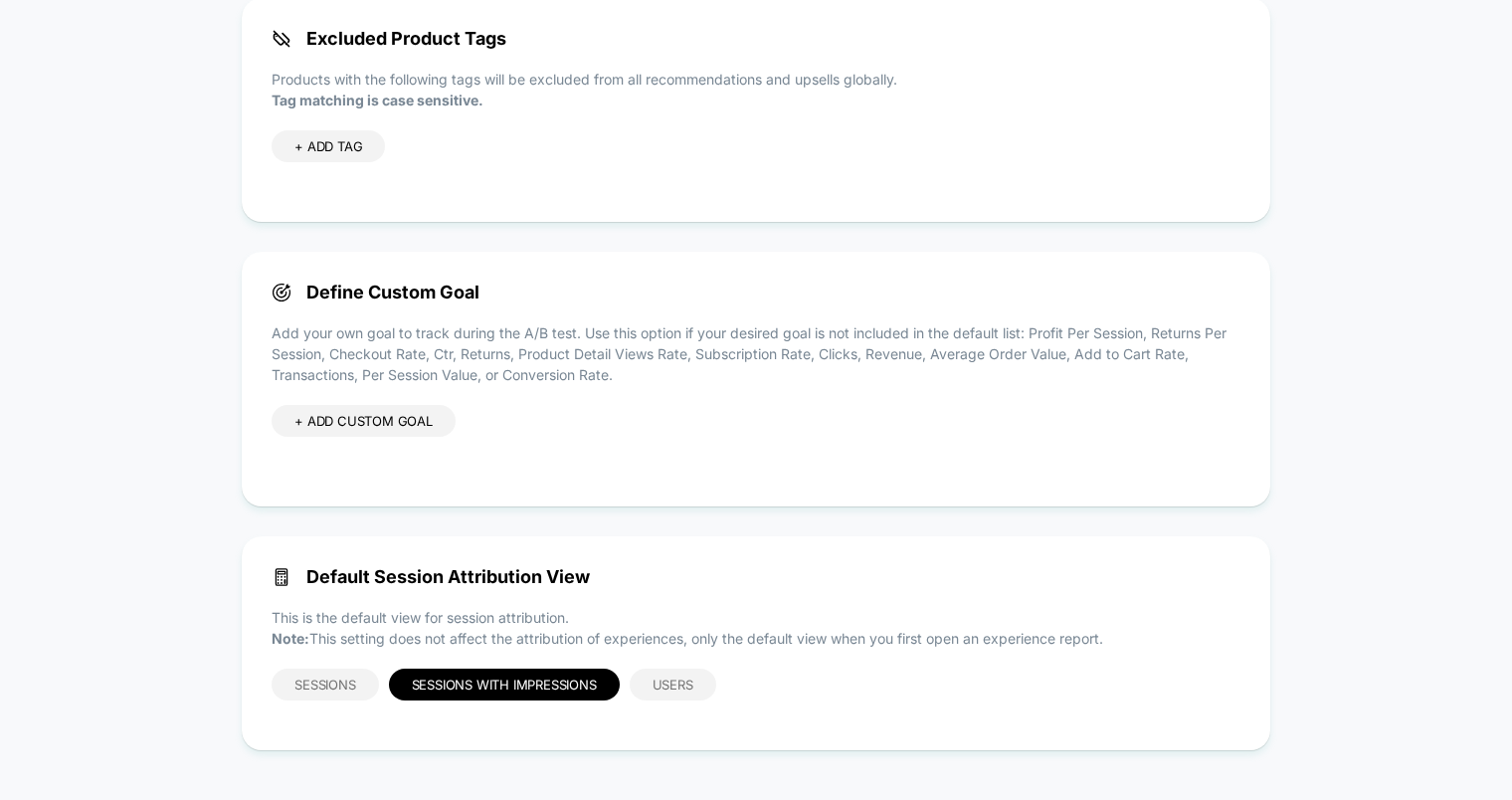 scroll, scrollTop: 0, scrollLeft: 0, axis: both 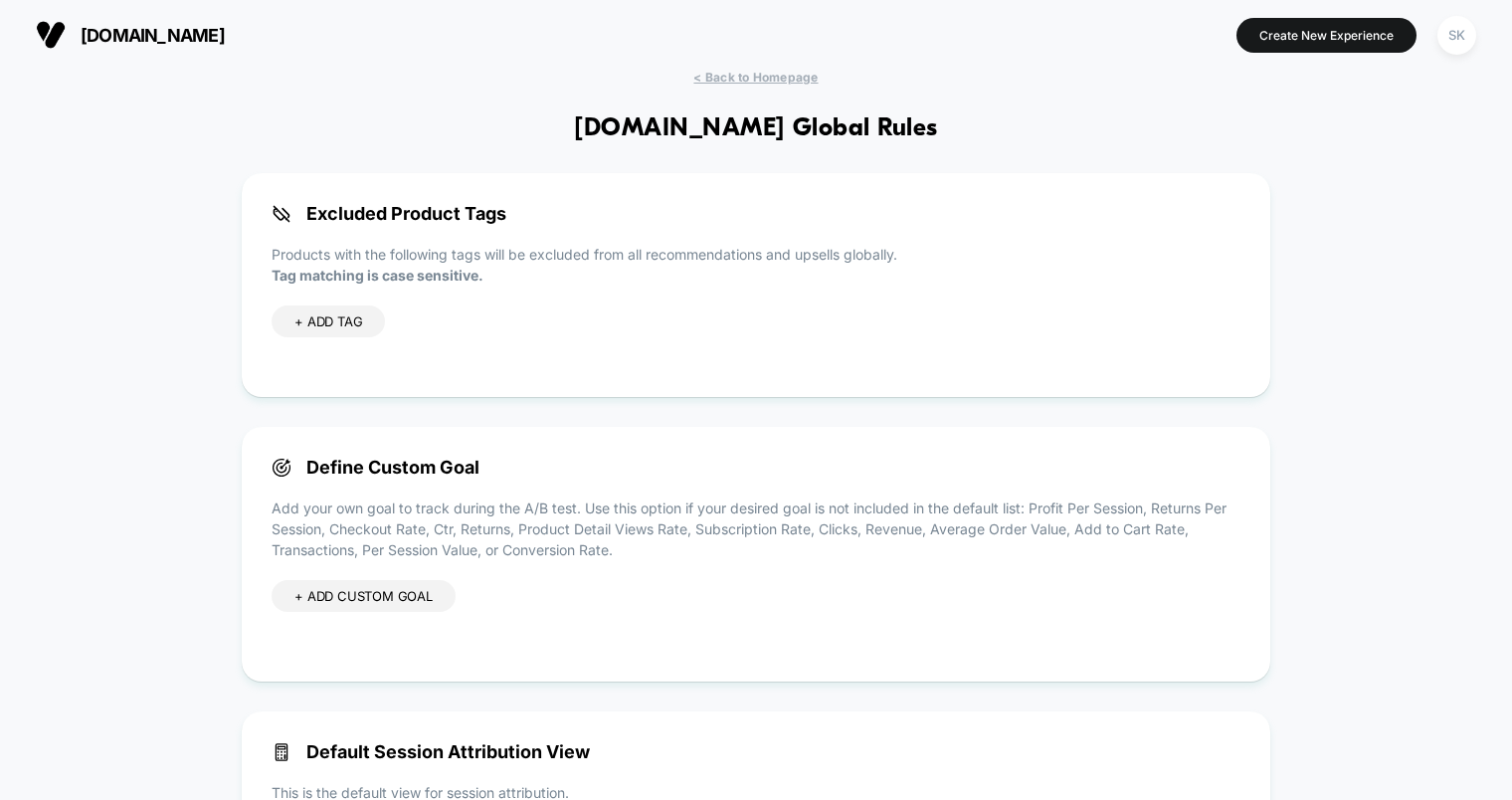 click on "< Back to Homepage" at bounding box center (755, 77) 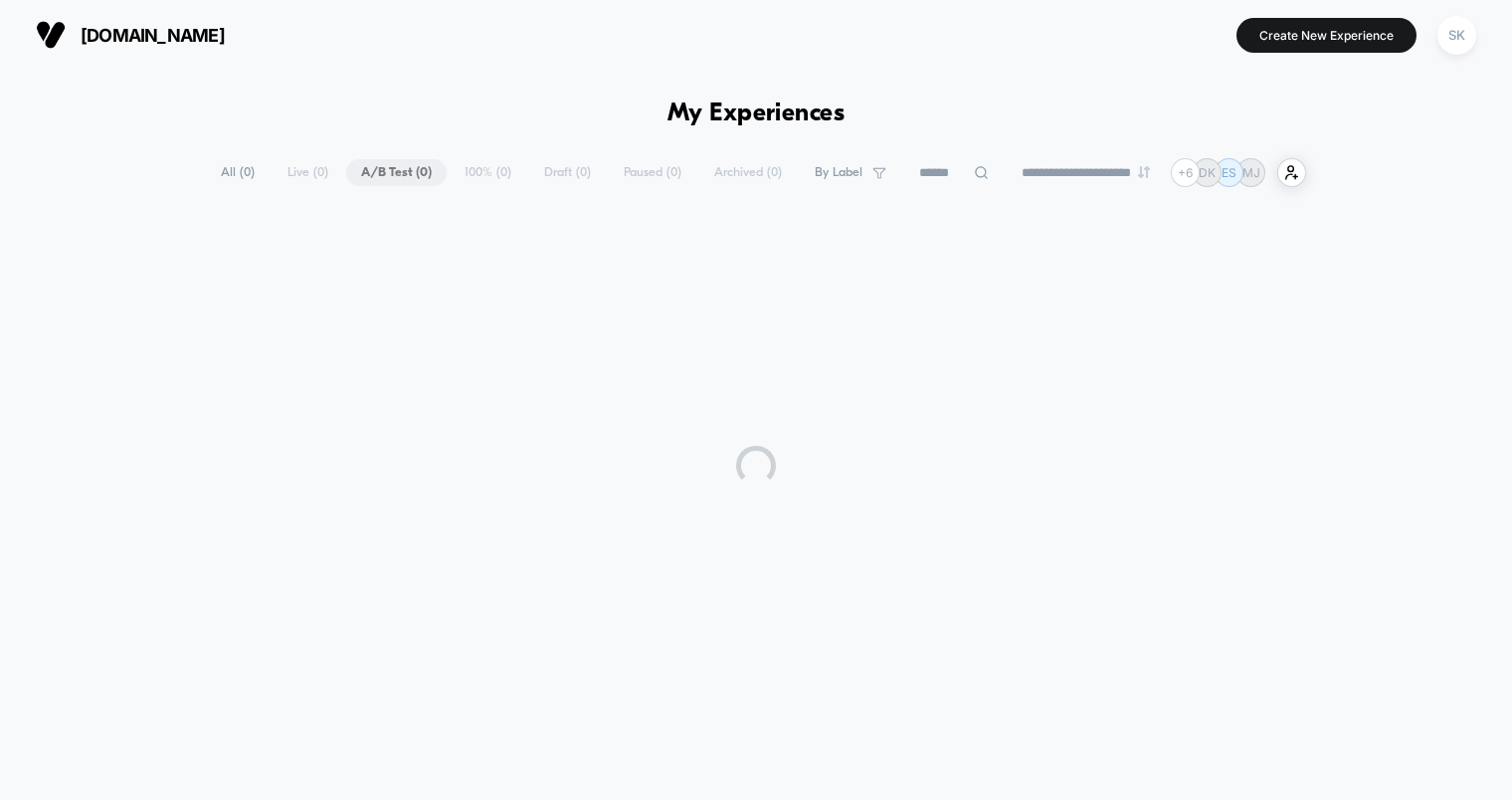 scroll, scrollTop: 0, scrollLeft: 0, axis: both 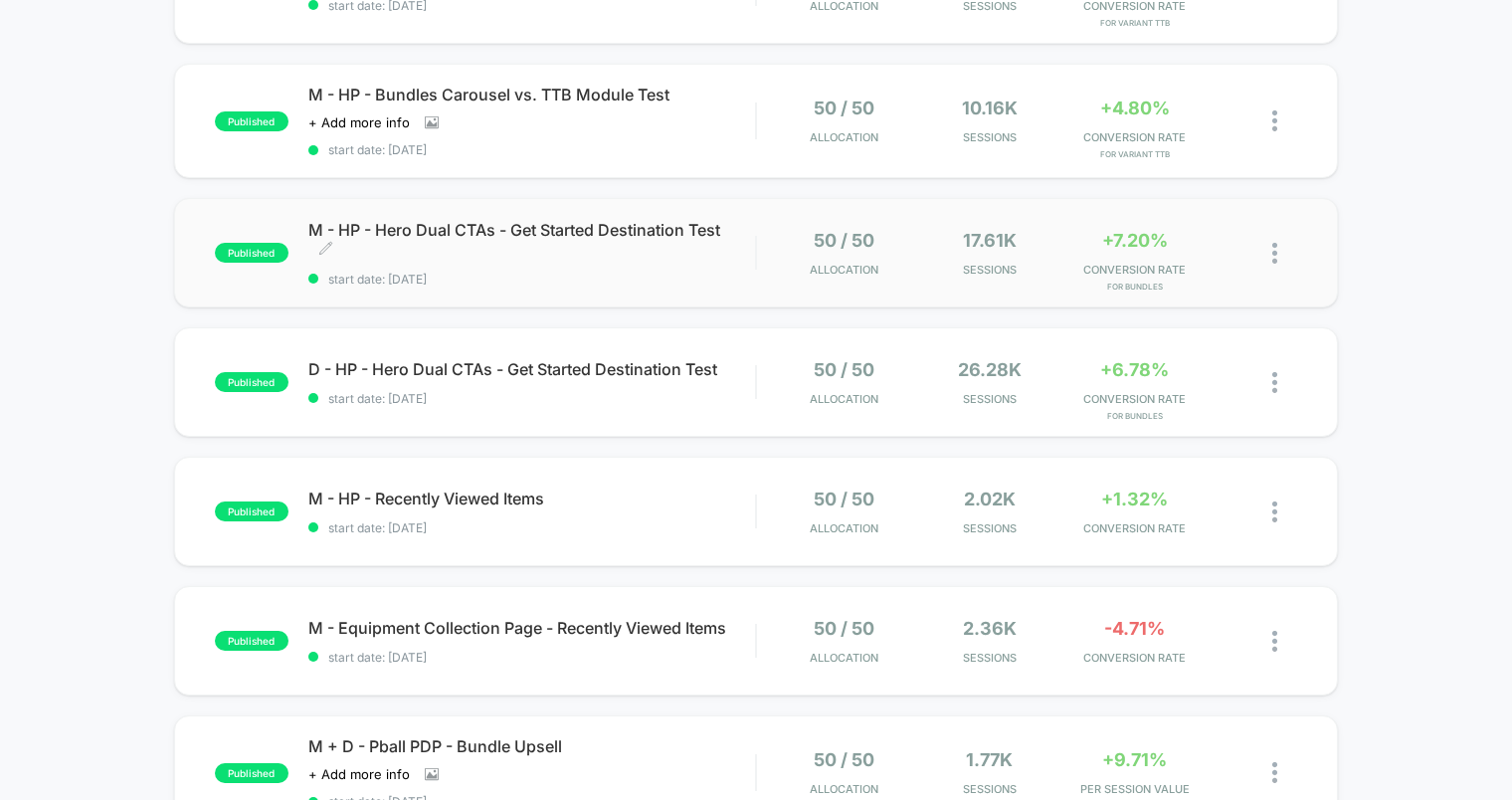 click on "start date: [DATE]" at bounding box center [531, 279] 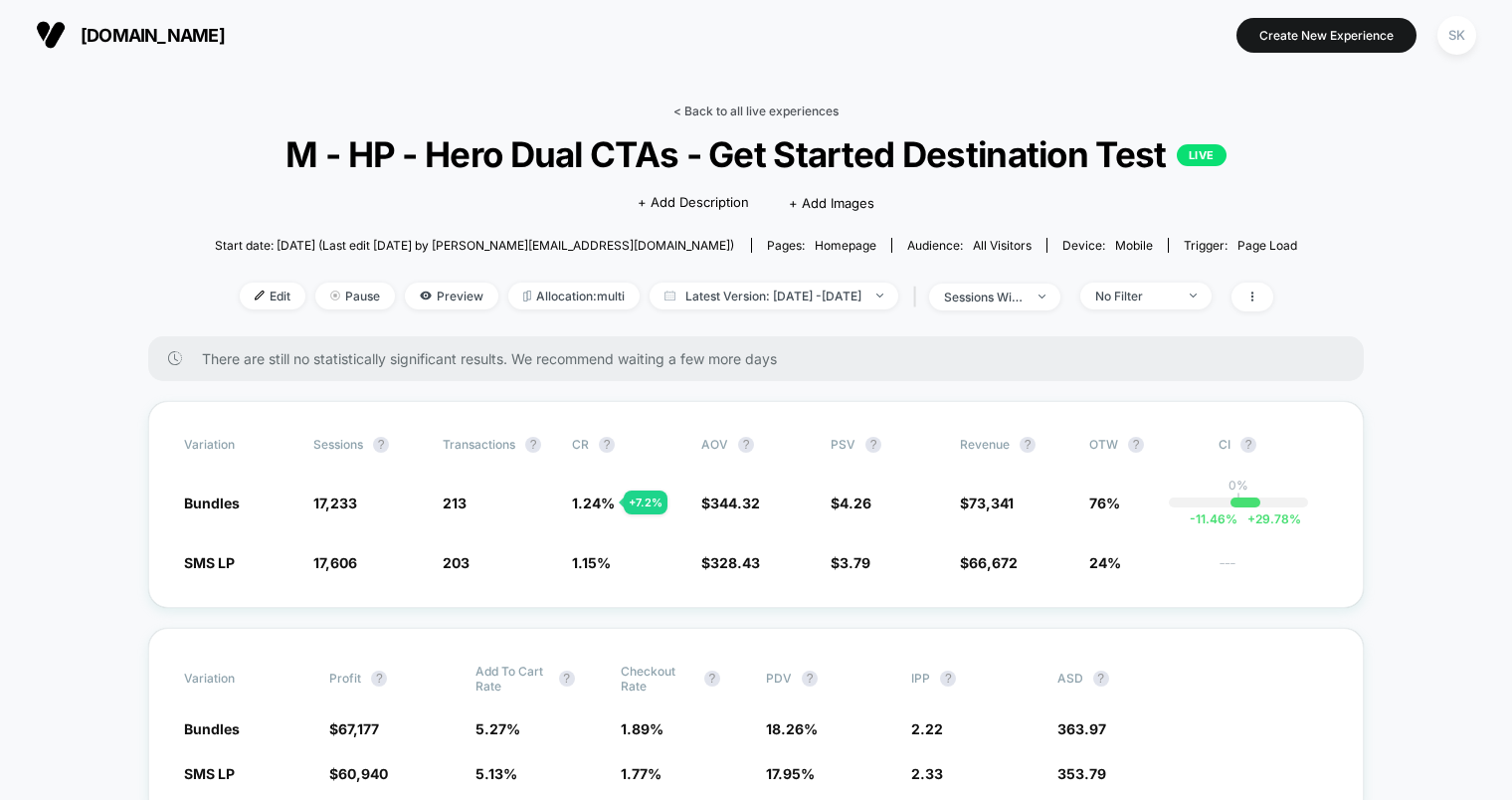 click on "< Back to all live experiences" at bounding box center (756, 110) 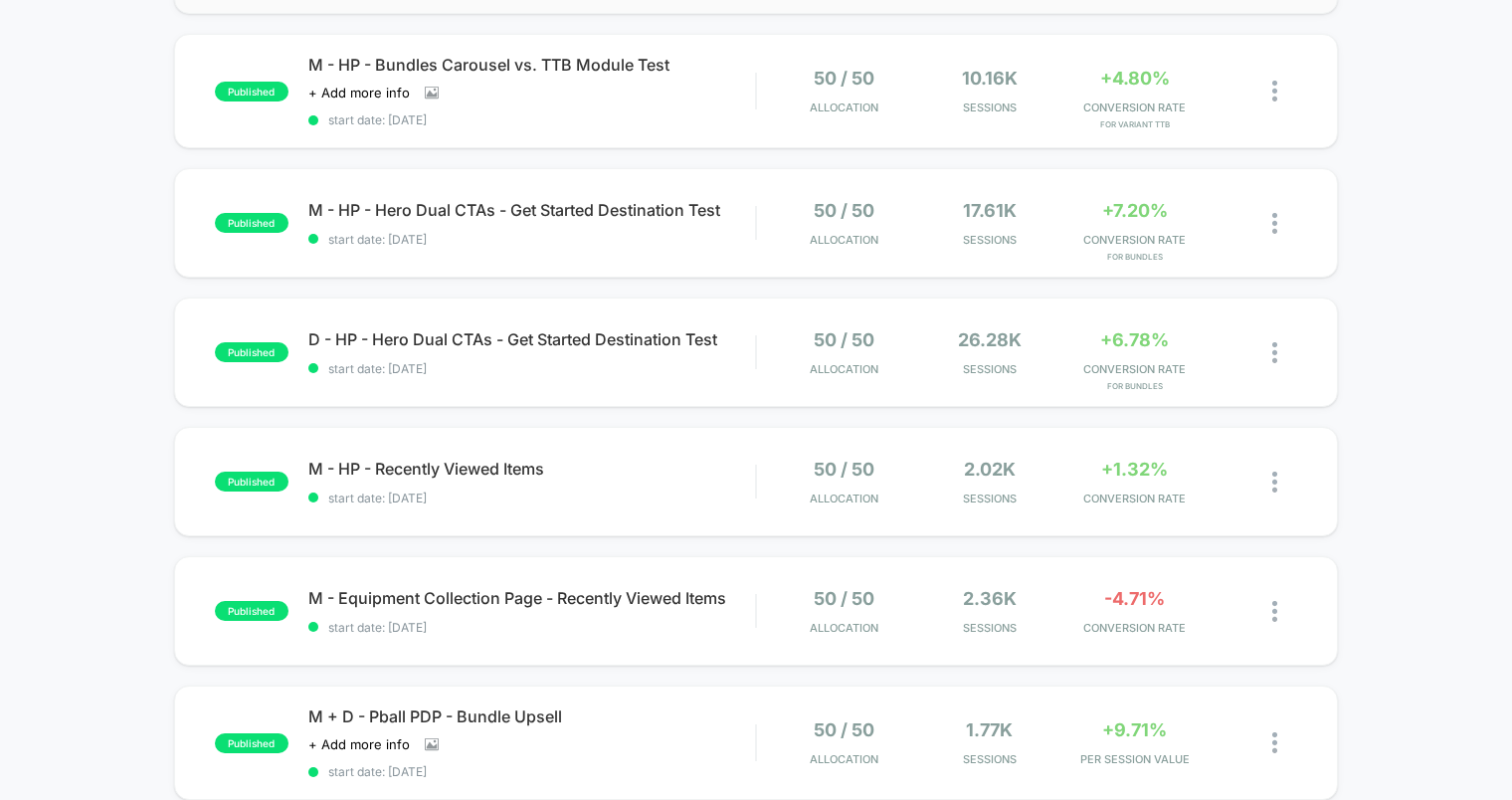 scroll, scrollTop: 0, scrollLeft: 0, axis: both 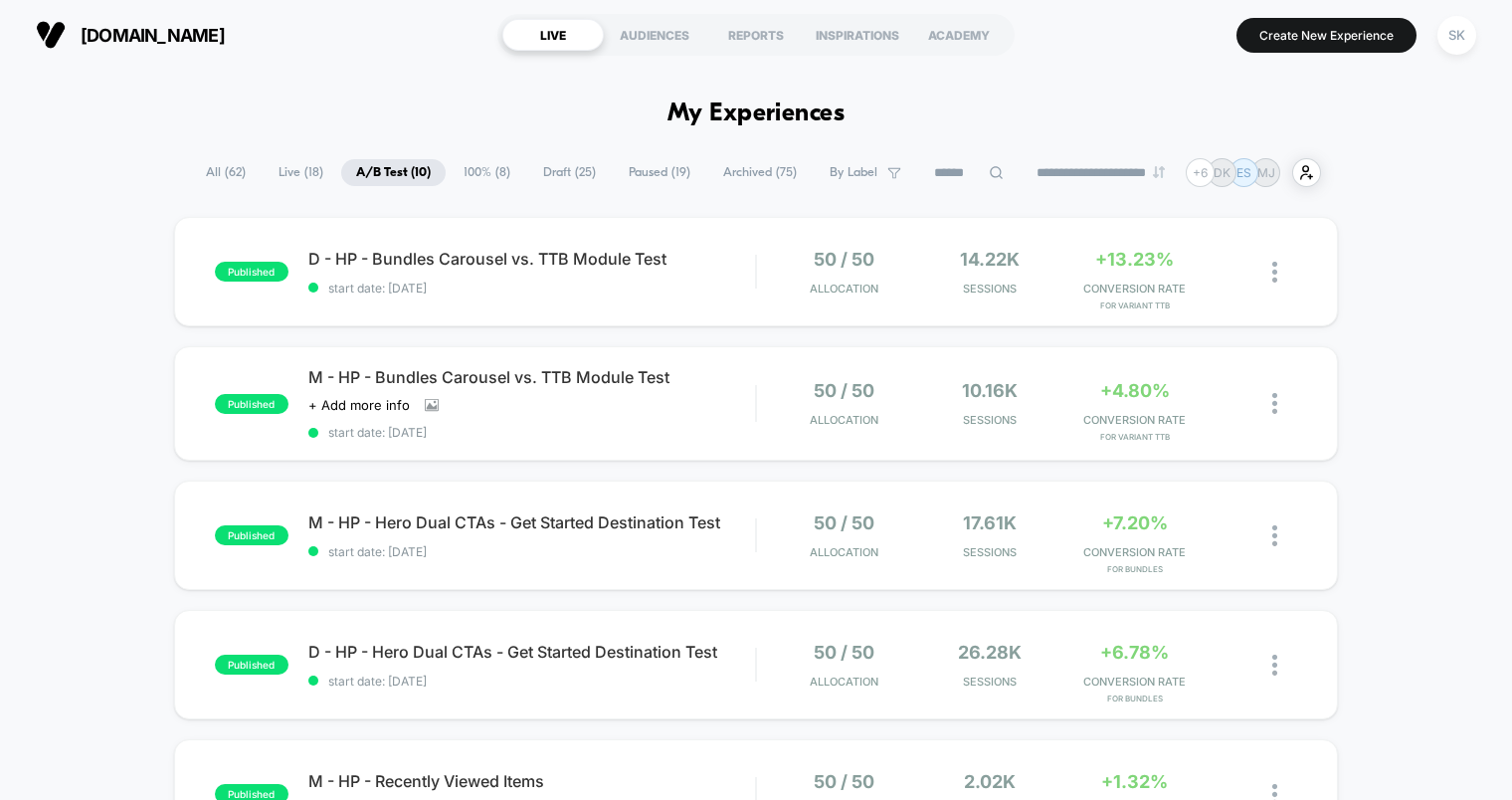 click on "published D - HP - Bundles Carousel vs. TTB Module Test start date: [DATE] 50 / 50 Allocation 14.22k Sessions +13.23% CONVERSION RATE for Variant TTB published M - HP - Bundles Carousel vs. TTB Module Test Click to view images Click to edit experience details + Add more info start date: [DATE] 50 / 50 Allocation 10.16k Sessions +4.80% CONVERSION RATE for Variant TTB published M - HP - Hero Dual CTAs - Get Started Destination Test start date: [DATE] 50 / 50 Allocation 17.61k Sessions +7.20% CONVERSION RATE for Bundles published D - HP - Hero Dual CTAs - Get Started Destination Test start date: [DATE] 50 / 50 Allocation 26.28k Sessions +6.78% CONVERSION RATE for Bundles published M - HP - Recently Viewed Items  start date: [DATE] 50 / 50 Allocation 2.02k Sessions +1.32% CONVERSION RATE published M - Equipment Collection Page - Recently Viewed Items  start date: [DATE] 50 / 50 Allocation 2.36k Sessions -4.71% CONVERSION RATE published M + D - Pball PDP - Bundle Upsell Click to view images 50 / 50" at bounding box center [756, 915] 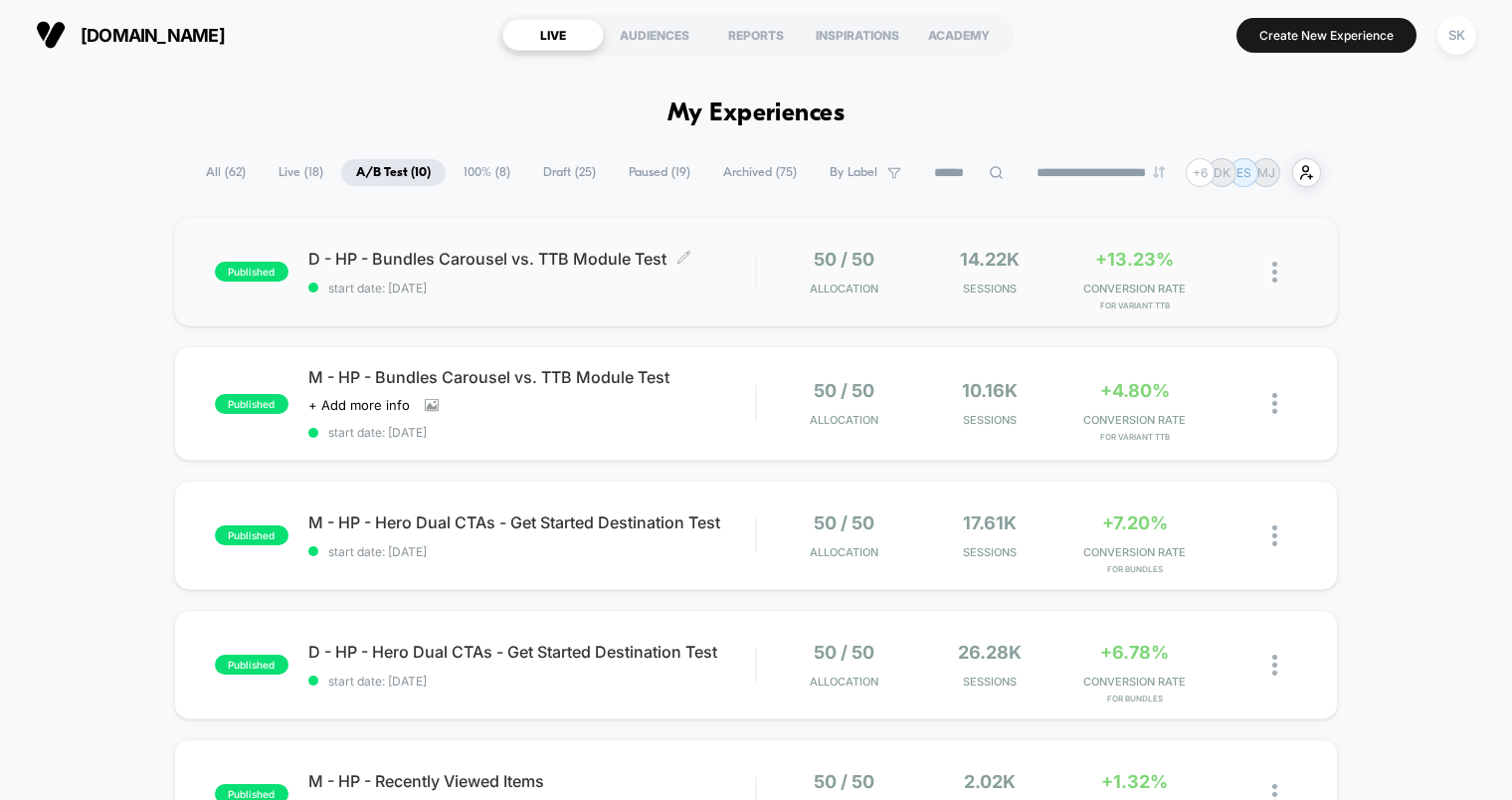 click on "D - HP - Bundles Carousel vs. TTB Module Test Click to edit experience details Click to edit experience details start date: 7/18/2025" at bounding box center [531, 272] 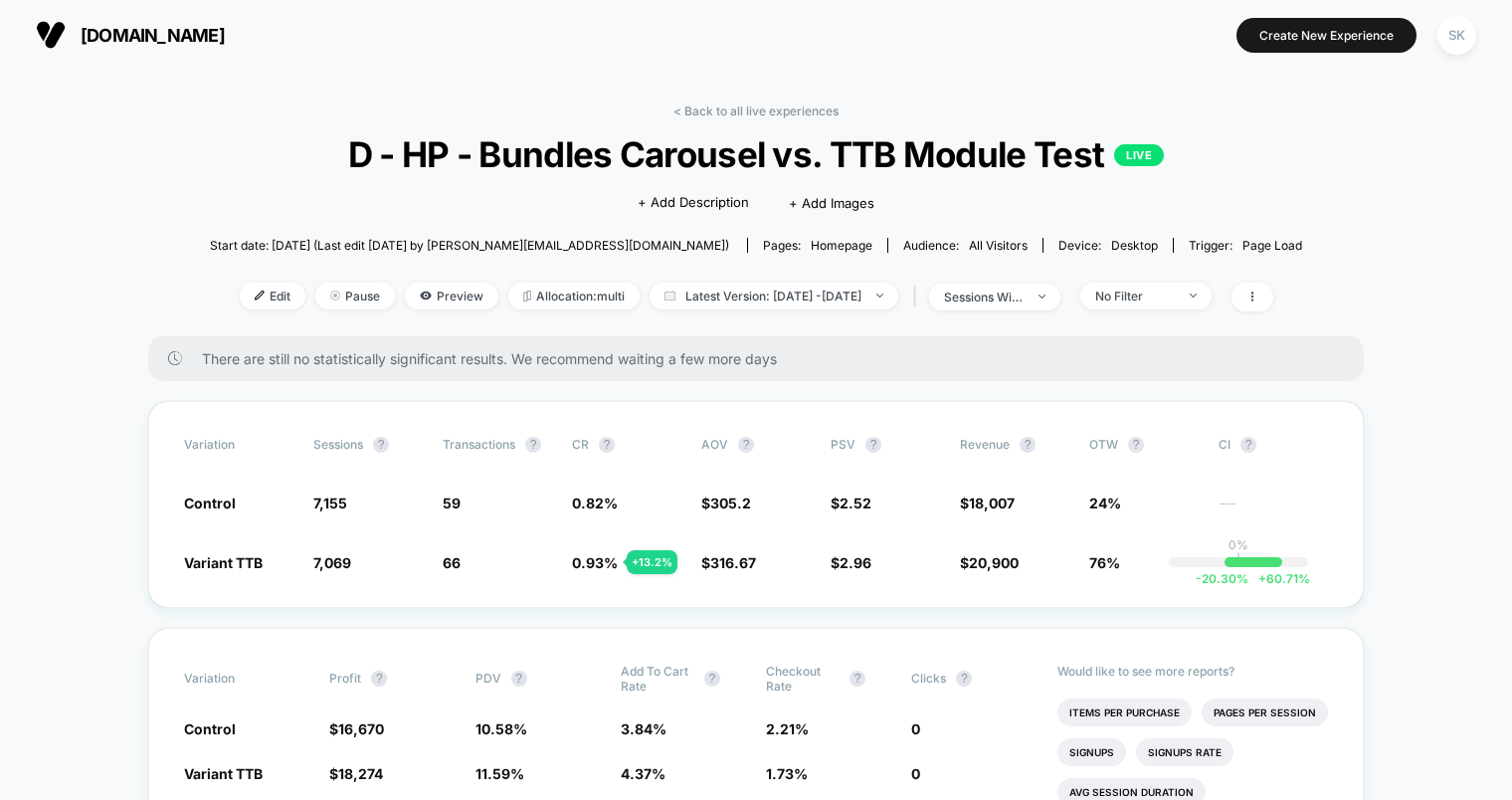 click on "< Back to all live experiences  D - HP - Bundles Carousel vs. TTB Module Test LIVE Click to edit experience details + Add Description + Add Images Start date: 7/18/2025 (Last edit 7/30/2025 by skey@pvolve.com) Pages: homepage Audience: All Visitors Device: desktop Trigger: Page Load Edit Pause  Preview Allocation:  multi Latest Version:     Jul 18, 2025    -    Jul 30, 2025 |   sessions with impression   No Filter" at bounding box center [756, 220] 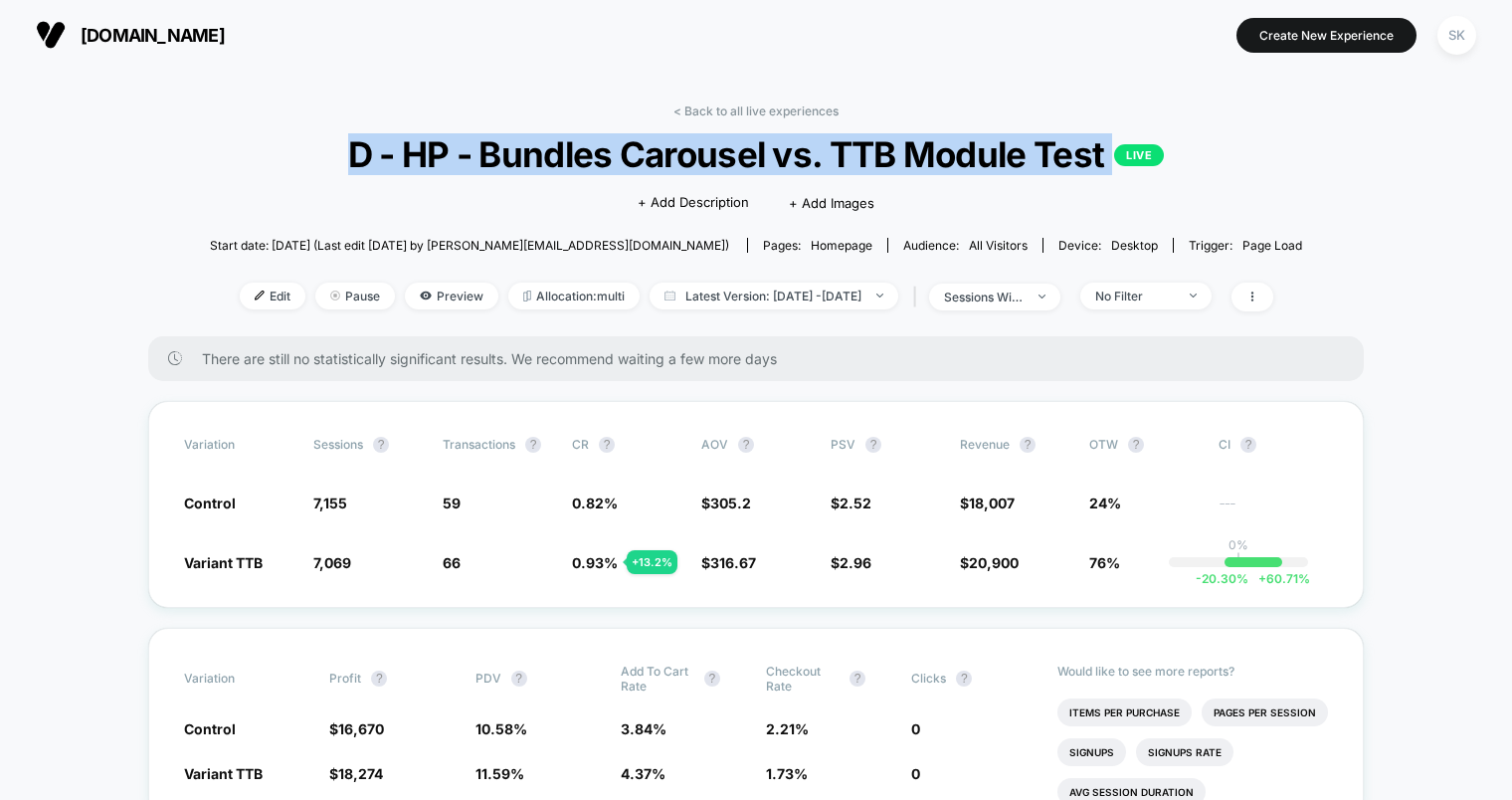 click on "D - HP - Bundles Carousel vs. TTB Module Test LIVE" at bounding box center (756, 154) 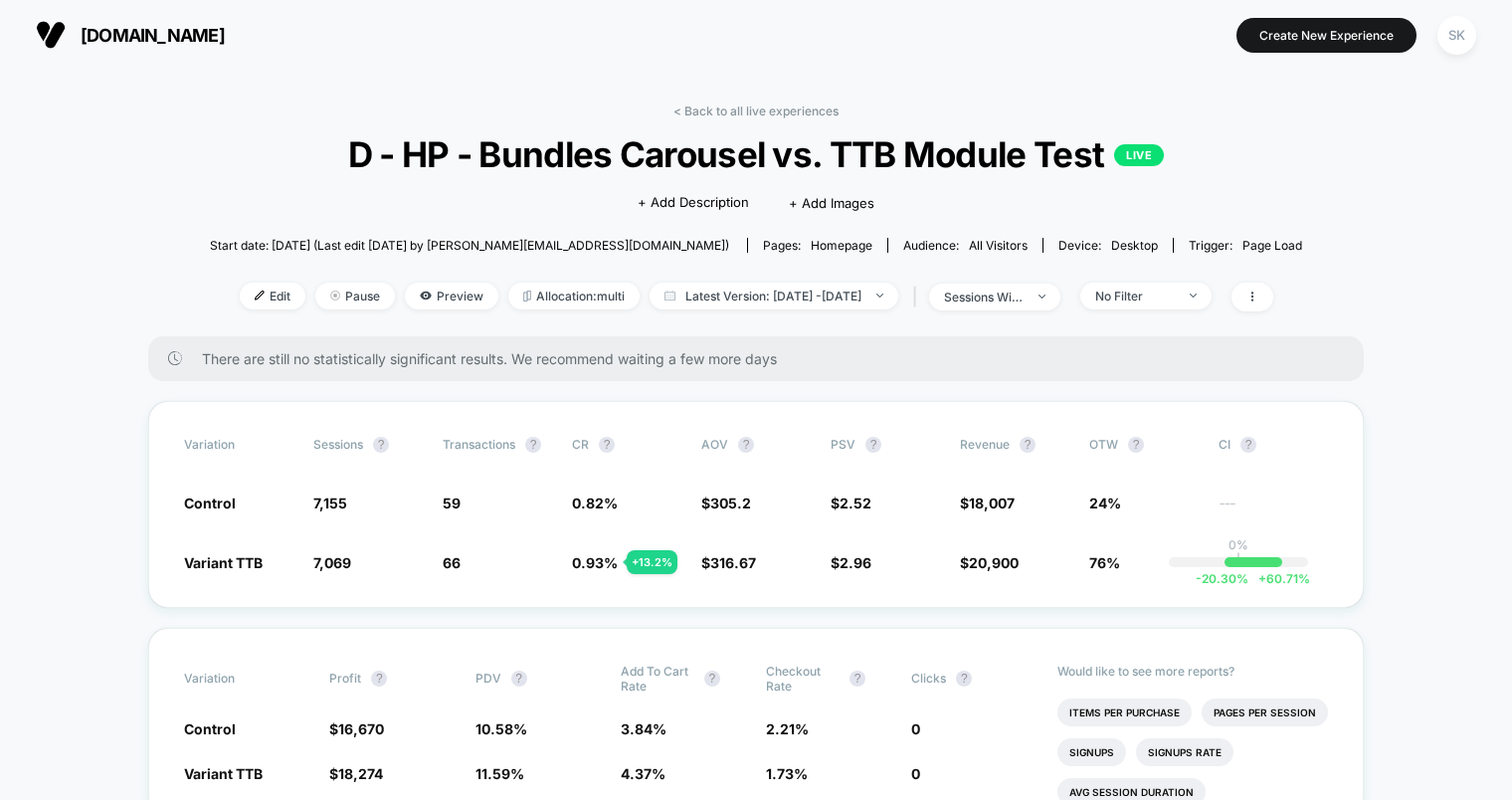 scroll, scrollTop: 1, scrollLeft: 0, axis: vertical 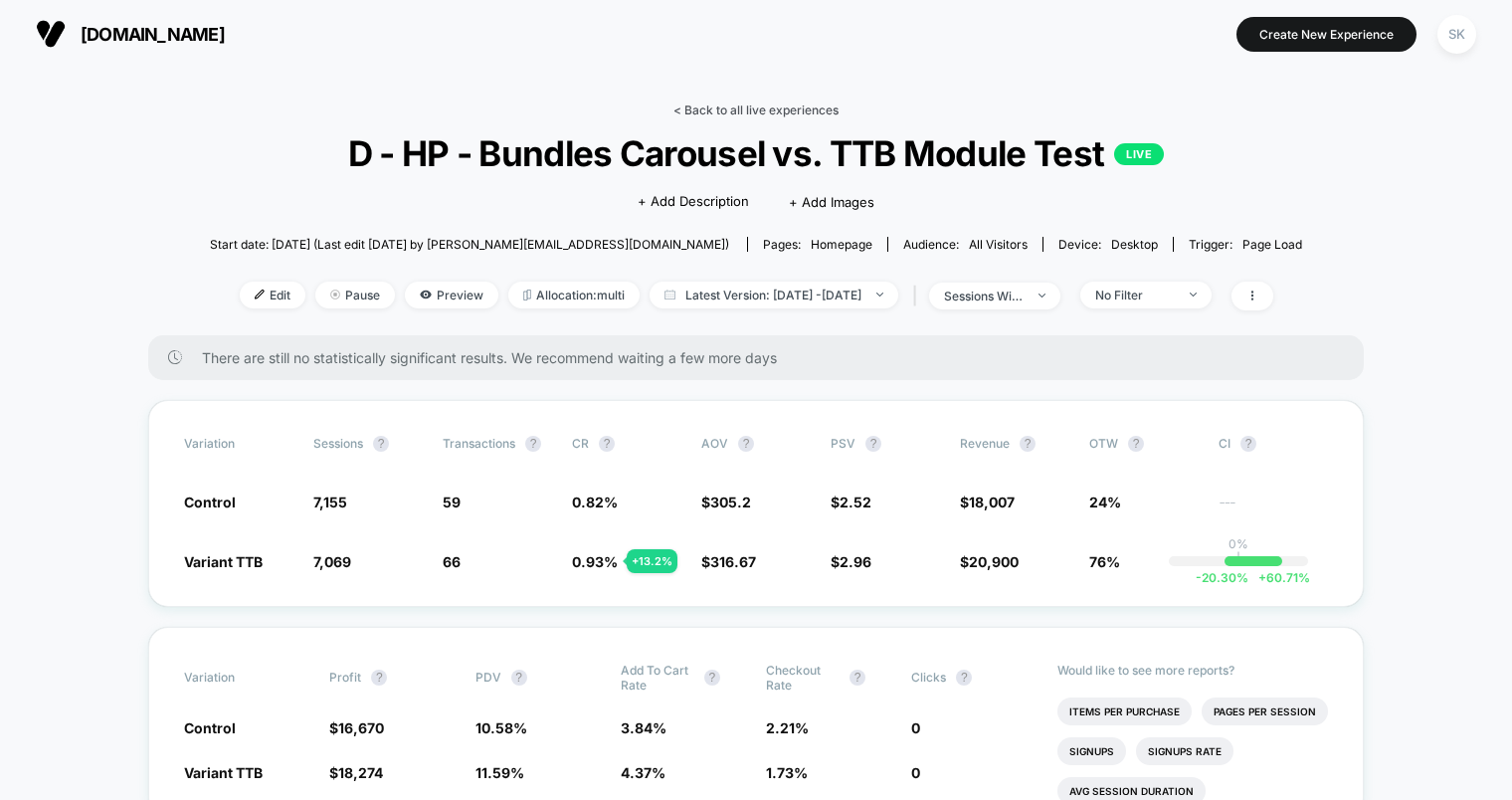 click on "< Back to all live experiences" at bounding box center [756, 109] 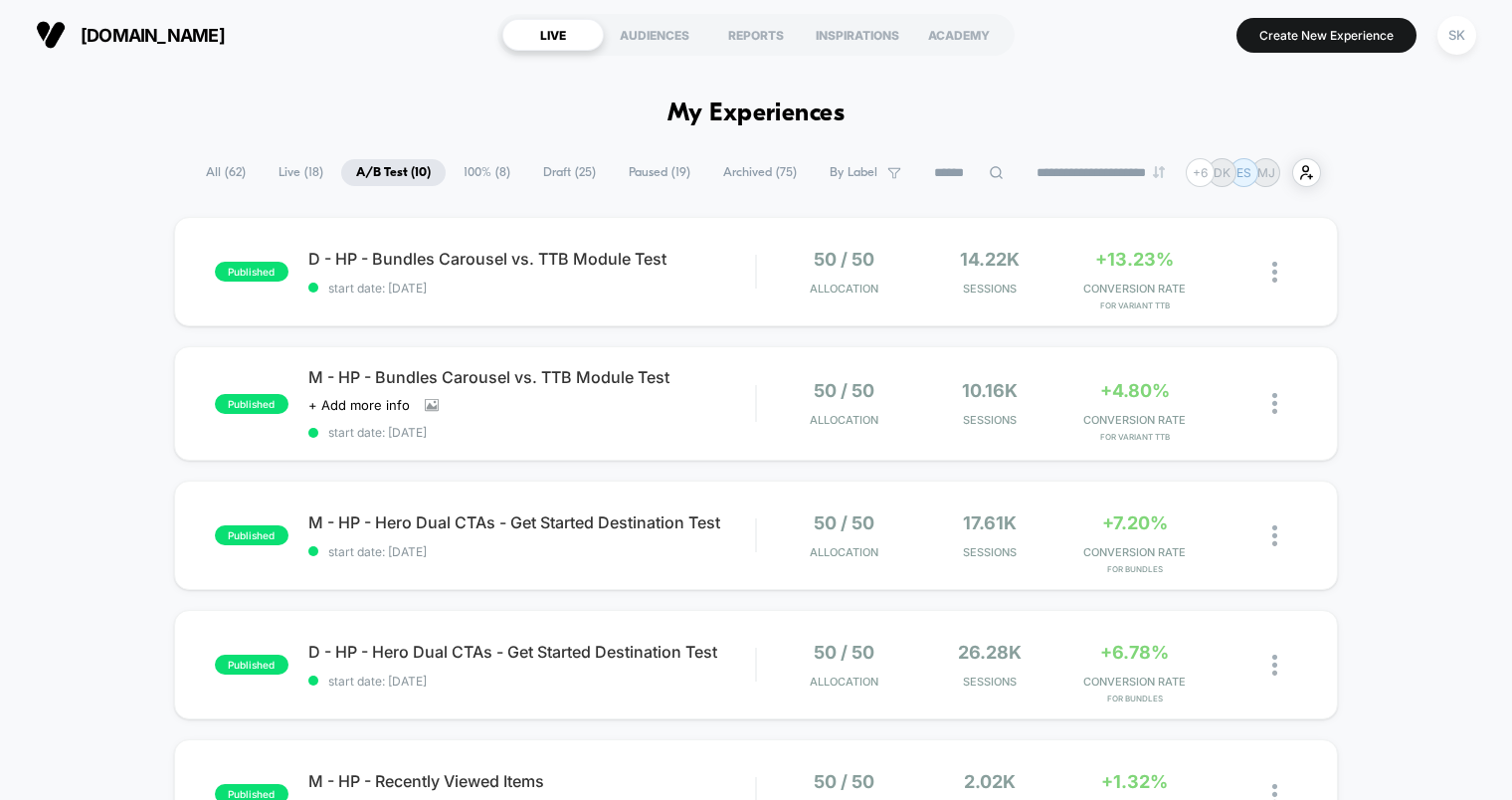 scroll, scrollTop: 2, scrollLeft: 0, axis: vertical 